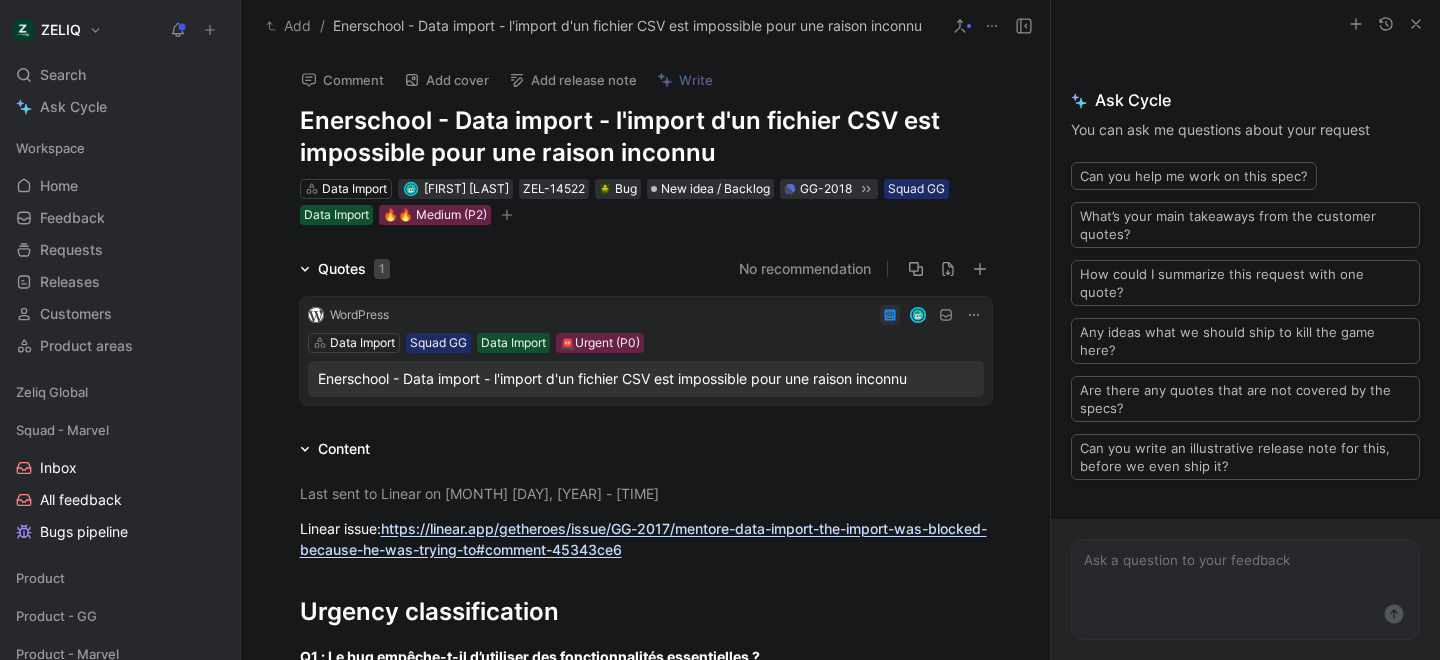 scroll, scrollTop: 0, scrollLeft: 0, axis: both 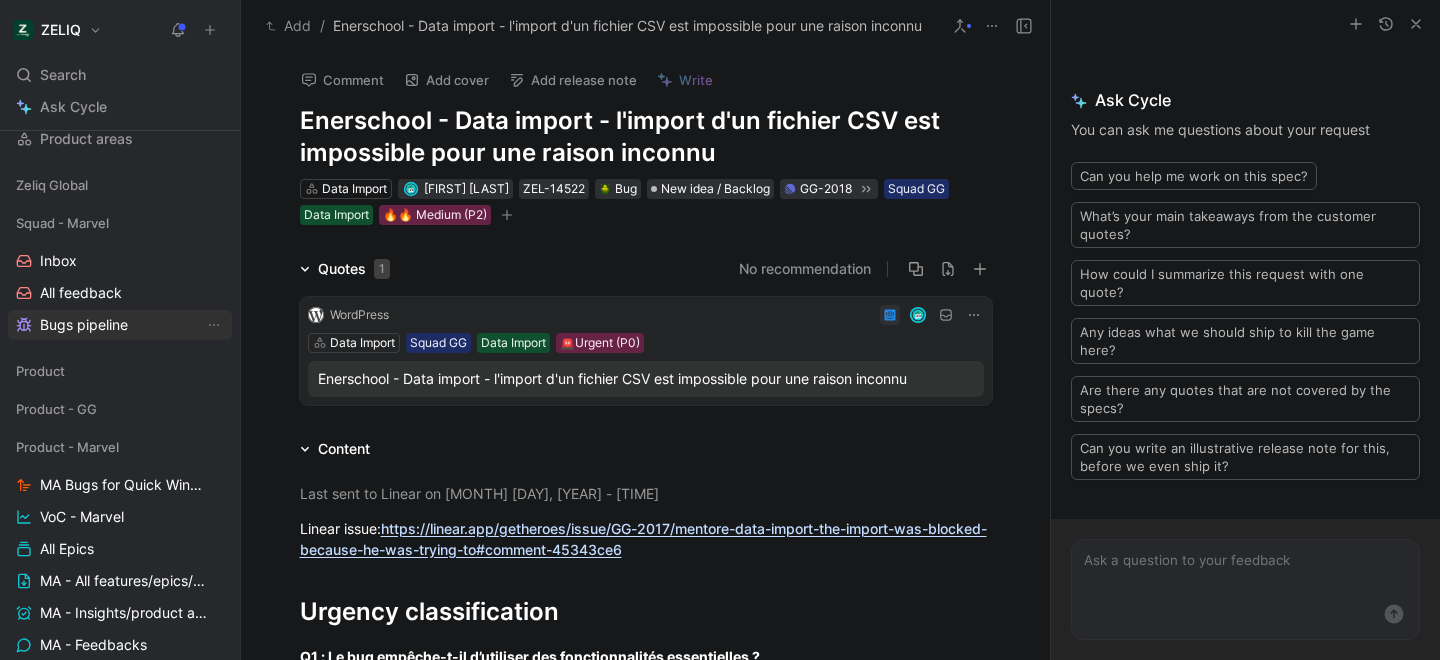 click on "Bugs pipeline" at bounding box center [84, 325] 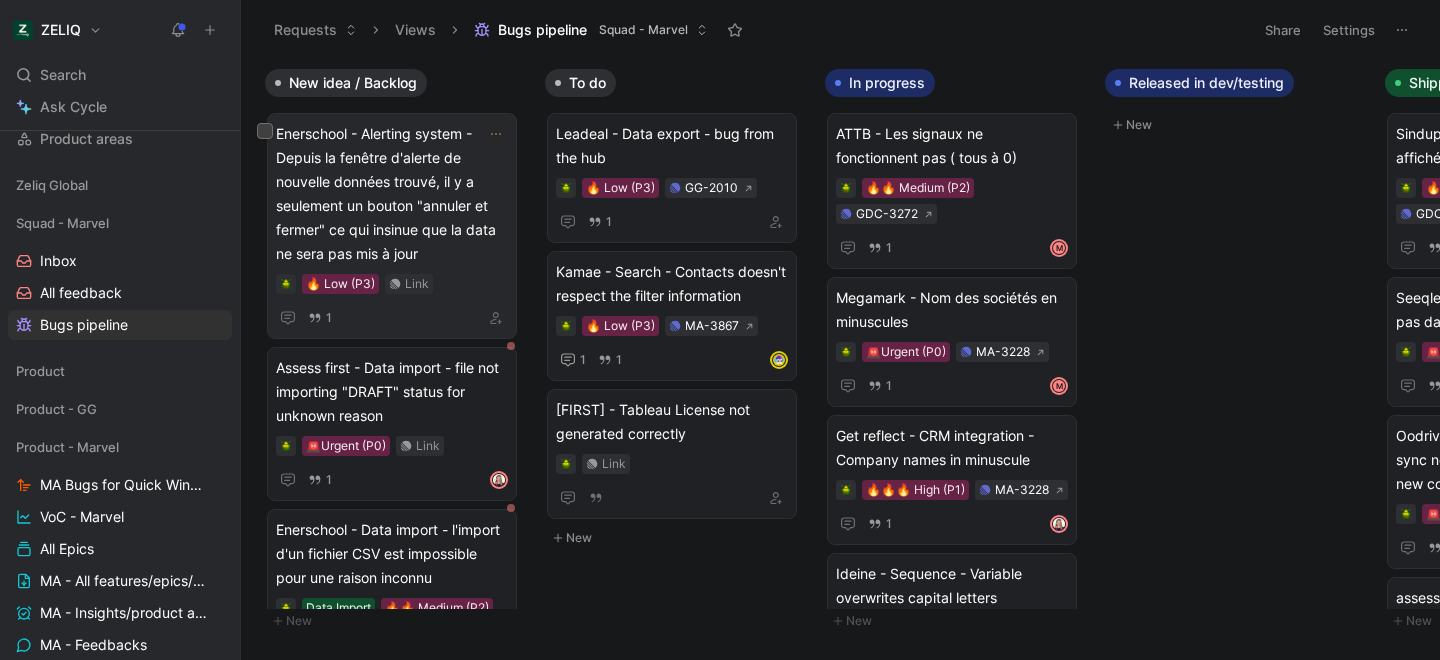 click on "Enerschool - Alerting system - Depuis la fenêtre d'alerte de nouvelle données trouvé, il y a seulement un bouton "annuler et fermer" ce qui insinue que la data ne sera pas mis à jour" at bounding box center [392, 194] 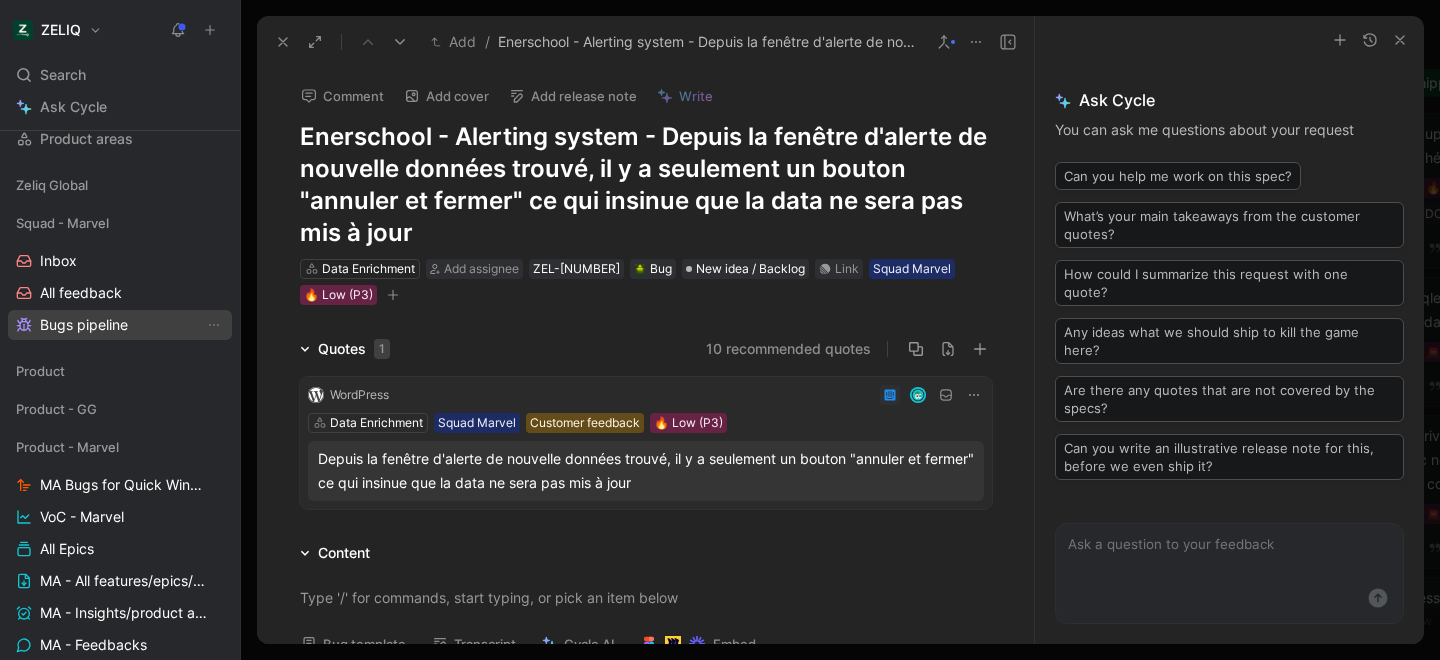 click on "Bugs pipeline" at bounding box center (84, 325) 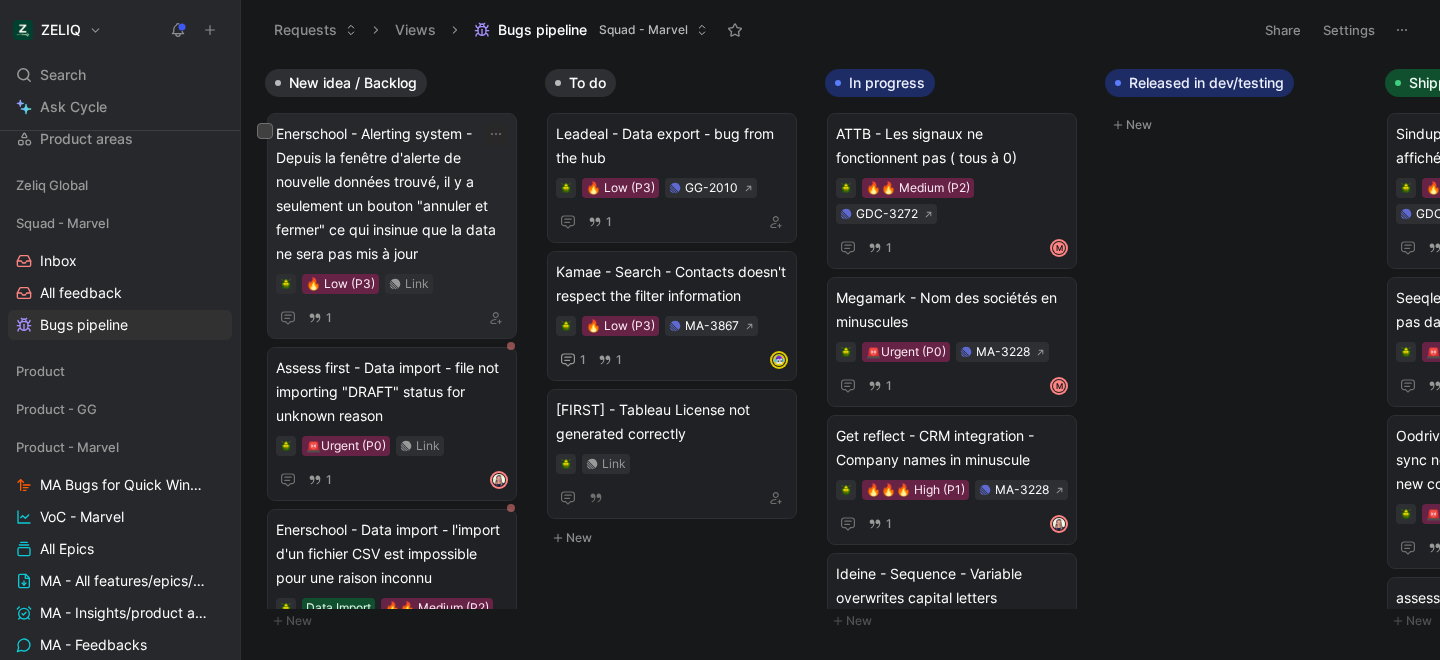 click on "Enerschool - Alerting system - Depuis la fenêtre d'alerte de nouvelle données trouvé, il y a seulement un bouton "annuler et fermer" ce qui insinue que la data ne sera pas mis à jour" at bounding box center (392, 194) 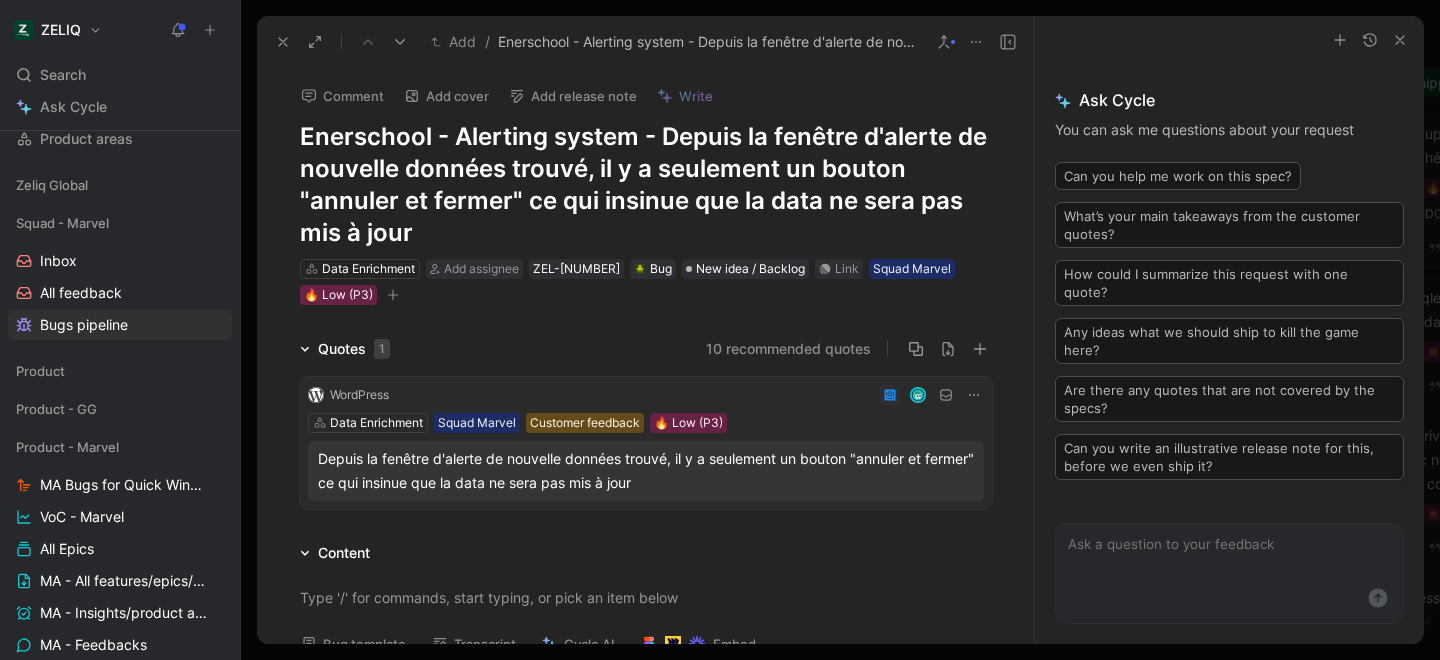 drag, startPoint x: 414, startPoint y: 237, endPoint x: 662, endPoint y: 130, distance: 270.09814 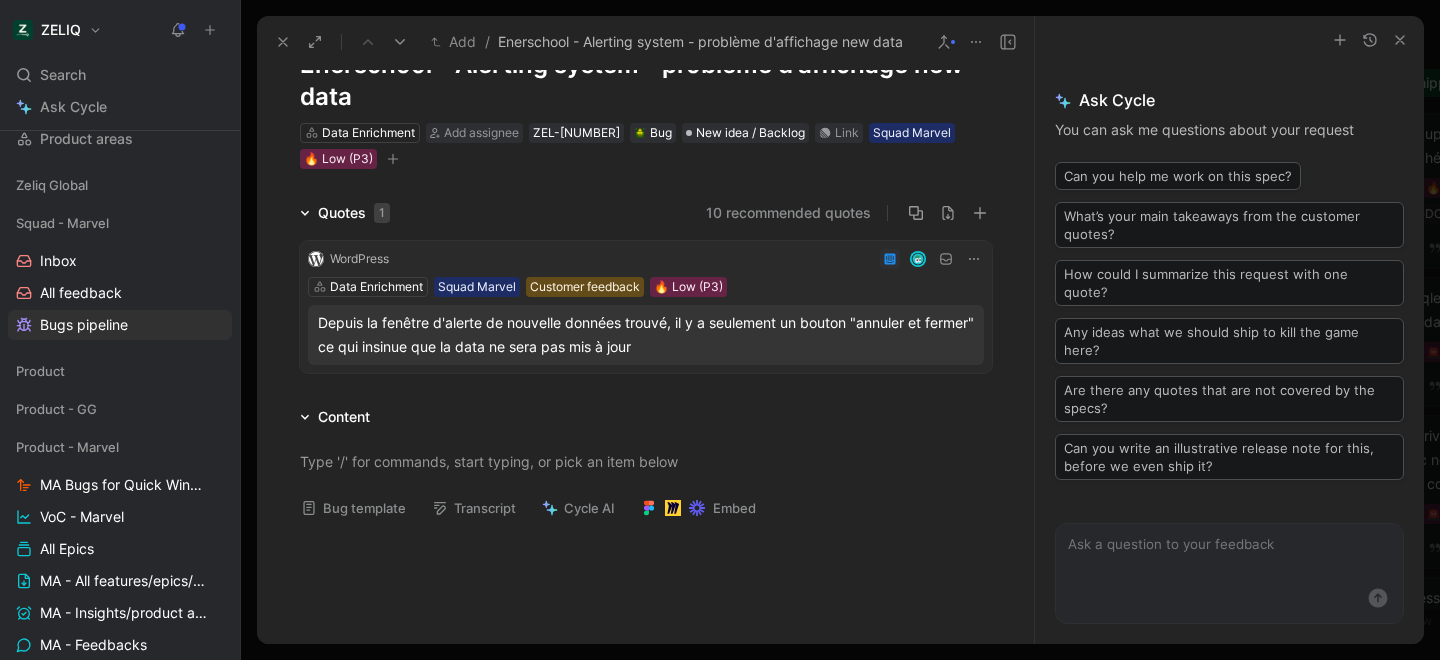 scroll, scrollTop: 71, scrollLeft: 0, axis: vertical 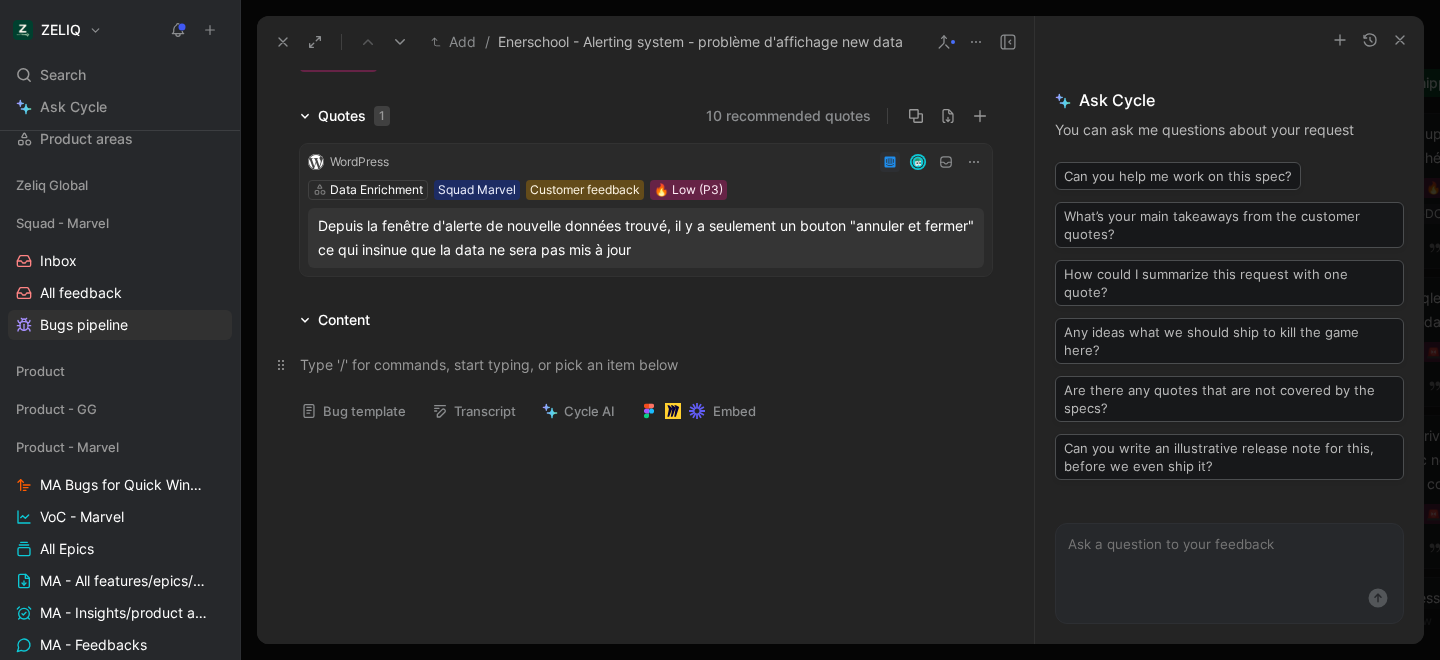 click at bounding box center [646, 364] 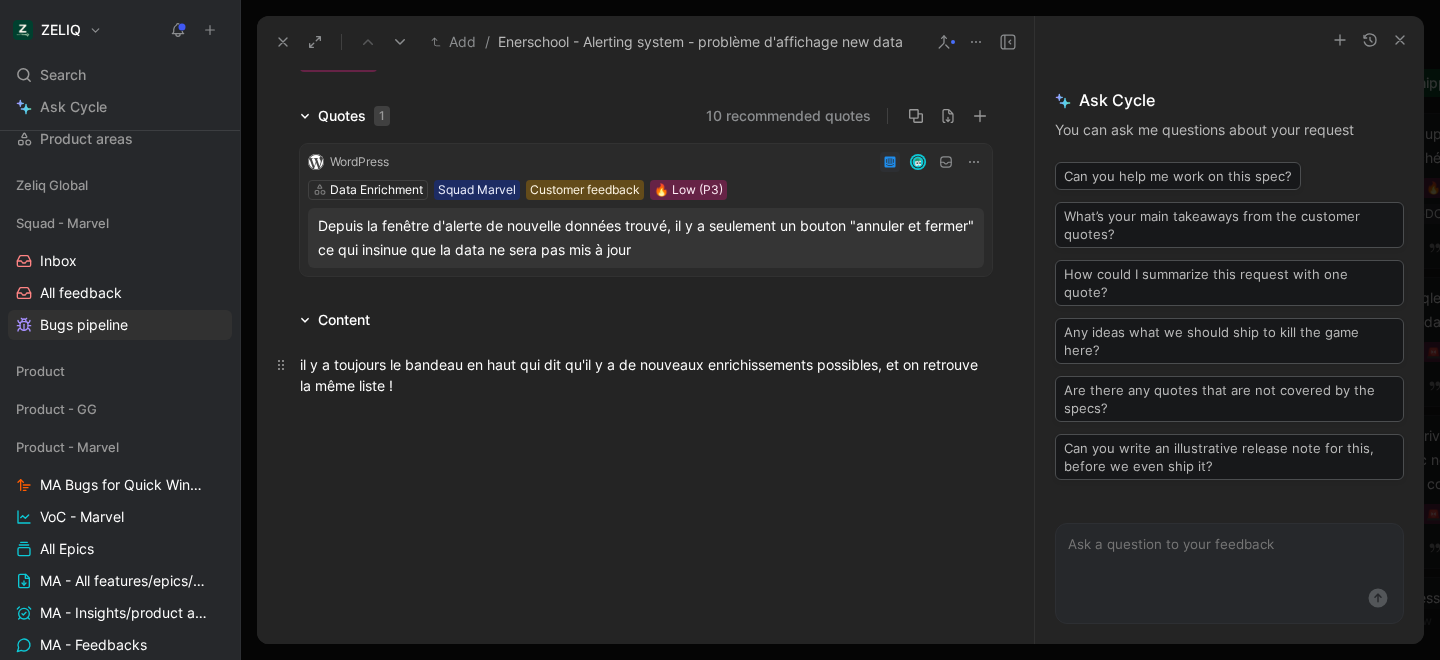 click on "il y a toujours le bandeau en haut qui dit qu'il y a de nouveaux enrichissements possibles, et on retrouve la même liste !" at bounding box center (646, 375) 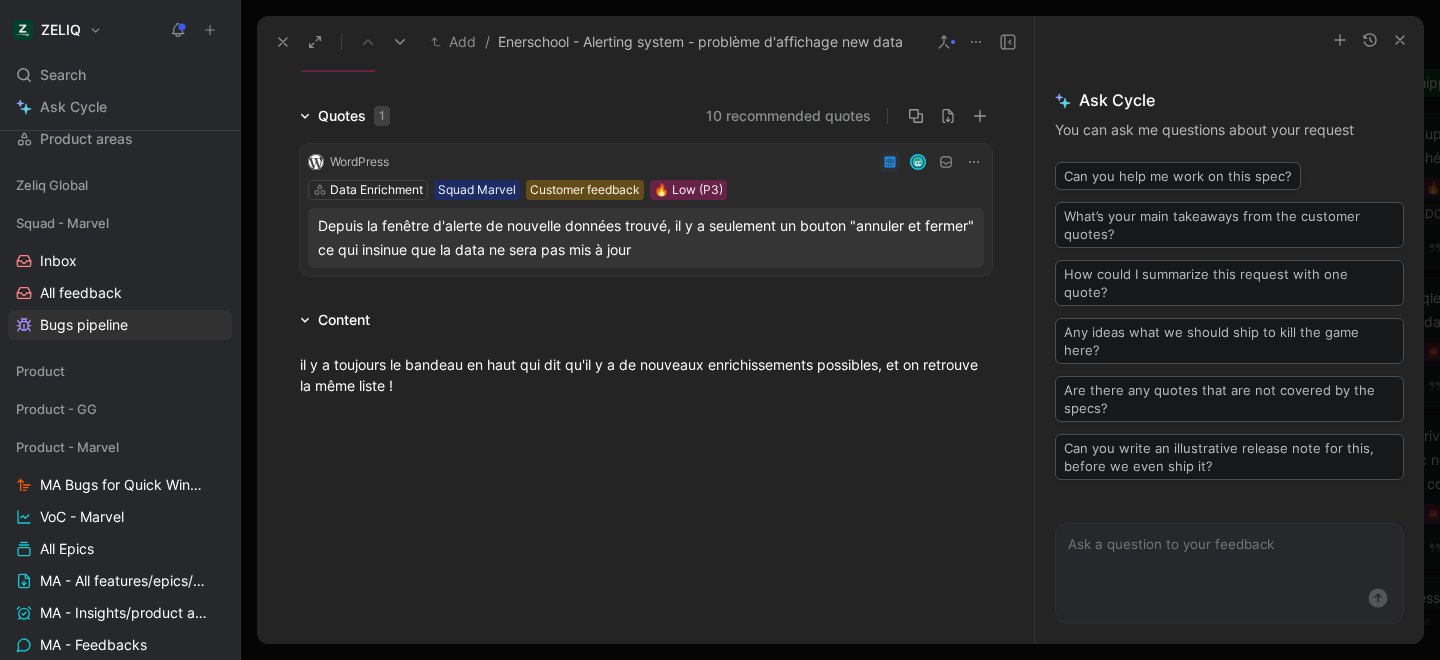 type 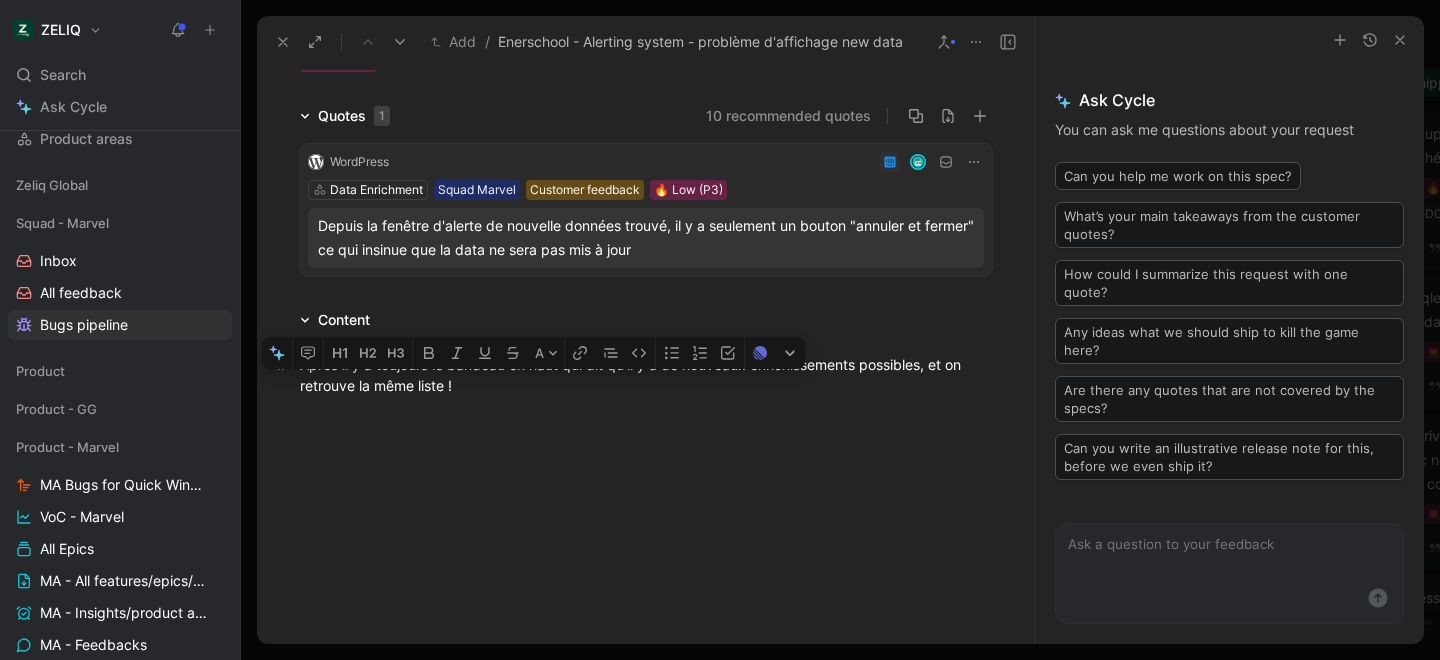 drag, startPoint x: 464, startPoint y: 392, endPoint x: 410, endPoint y: 378, distance: 55.7853 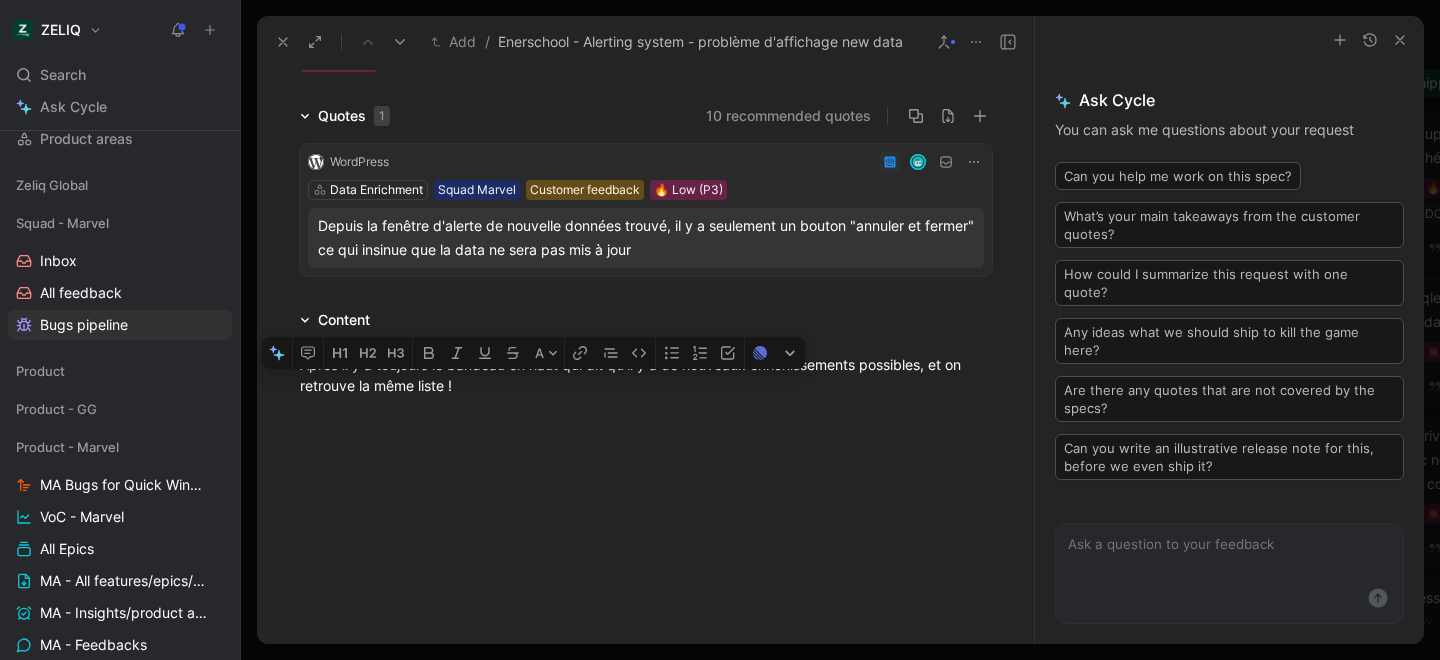 click on "Après il y a toujours le bandeau en haut qui dit qu'il y a de nouveaux enrichissements possibles, et on retrouve la même liste !" at bounding box center [645, 375] 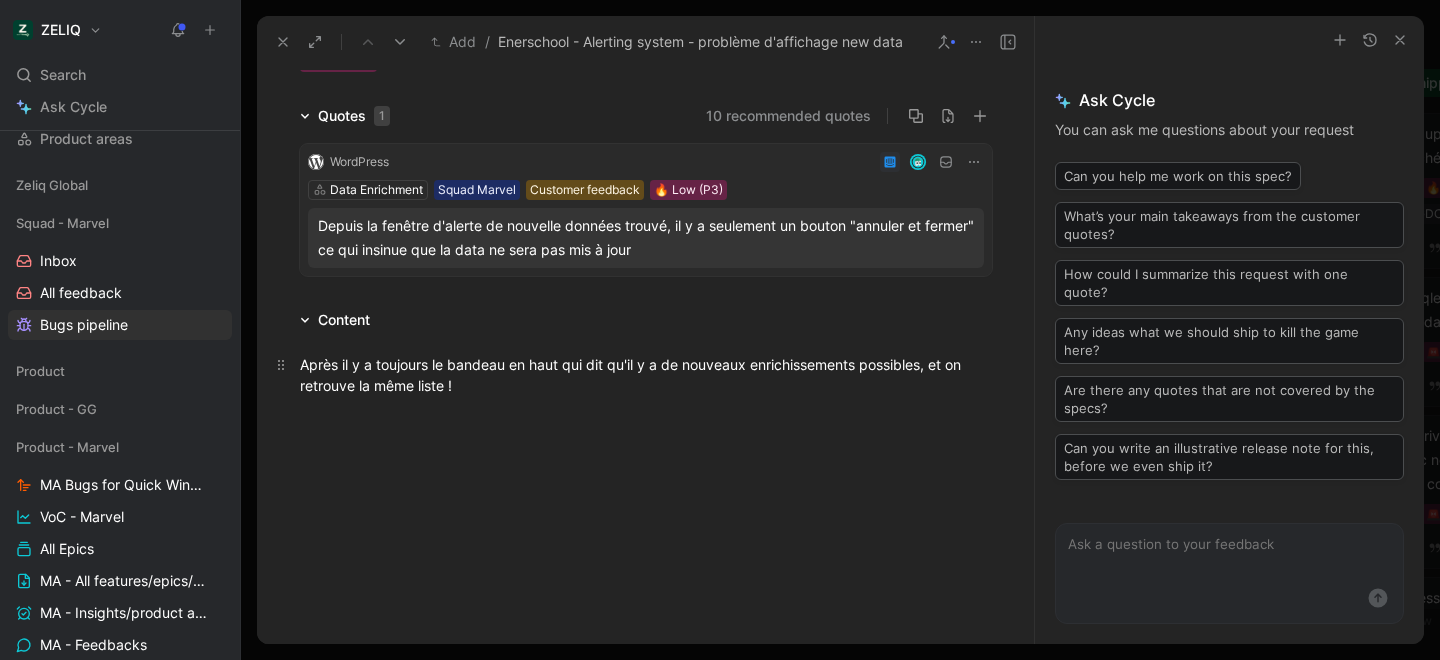 click on "Après il y a toujours le bandeau en haut qui dit qu'il y a de nouveaux enrichissements possibles, et on retrouve la même liste !" at bounding box center (632, 375) 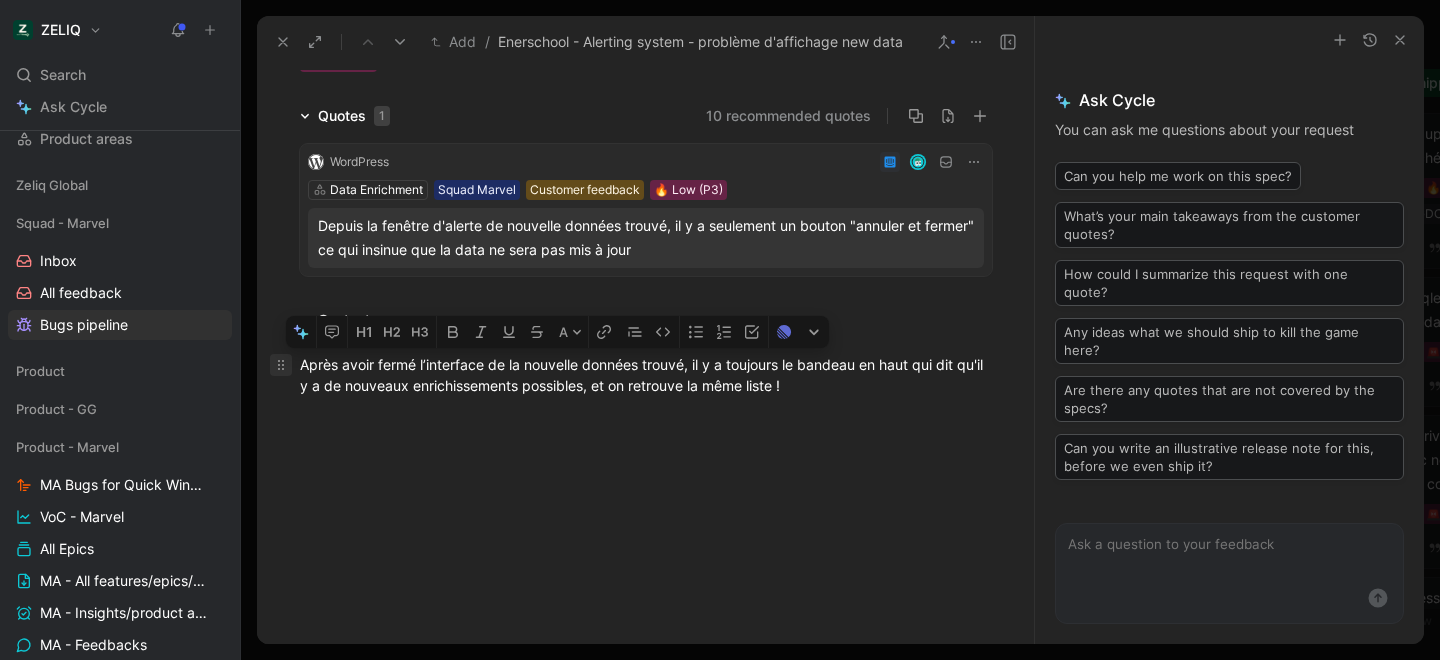 drag, startPoint x: 831, startPoint y: 390, endPoint x: 284, endPoint y: 365, distance: 547.571 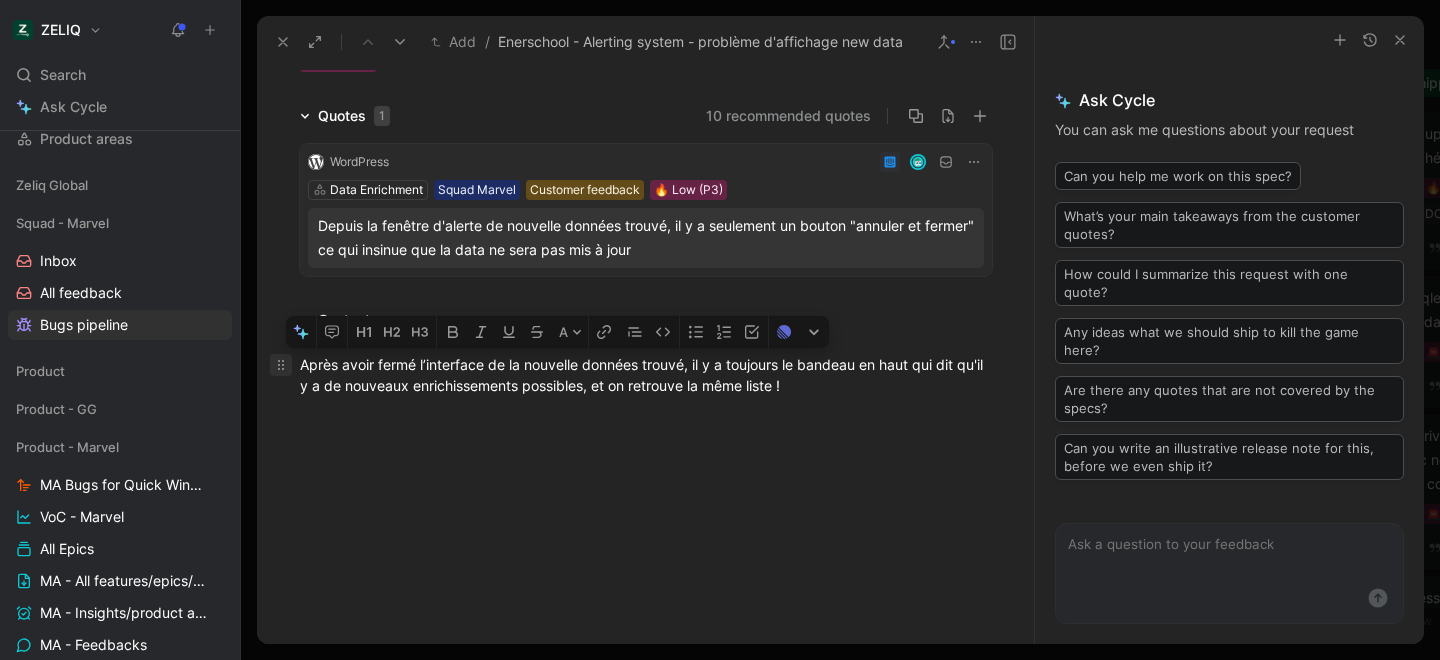 click on "Après avoir fermé l’interface de la nouvelle données trouvé, il y a toujours le bandeau en haut qui dit qu'il y a de nouveaux enrichissements possibles, et on retrouve la même liste !" at bounding box center (646, 375) 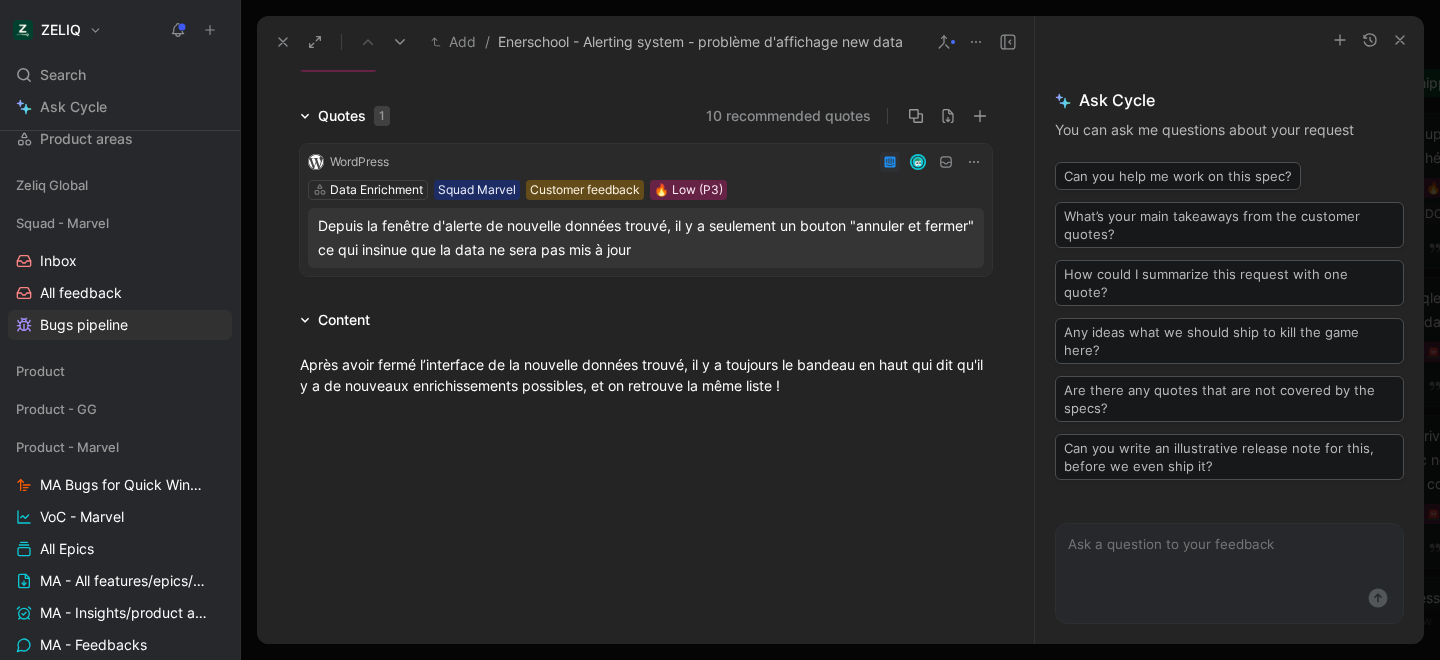 click on "Depuis la fenêtre d'alerte de nouvelle données trouvé, il y a seulement un bouton "annuler et fermer" ce qui insinue que la data ne sera pas mis à jour" at bounding box center [646, 238] 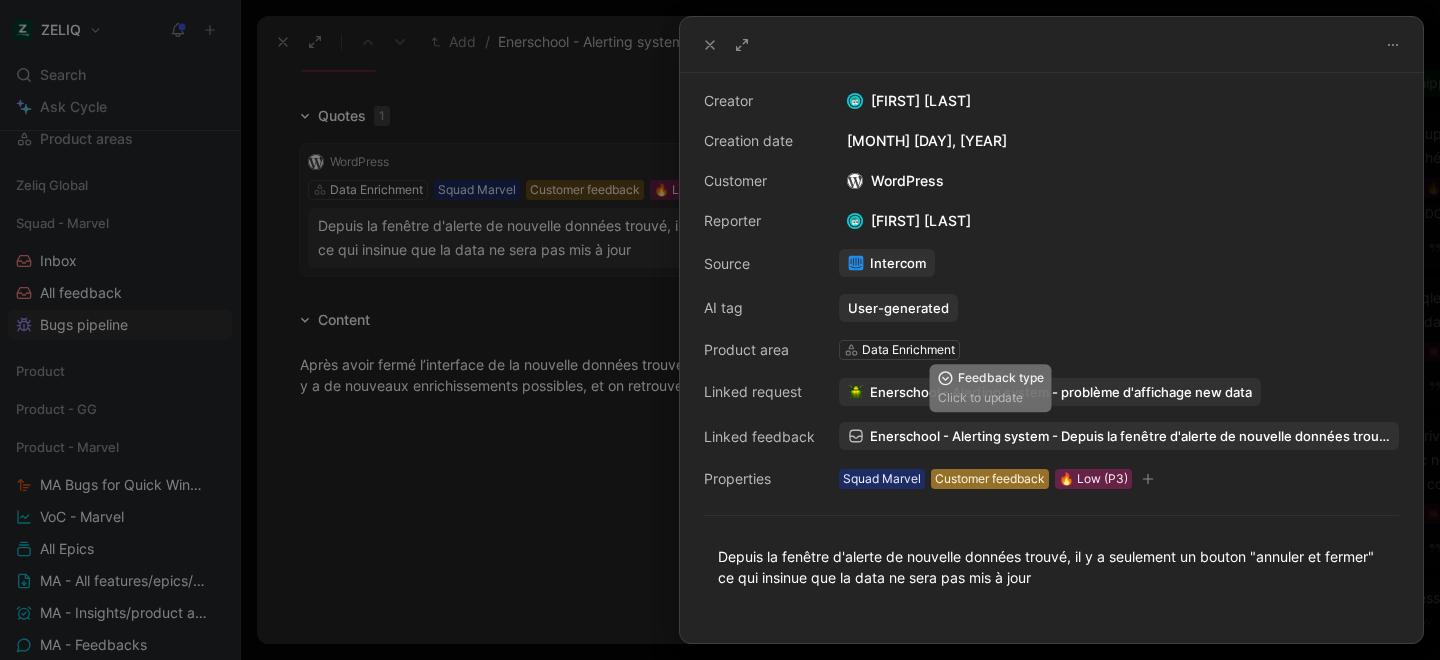 scroll, scrollTop: 95, scrollLeft: 0, axis: vertical 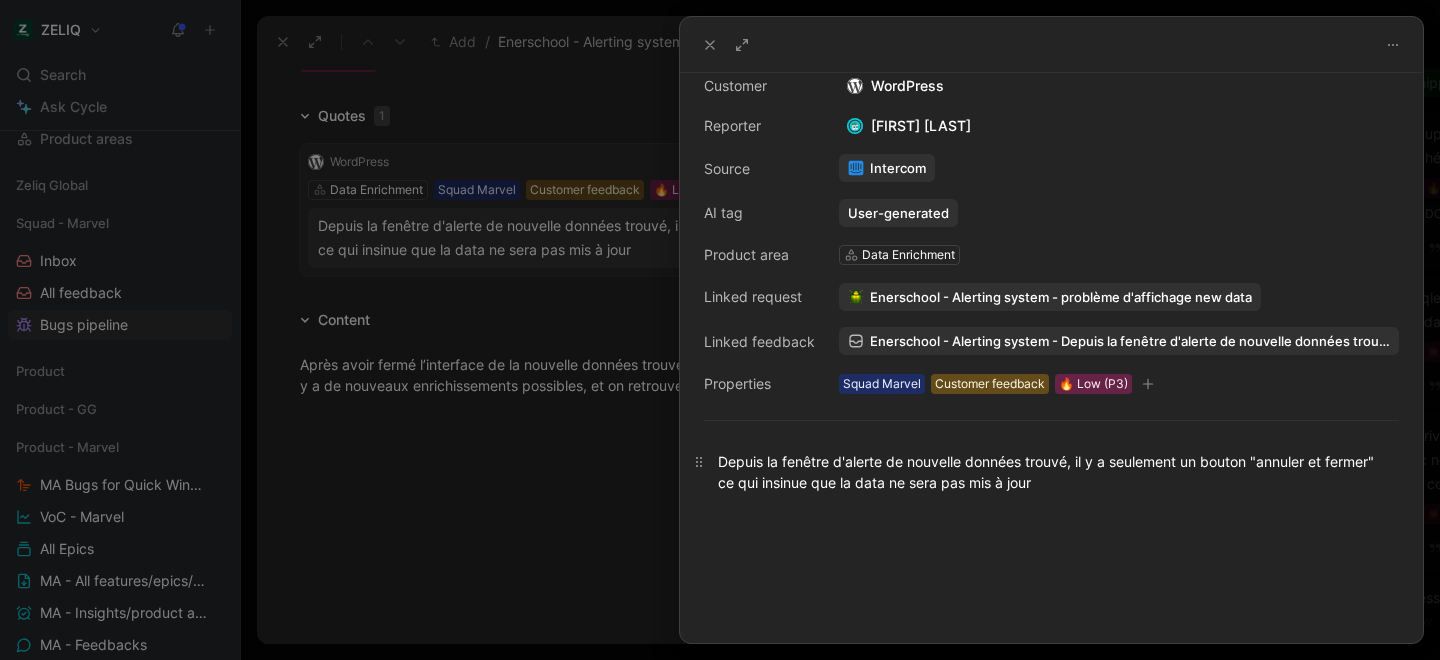 click on "Depuis la fenêtre d'alerte de nouvelle données trouvé, il y a seulement un bouton "annuler et fermer" ce qui insinue que la data ne sera pas mis à jour" at bounding box center (1051, 472) 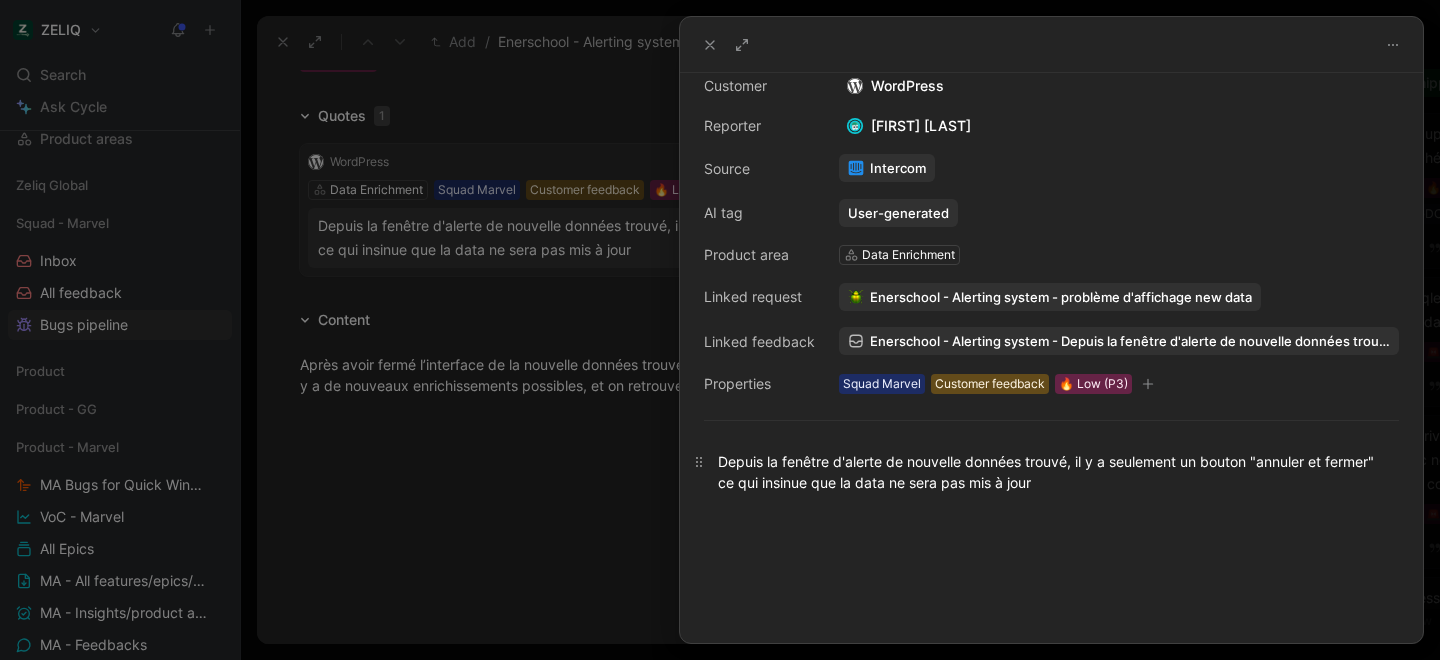 type 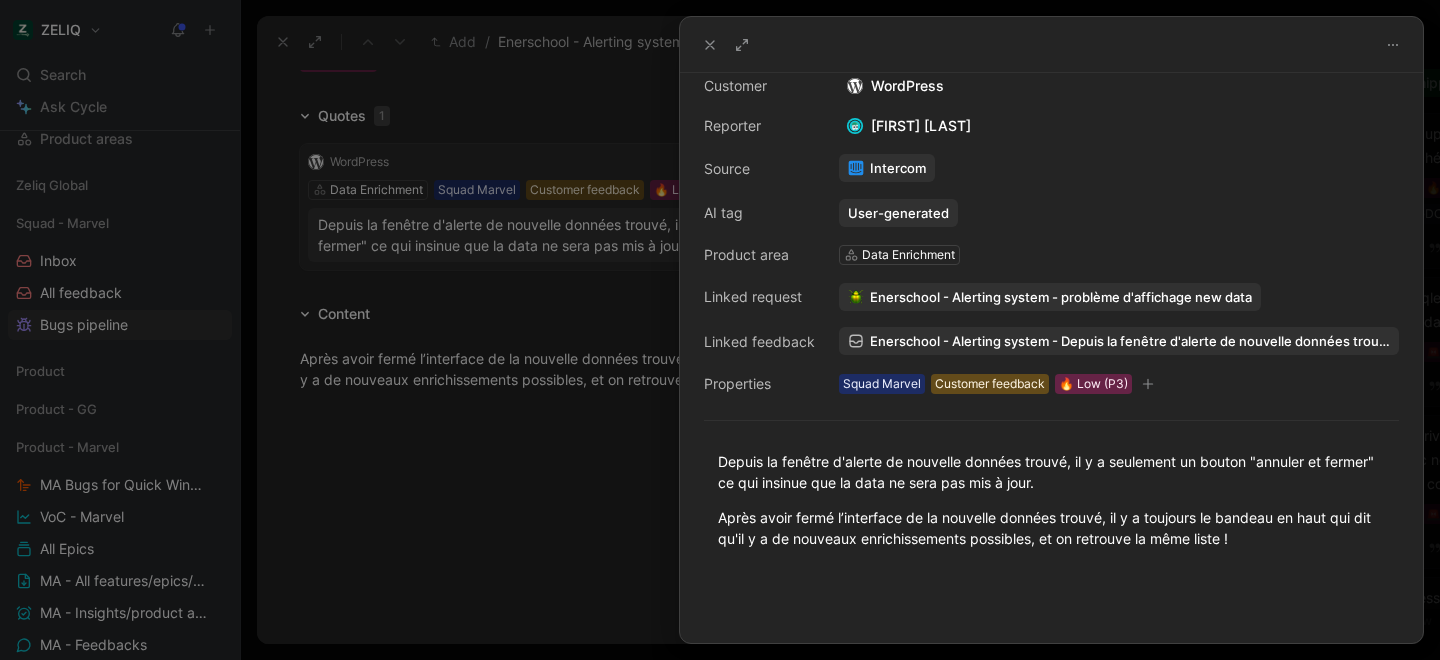 click at bounding box center [720, 330] 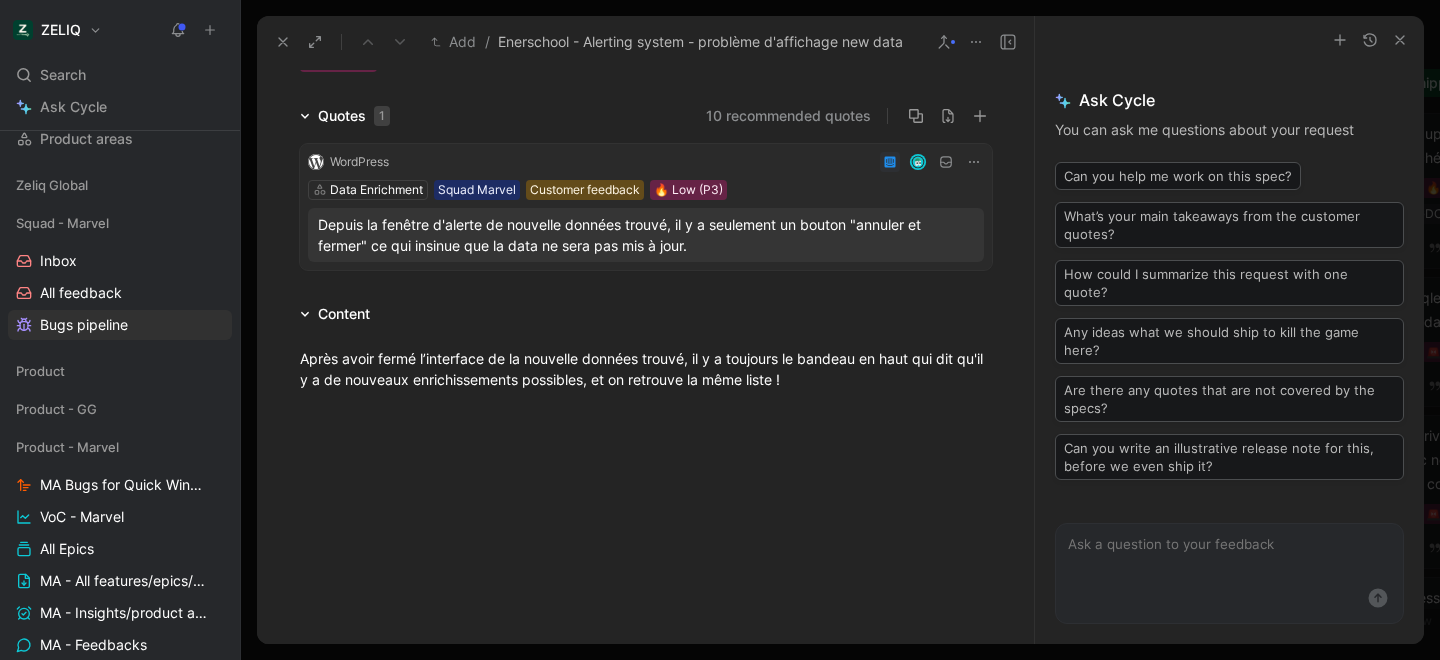 click on "Depuis la fenêtre d'alerte de nouvelle données trouvé, il y a seulement un bouton "annuler et fermer" ce qui insinue que la data ne sera pas mis à jour." at bounding box center [646, 235] 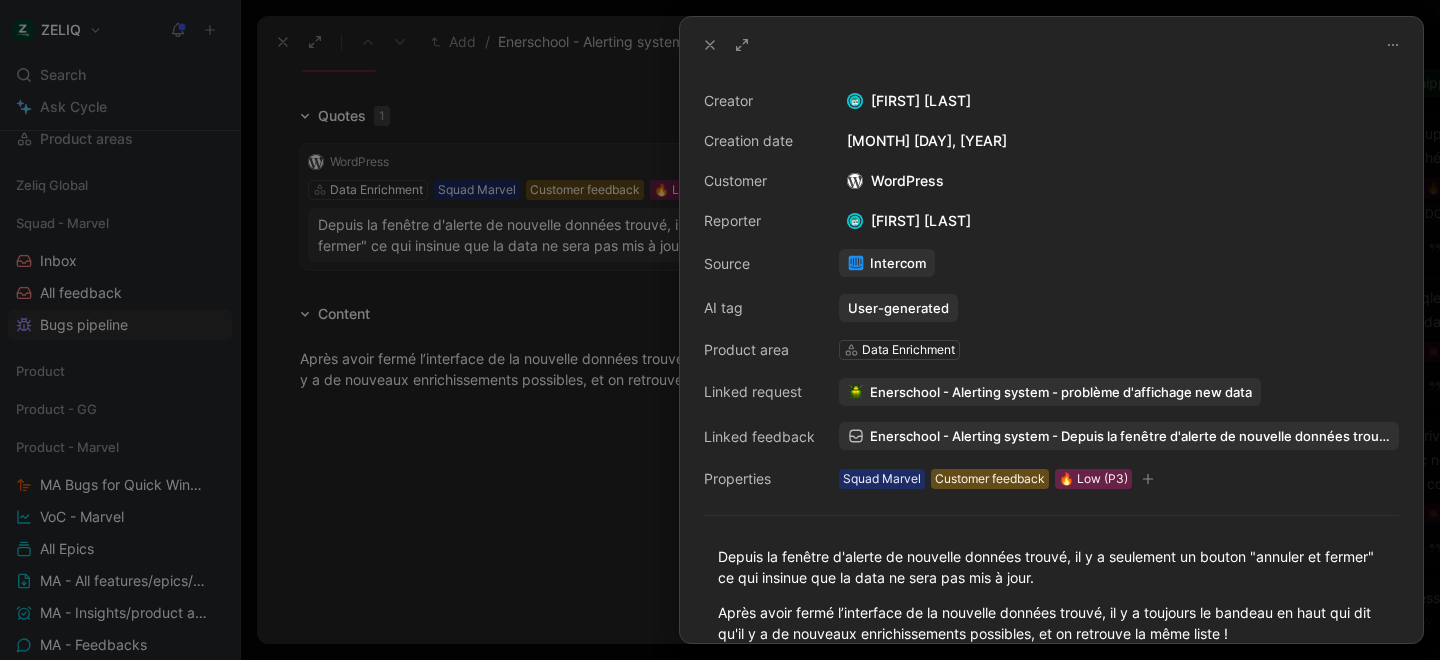 click at bounding box center (720, 330) 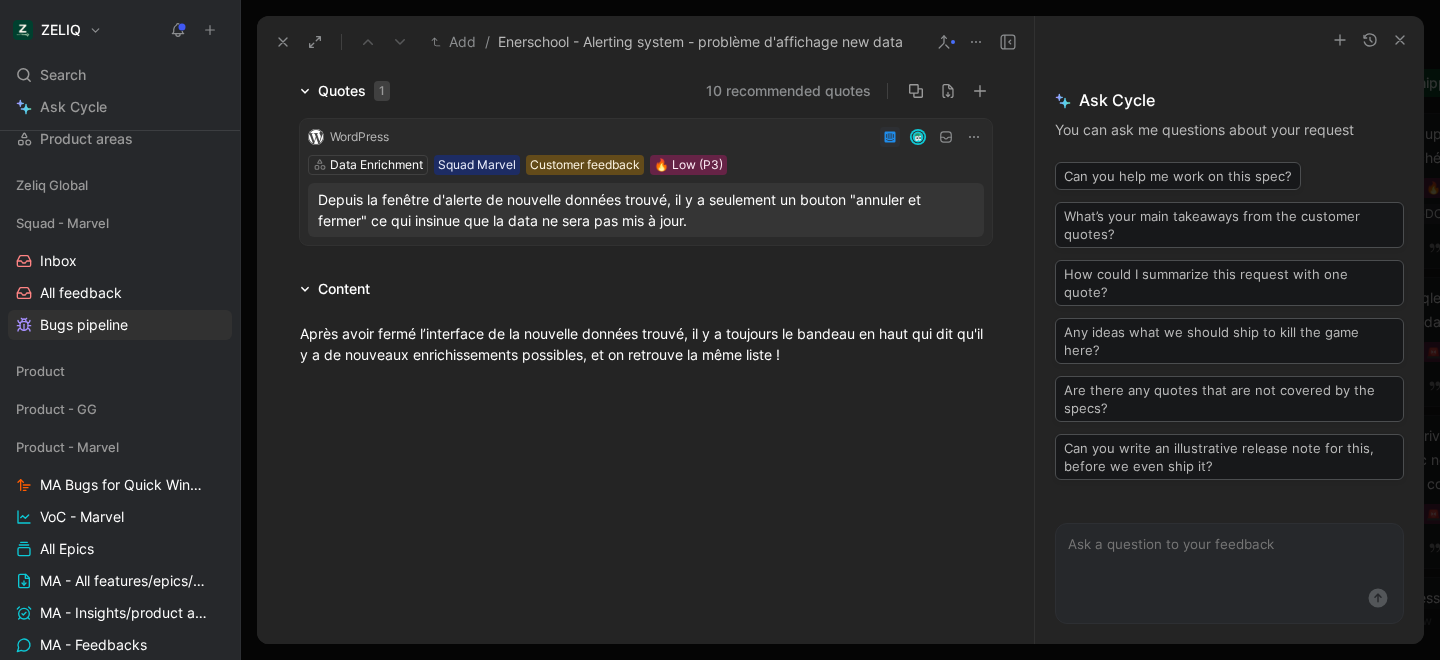scroll, scrollTop: 188, scrollLeft: 0, axis: vertical 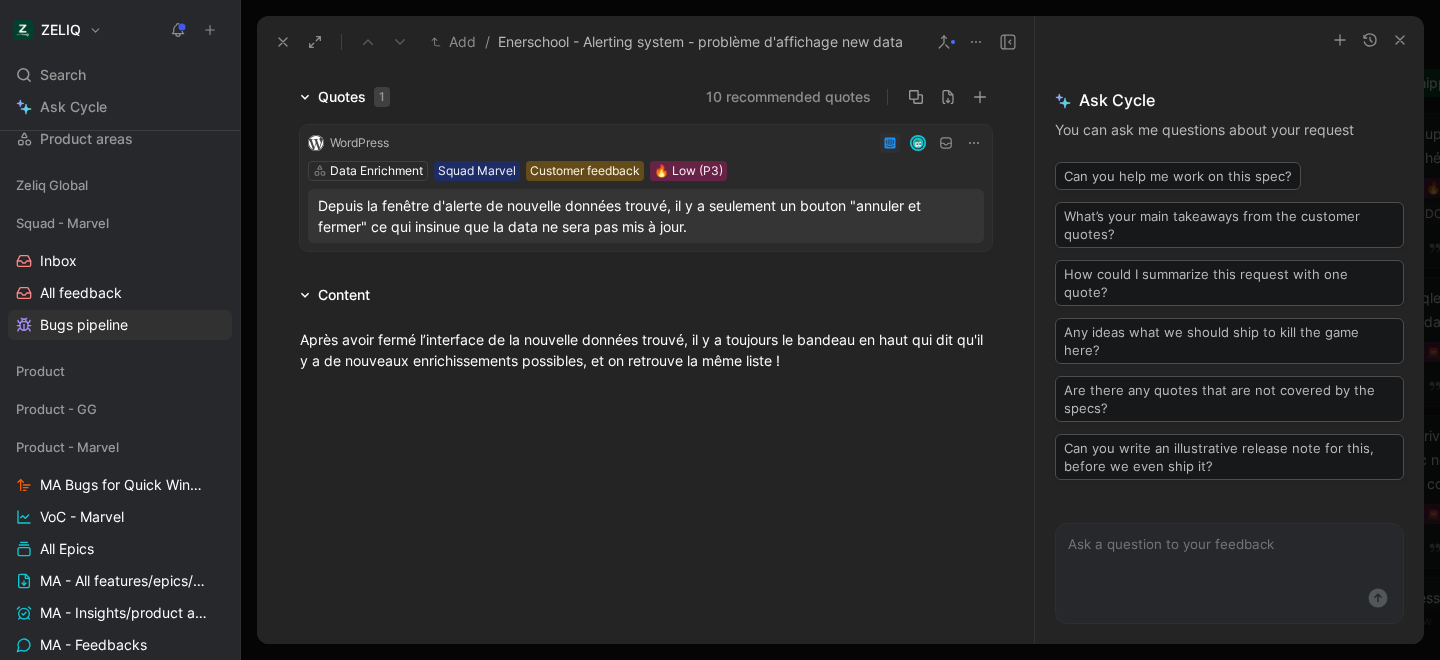 click on "Depuis la fenêtre d'alerte de nouvelle données trouvé, il y a seulement un bouton "annuler et fermer" ce qui insinue que la data ne sera pas mis à jour." at bounding box center (646, 216) 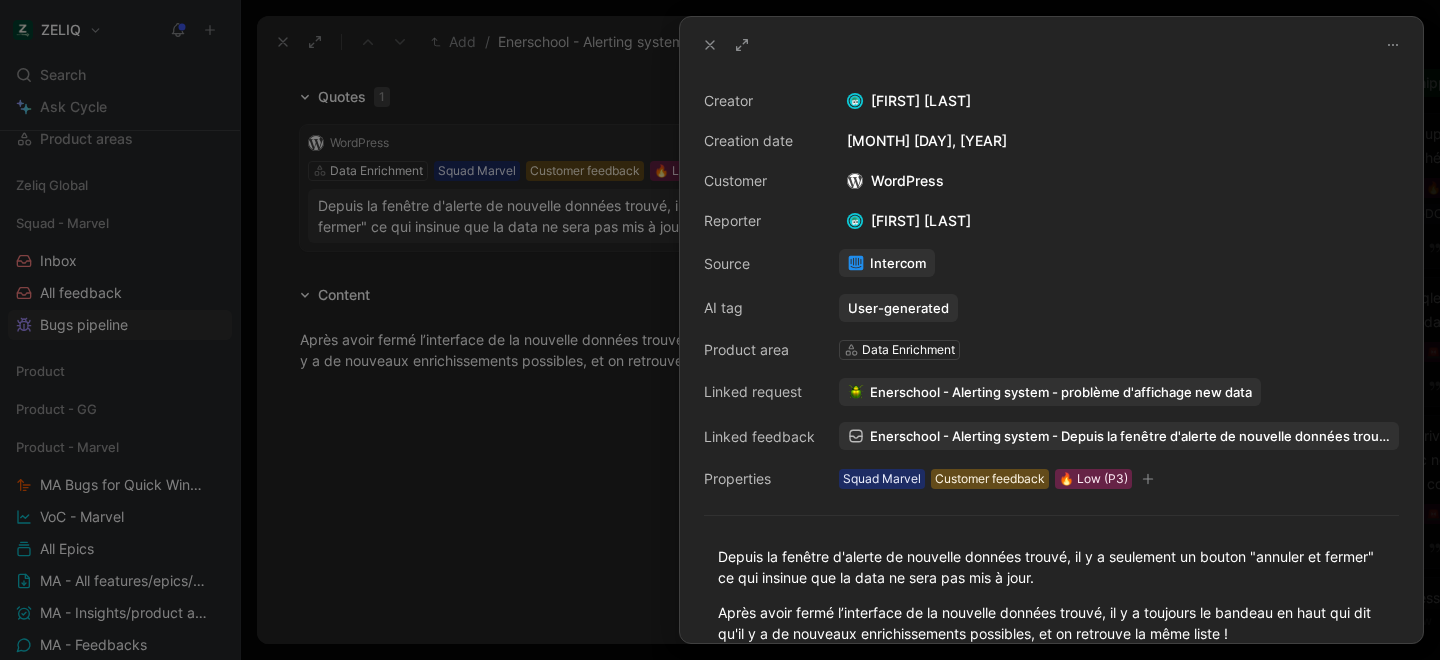click at bounding box center [720, 330] 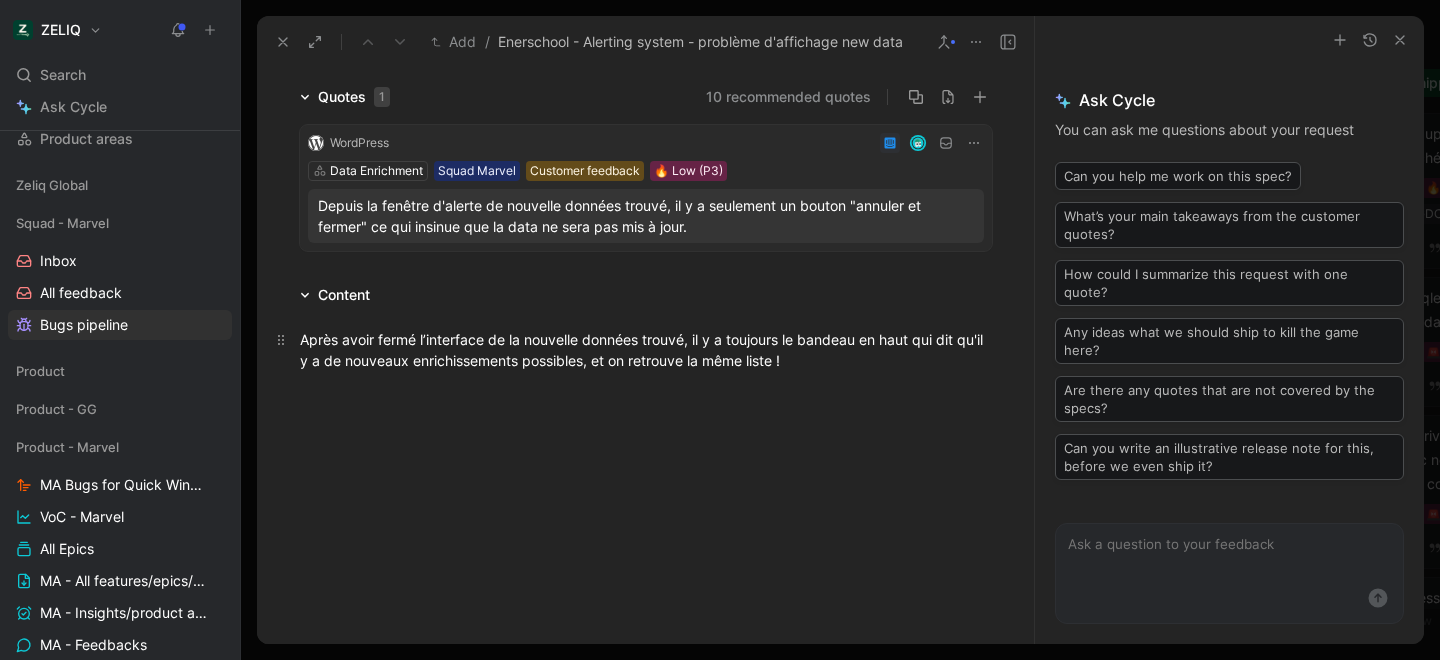 scroll, scrollTop: 0, scrollLeft: 0, axis: both 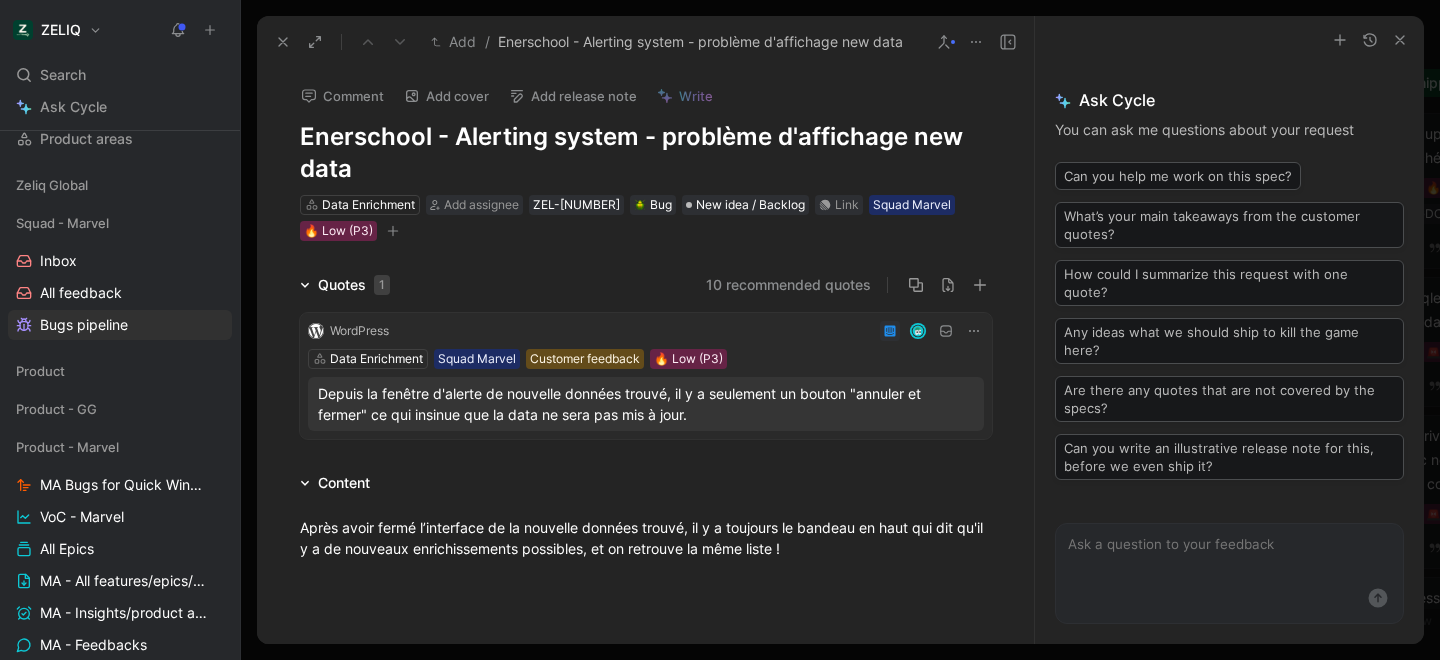 click on "Depuis la fenêtre d'alerte de nouvelle données trouvé, il y a seulement un bouton "annuler et fermer" ce qui insinue que la data ne sera pas mis à jour." at bounding box center [646, 404] 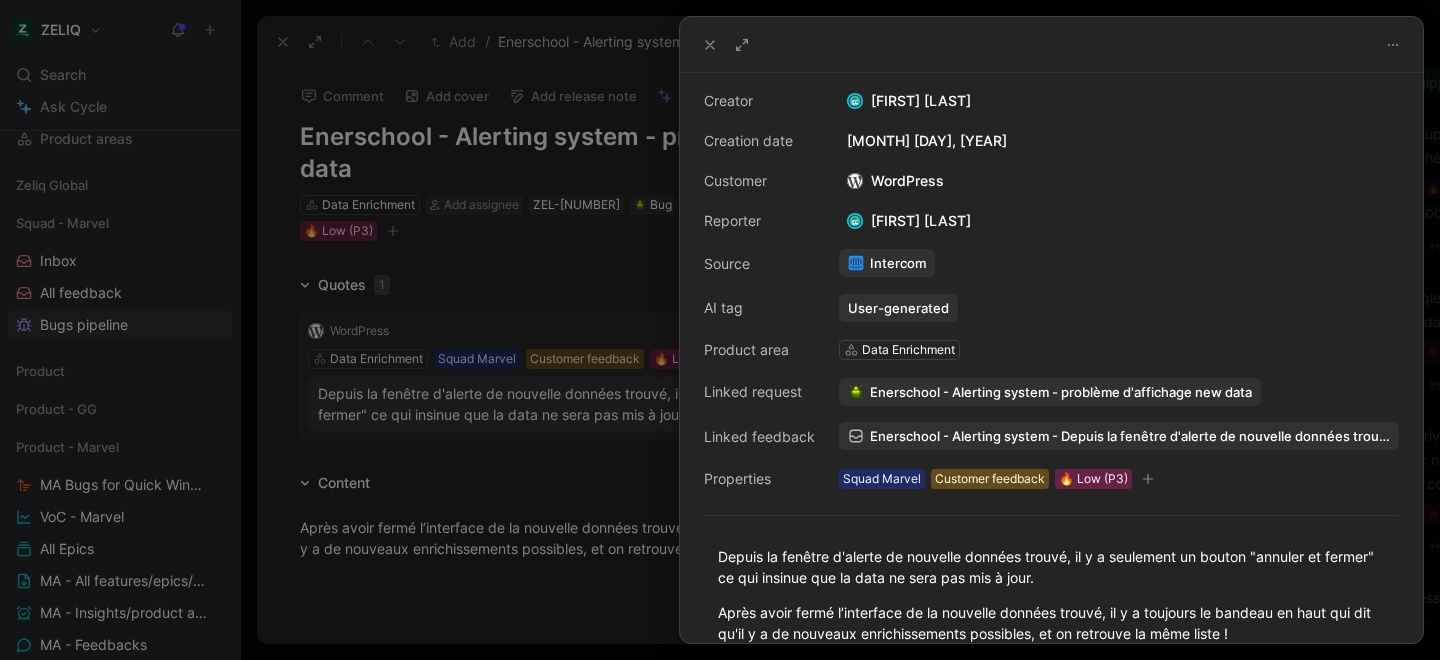 scroll, scrollTop: 151, scrollLeft: 0, axis: vertical 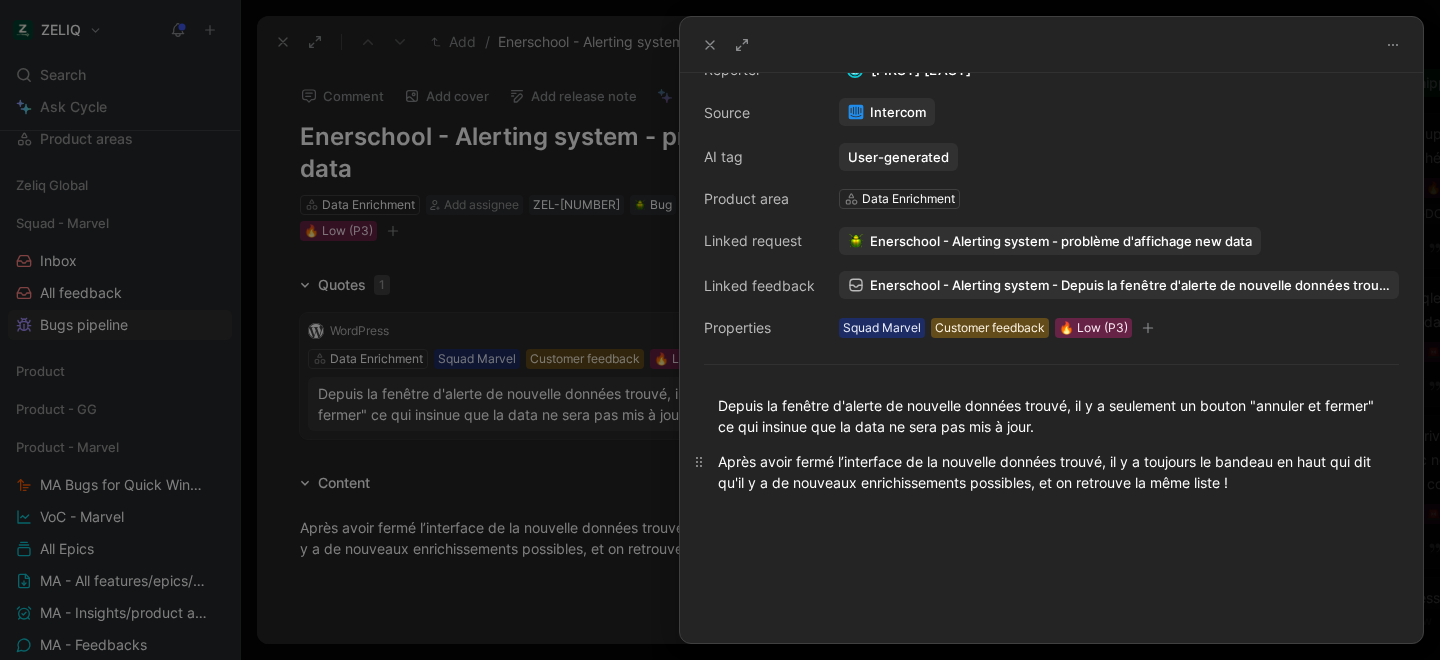 click on "Après avoir fermé l’interface de la nouvelle données trouvé, il y a toujours le bandeau en haut qui dit qu'il y a de nouveaux enrichissements possibles, et on retrouve la même liste !" at bounding box center (1051, 472) 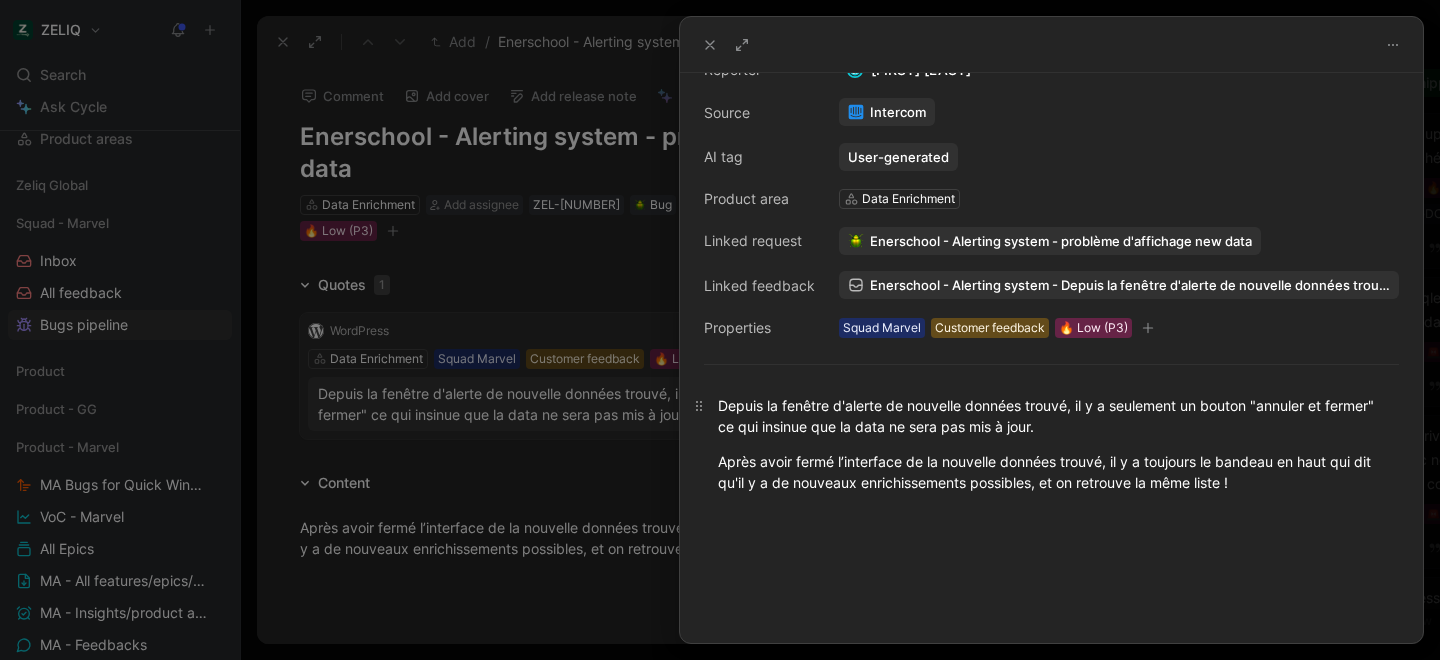 click on "Depuis la fenêtre d'alerte de nouvelle données trouvé, il y a seulement un bouton "annuler et fermer" ce qui insinue que la data ne sera pas mis à jour." at bounding box center (1051, 416) 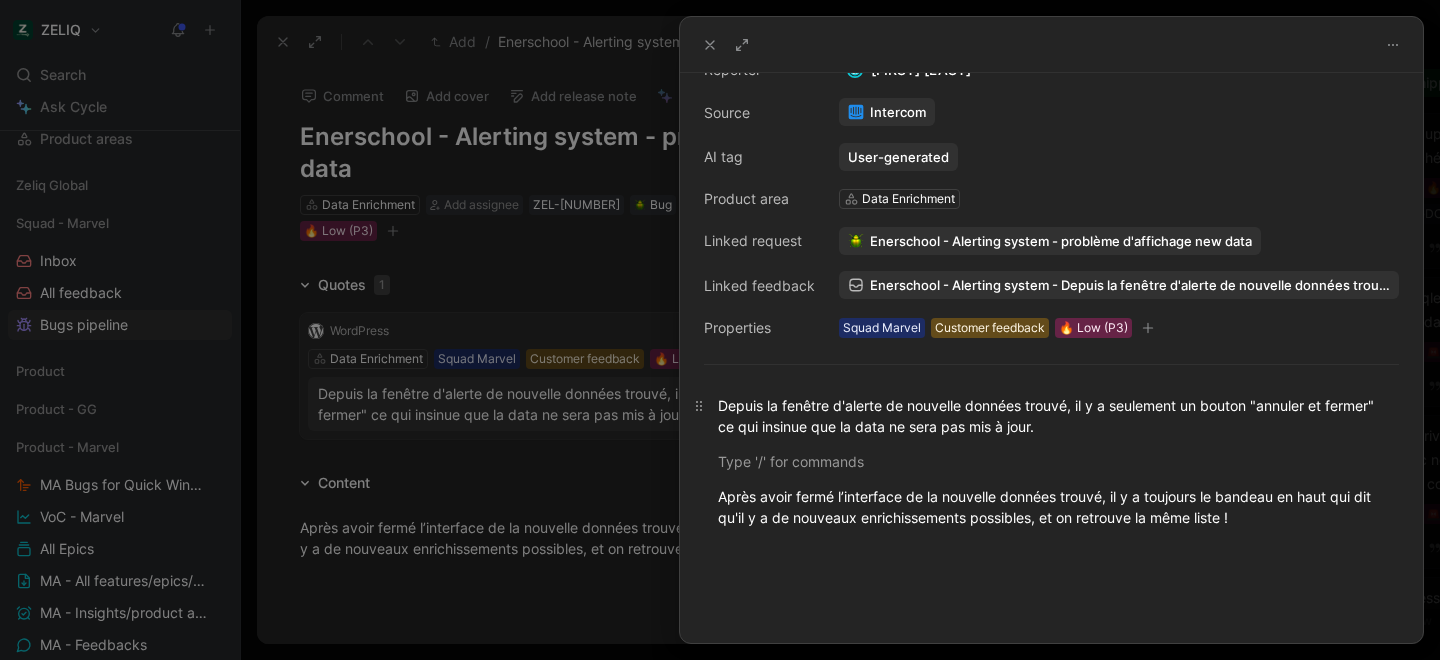 type 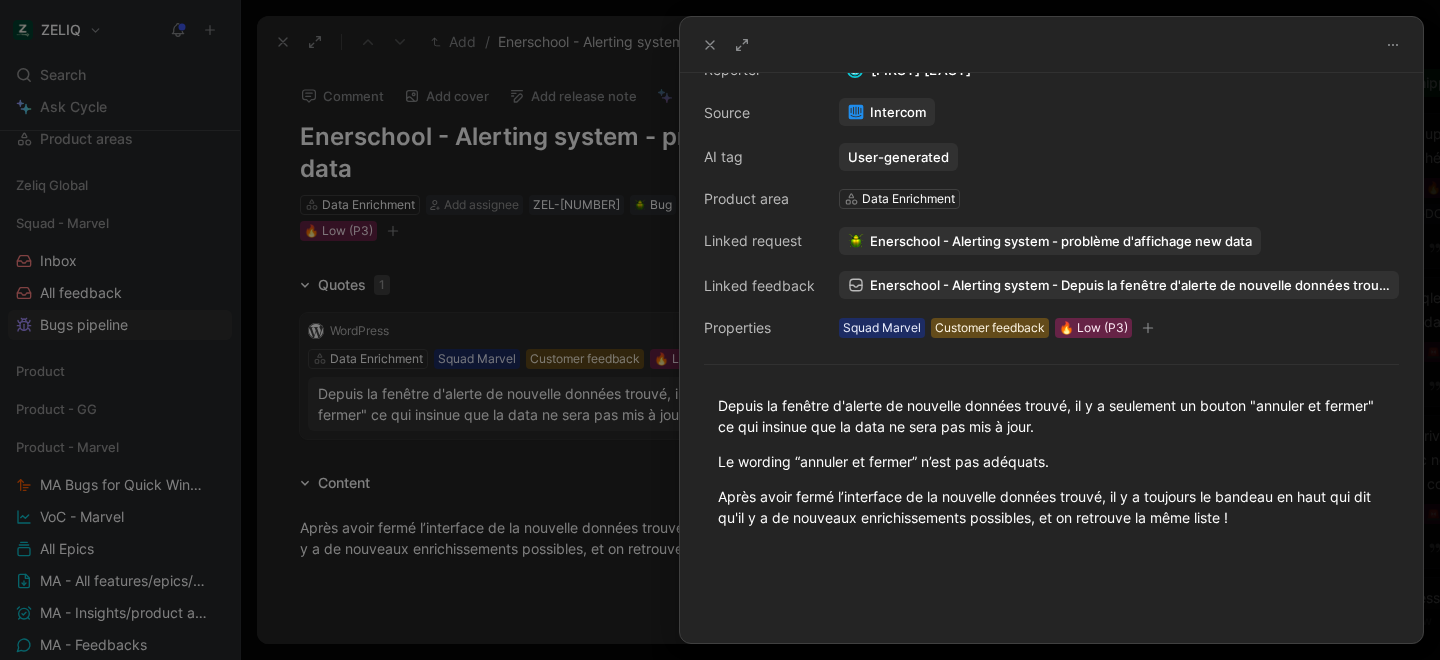 click at bounding box center [720, 330] 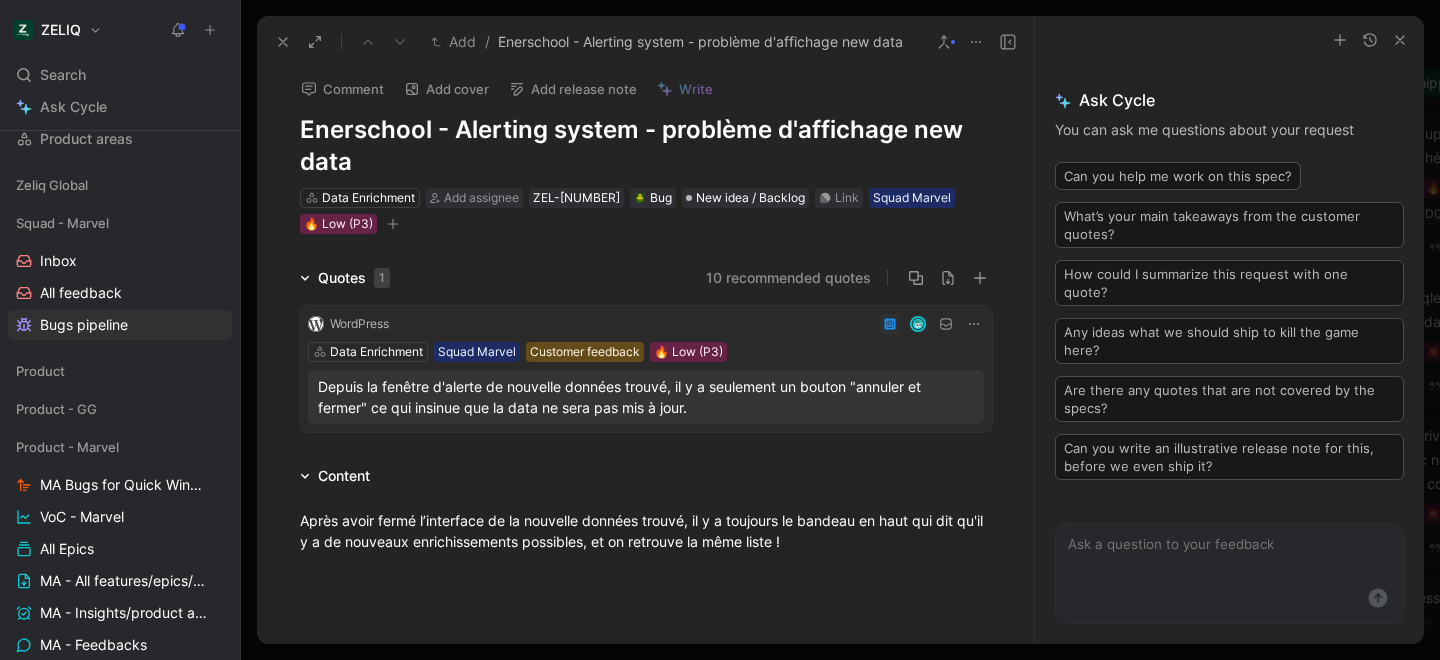 scroll, scrollTop: 9, scrollLeft: 0, axis: vertical 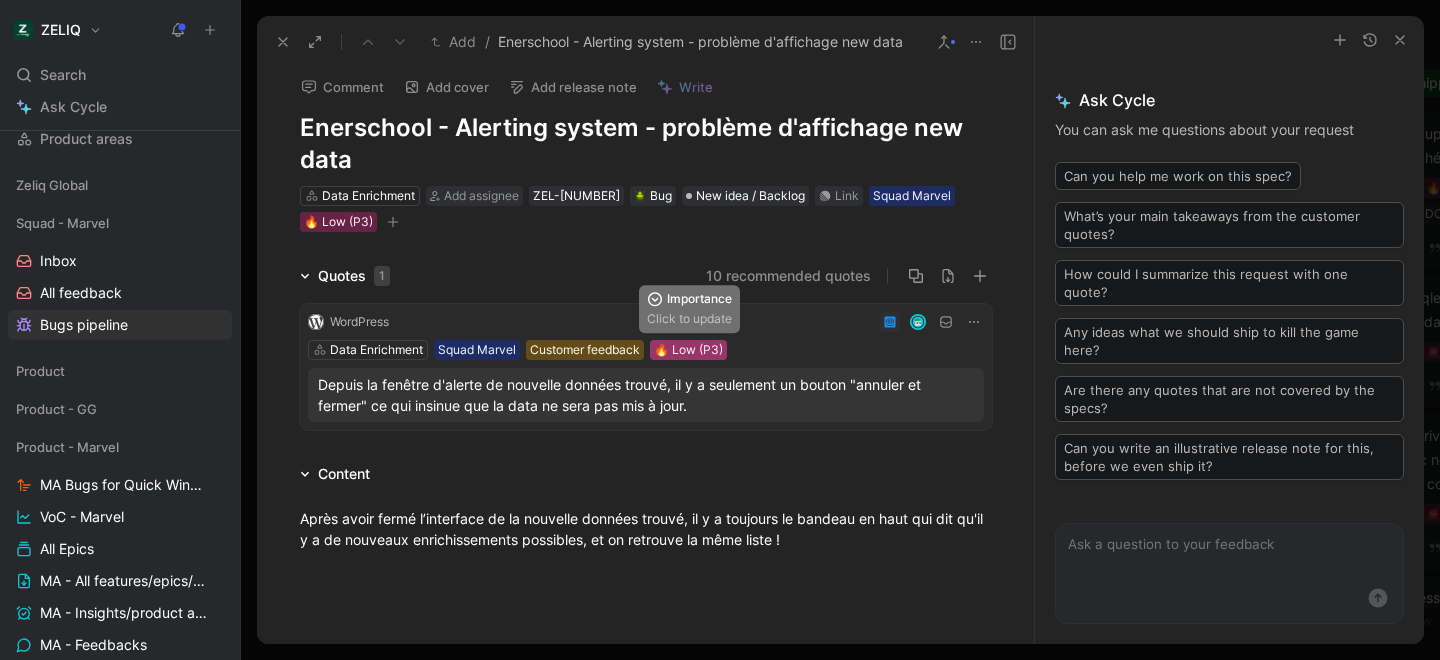 click on "🔥 Low (P3)" at bounding box center (688, 350) 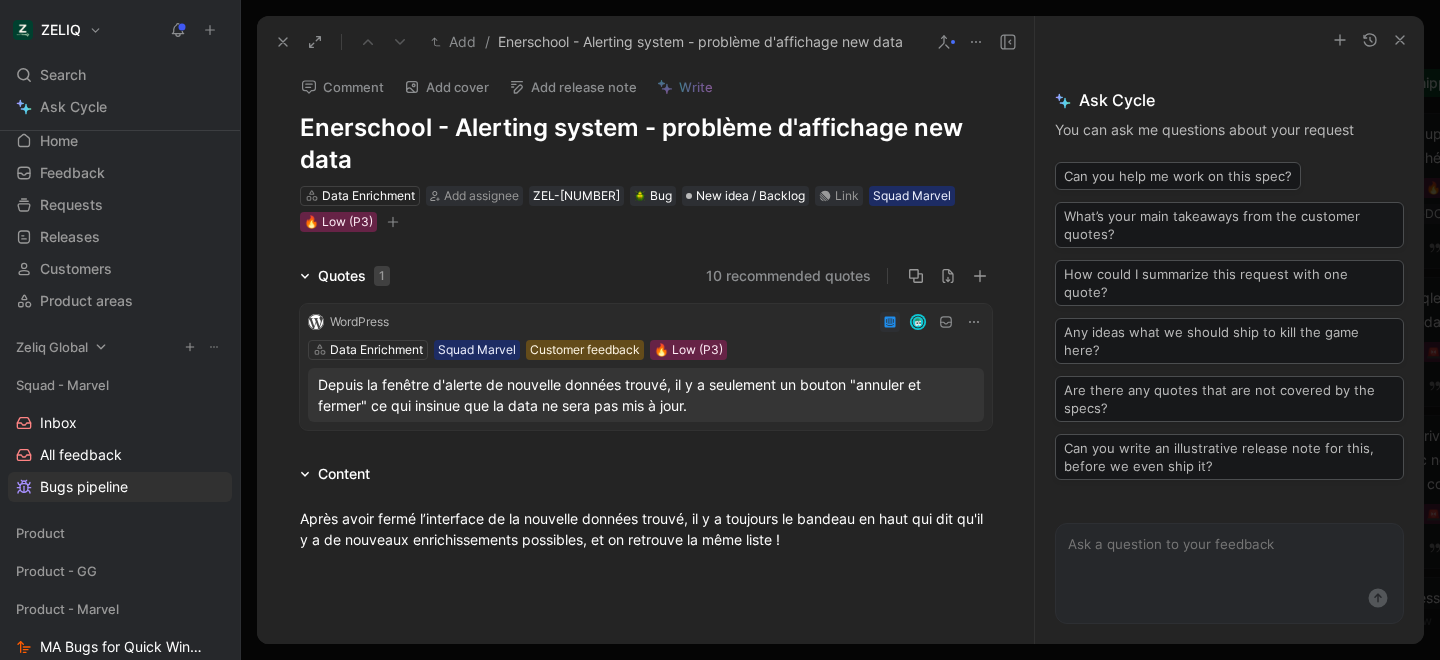 scroll, scrollTop: 0, scrollLeft: 0, axis: both 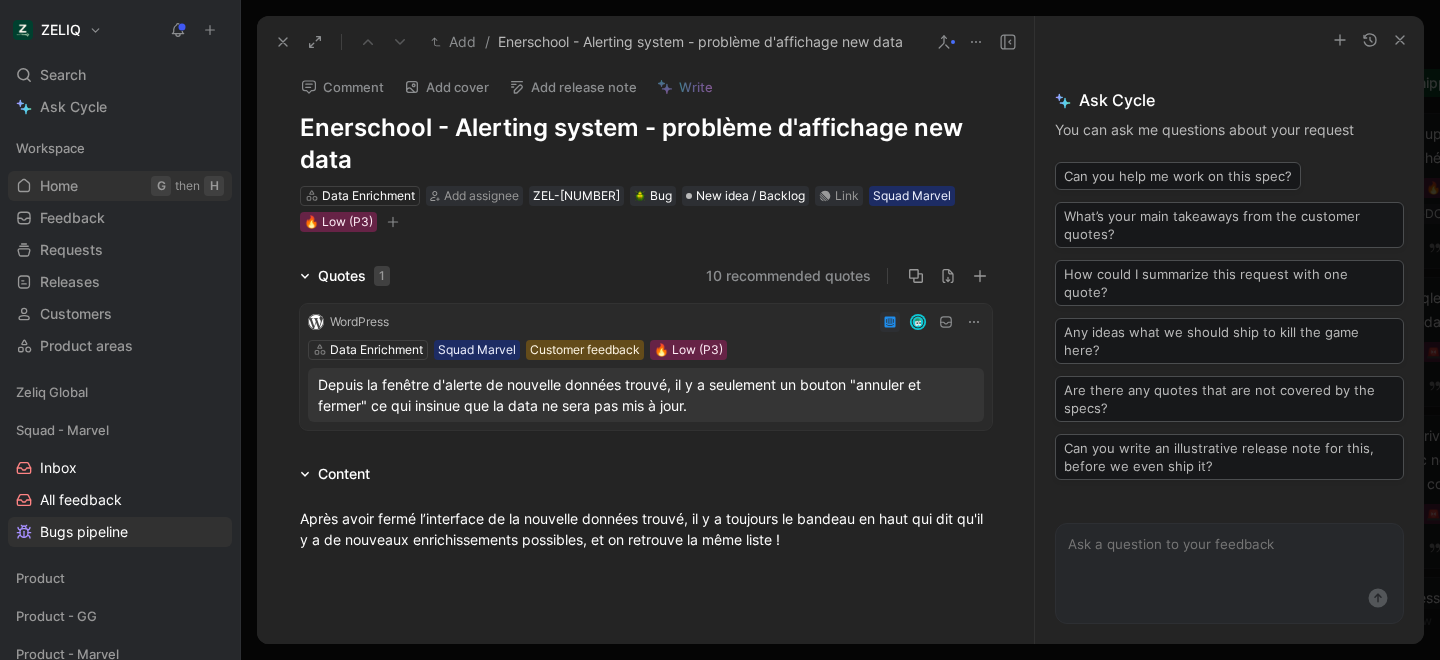 click on "Home G then H" at bounding box center [120, 186] 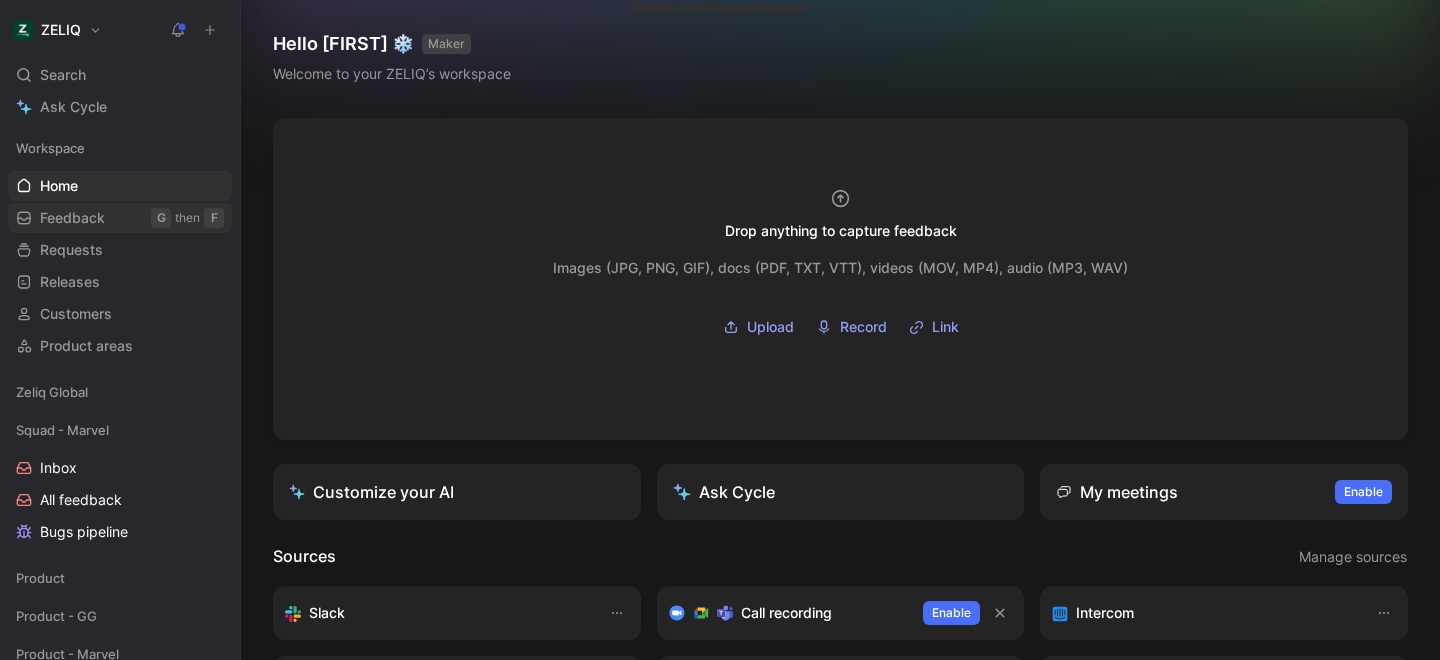 click on "Feedback" at bounding box center [72, 218] 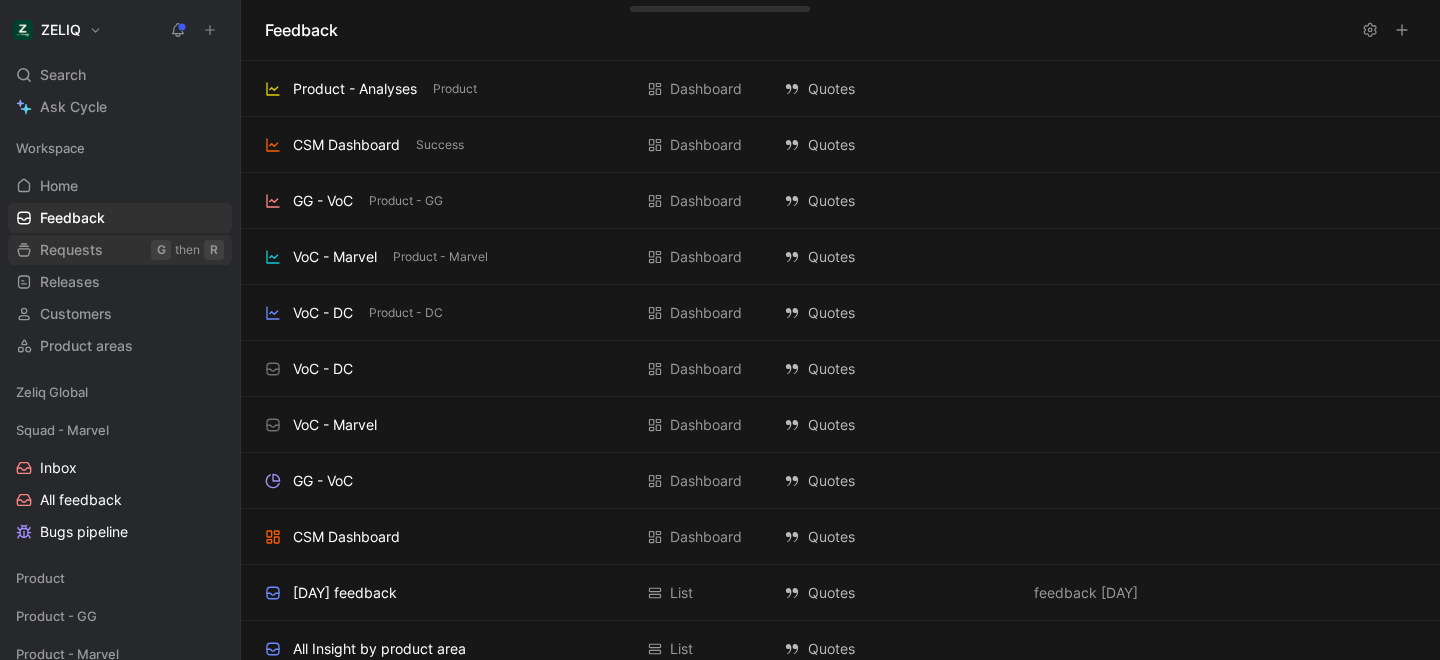 click on "Requests" at bounding box center (71, 250) 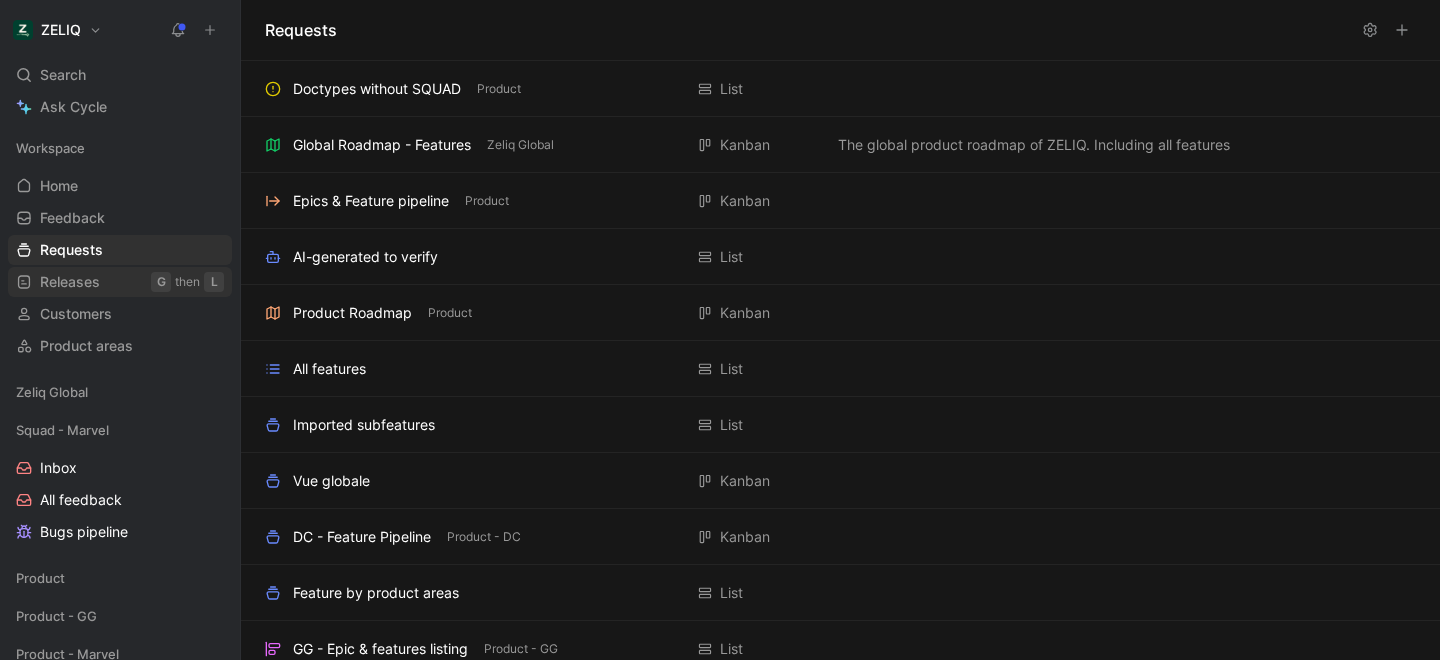 click on "Releases" at bounding box center (70, 282) 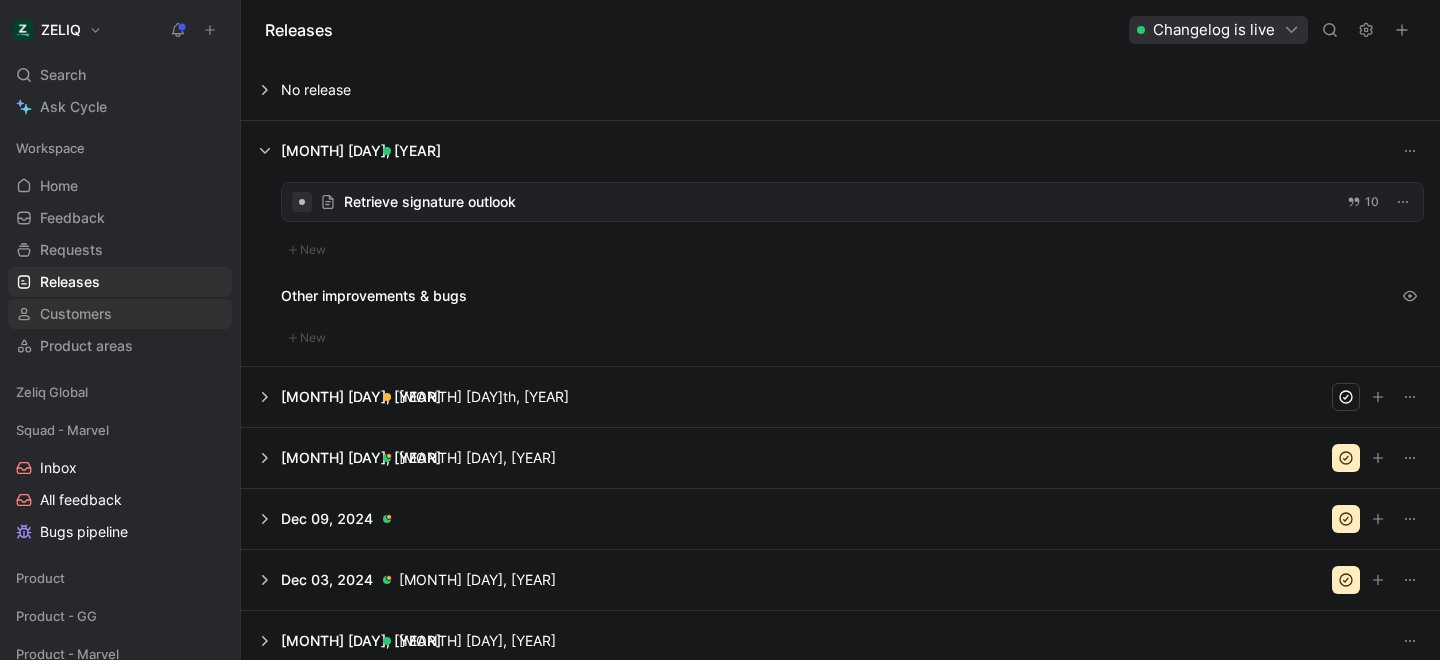click on "Customers" at bounding box center [76, 314] 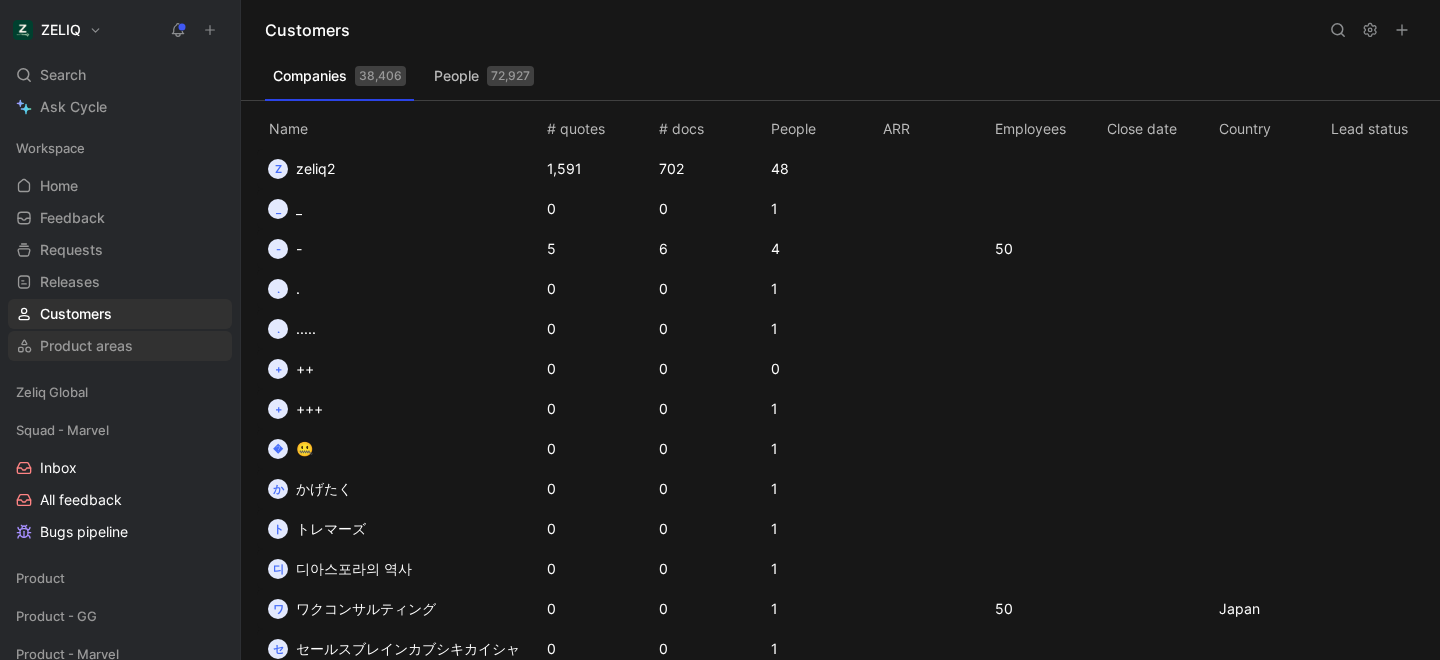 click on "Product areas" at bounding box center (86, 346) 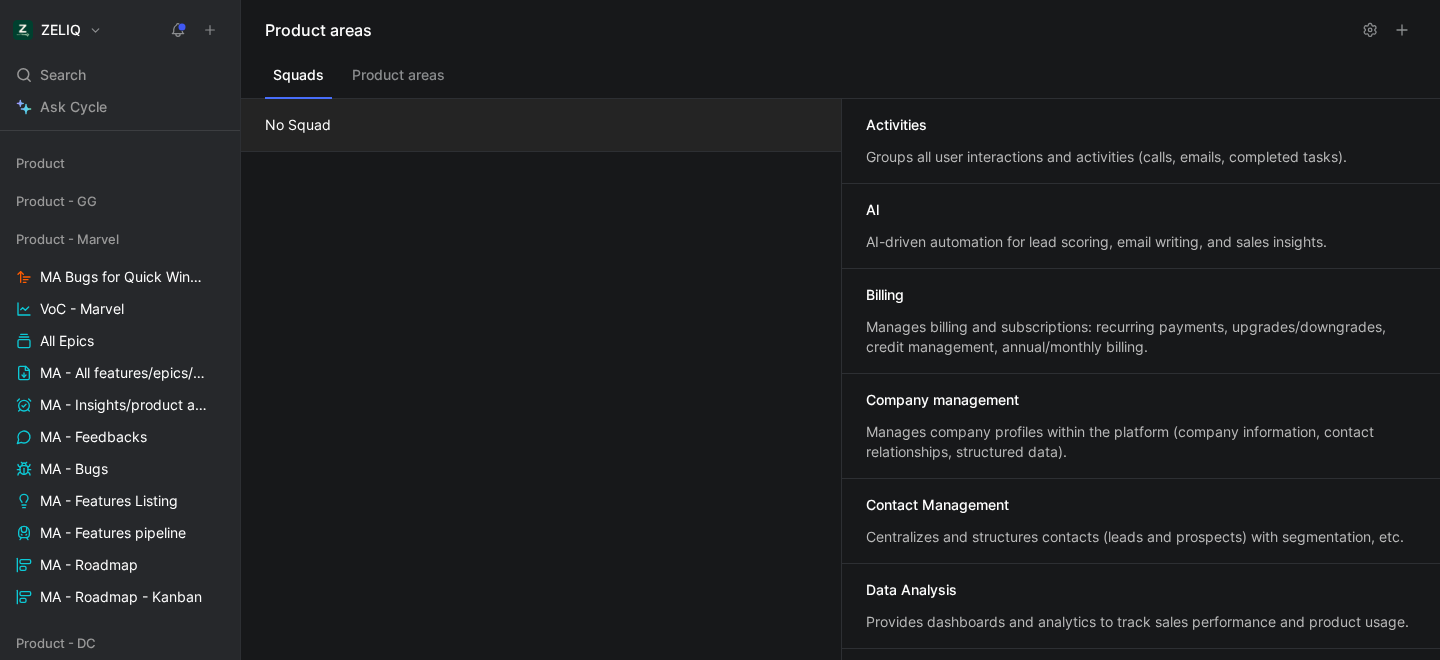 scroll, scrollTop: 410, scrollLeft: 0, axis: vertical 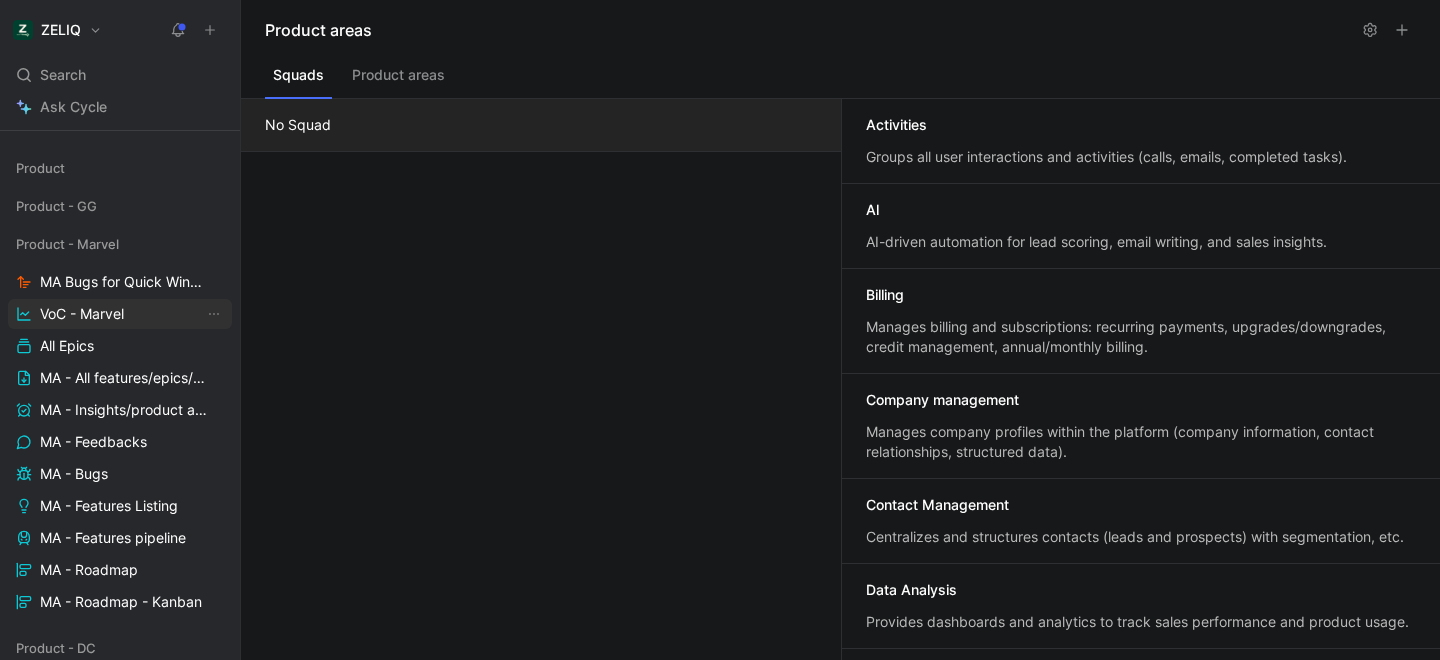 click on "VoC - Marvel" at bounding box center (82, 314) 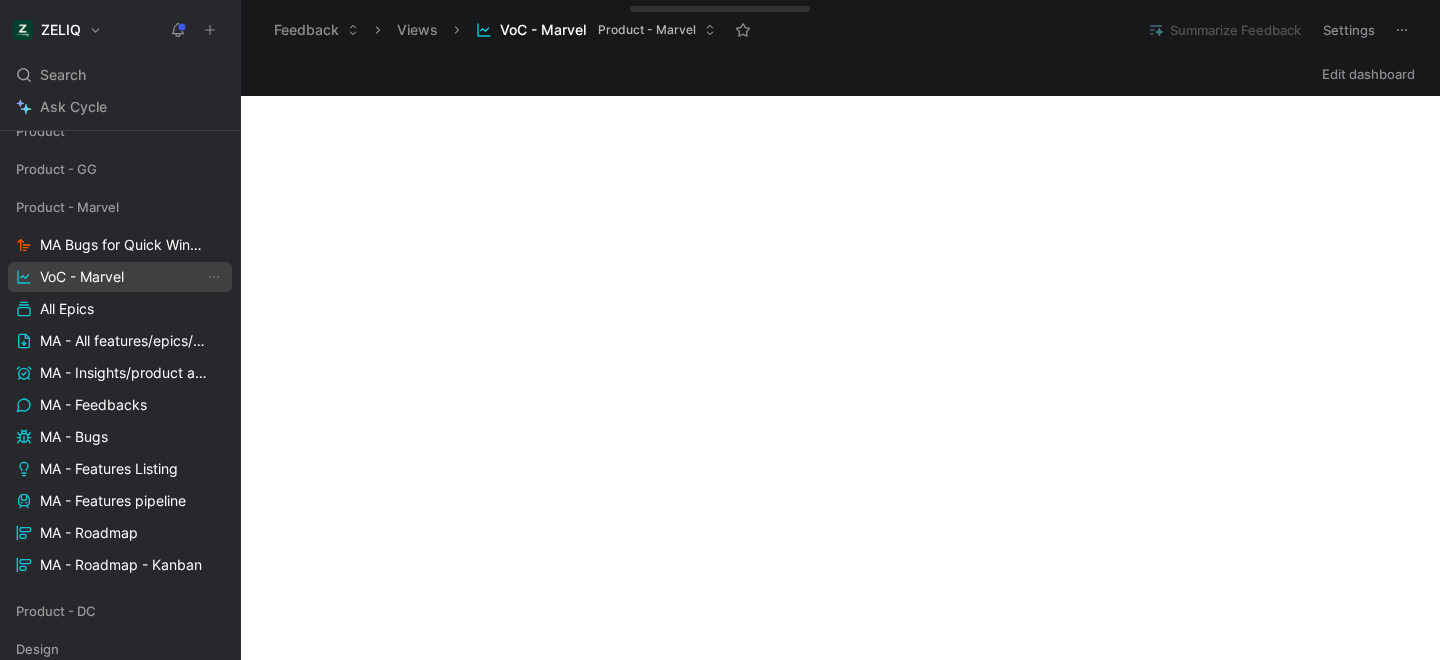 scroll, scrollTop: 450, scrollLeft: 0, axis: vertical 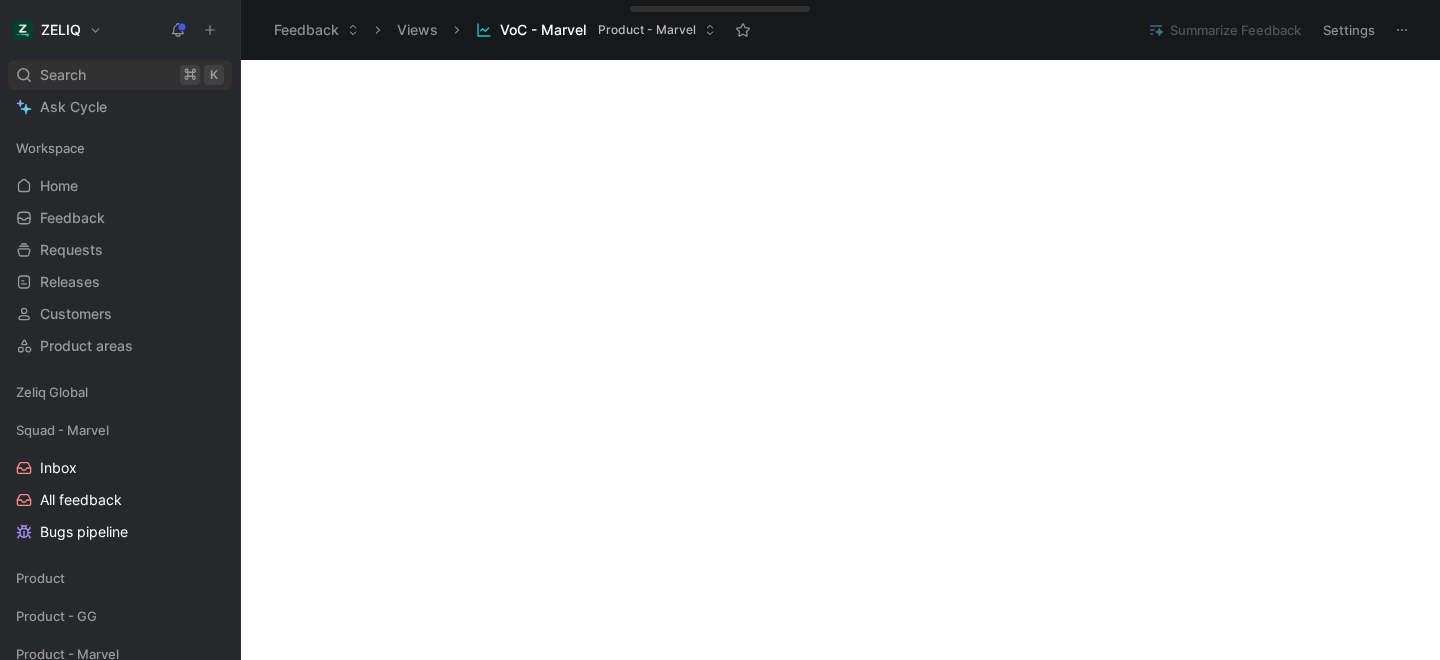 click on "Search ⌘ K" at bounding box center (120, 75) 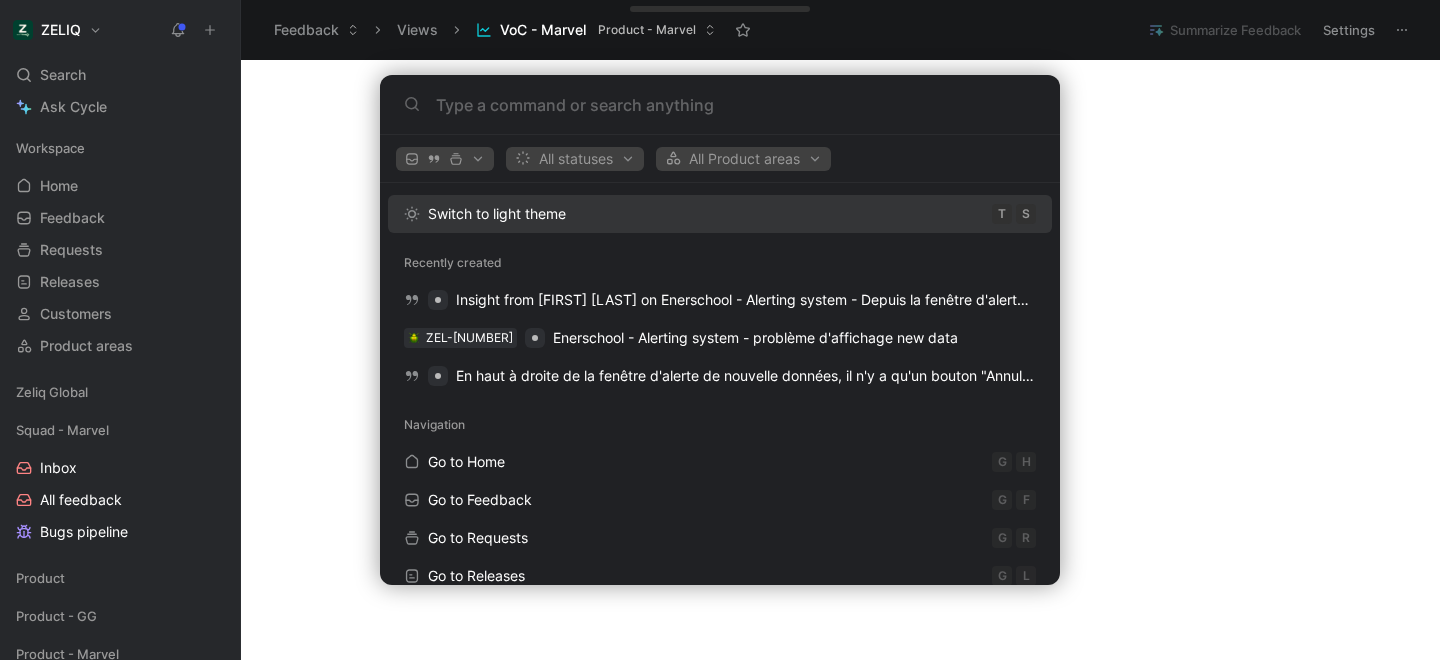 click on "ZELIQ Search ⌘ K Ask Cycle Workspace Home G then H Feedback G then F Requests G then R Releases G then L Customers Product areas Zeliq Global Squad - Marvel Inbox All feedback Bugs pipeline Product Product - GG Product - Marvel MA Bugs for Quick Wins days  VoC - Marvel All Epics MA - All features/epics/bugs MA - Insights/product area/date MA - Feedbacks MA - Bugs MA - Features Listing MA - Features pipeline MA - Roadmap  MA - Roadmap - Kanban Product - DC Design Other Success Squad - GG Squad - DC
To pick up a draggable item, press the space bar.
While dragging, use the arrow keys to move the item.
Press space again to drop the item in its new position, or press escape to cancel.
Help center Invite member Feedback Views VoC - Marvel Product - Marvel Summarize Feedback Settings Edit dashboard Drop anything here to capture feedback Docs, images, videos, audio files, links & more Dismiss popup All statuses All   Product areas Switch to light theme T S Recently created ZEL-14534 G H" at bounding box center (720, 330) 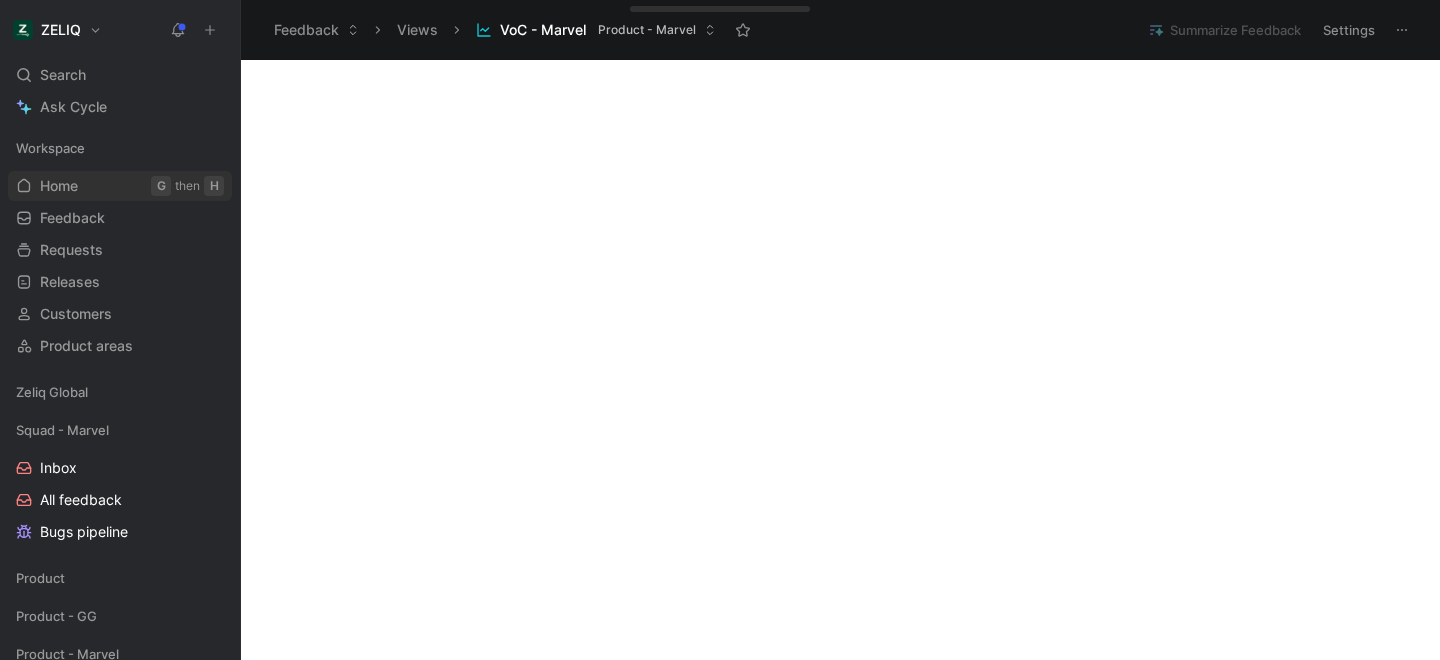 click on "Home G then H" at bounding box center [120, 186] 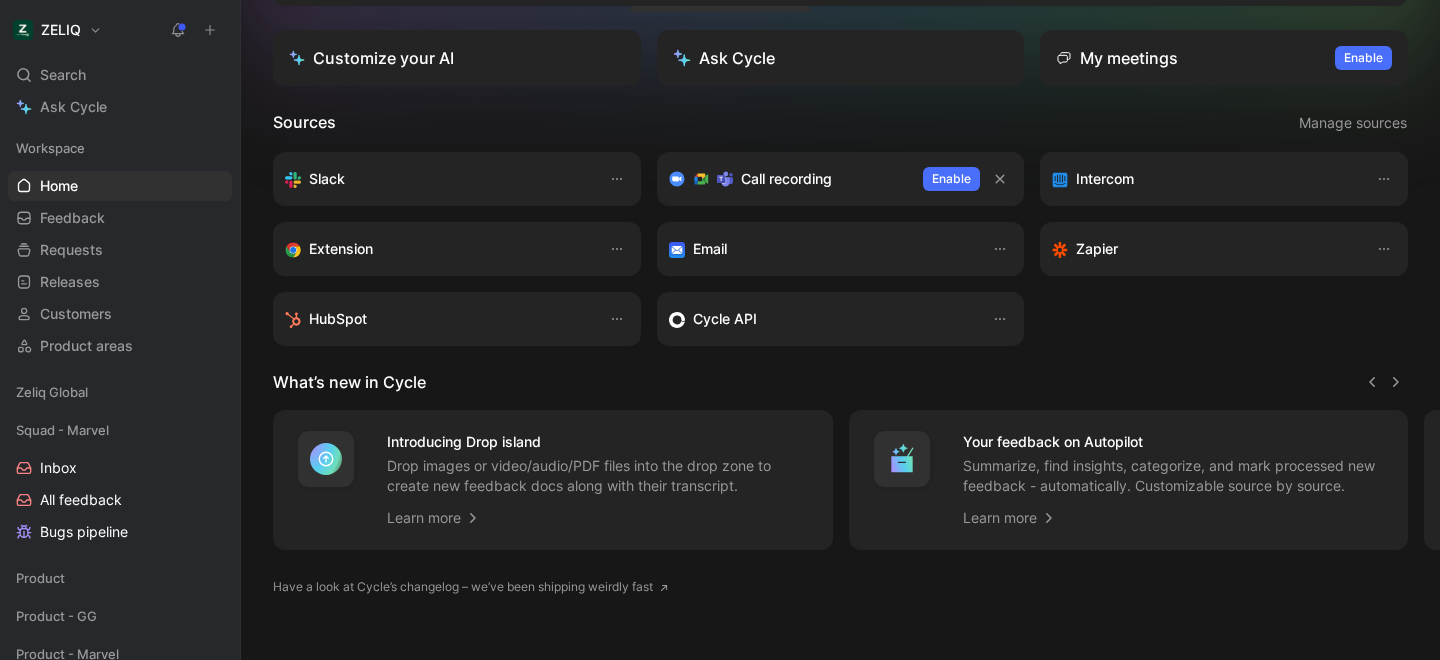 scroll, scrollTop: 452, scrollLeft: 0, axis: vertical 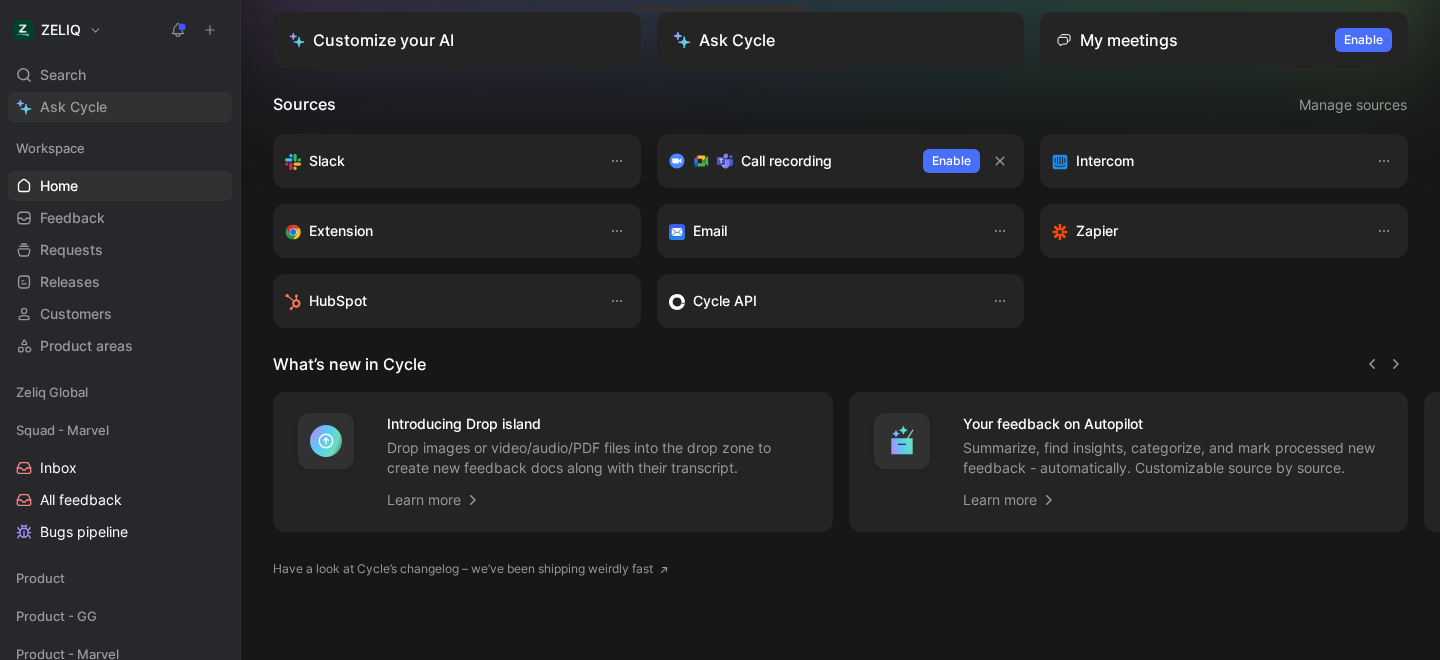 click on "Search" at bounding box center (63, 75) 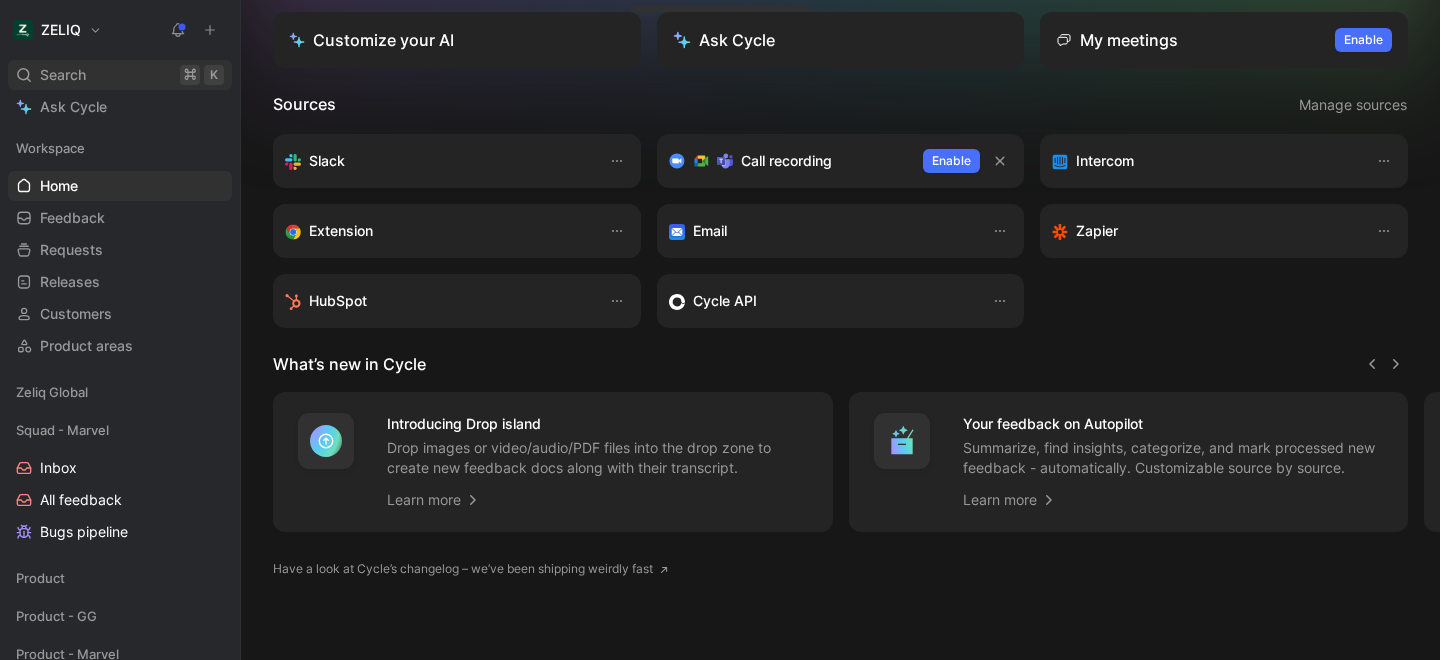 click on "Search" at bounding box center [63, 75] 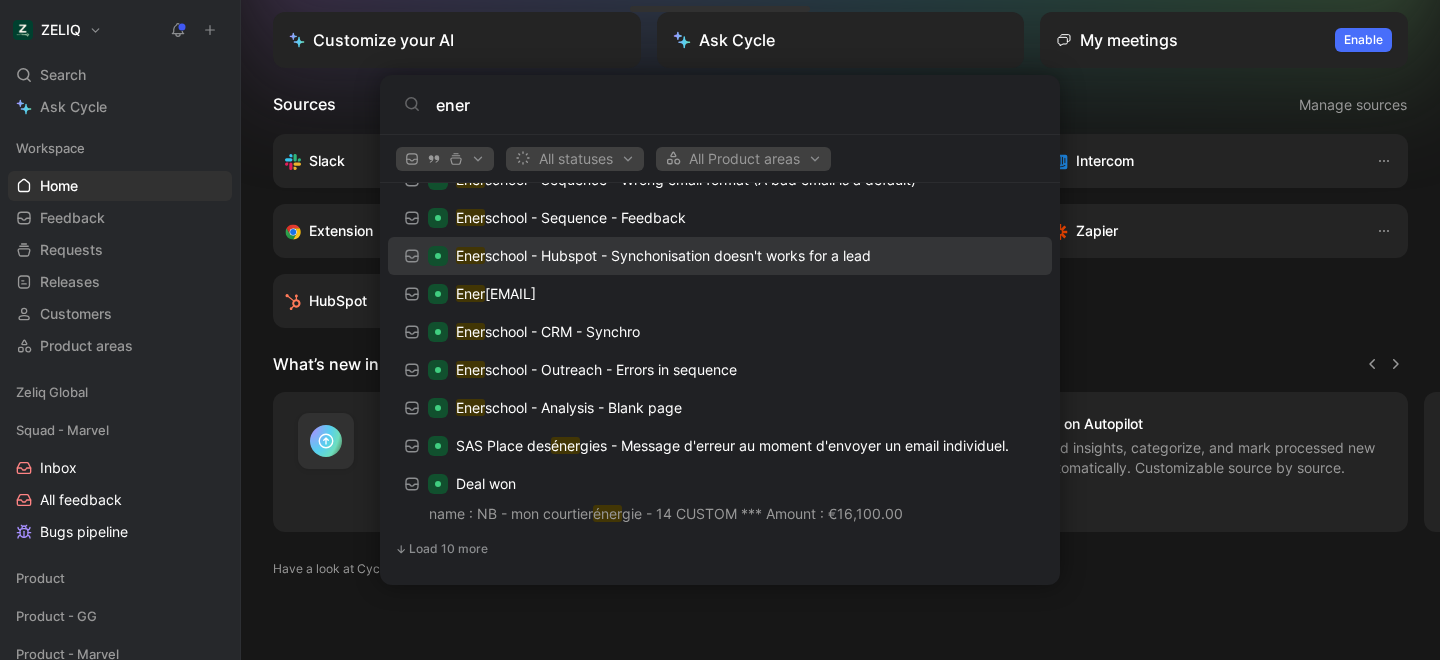 scroll, scrollTop: 0, scrollLeft: 0, axis: both 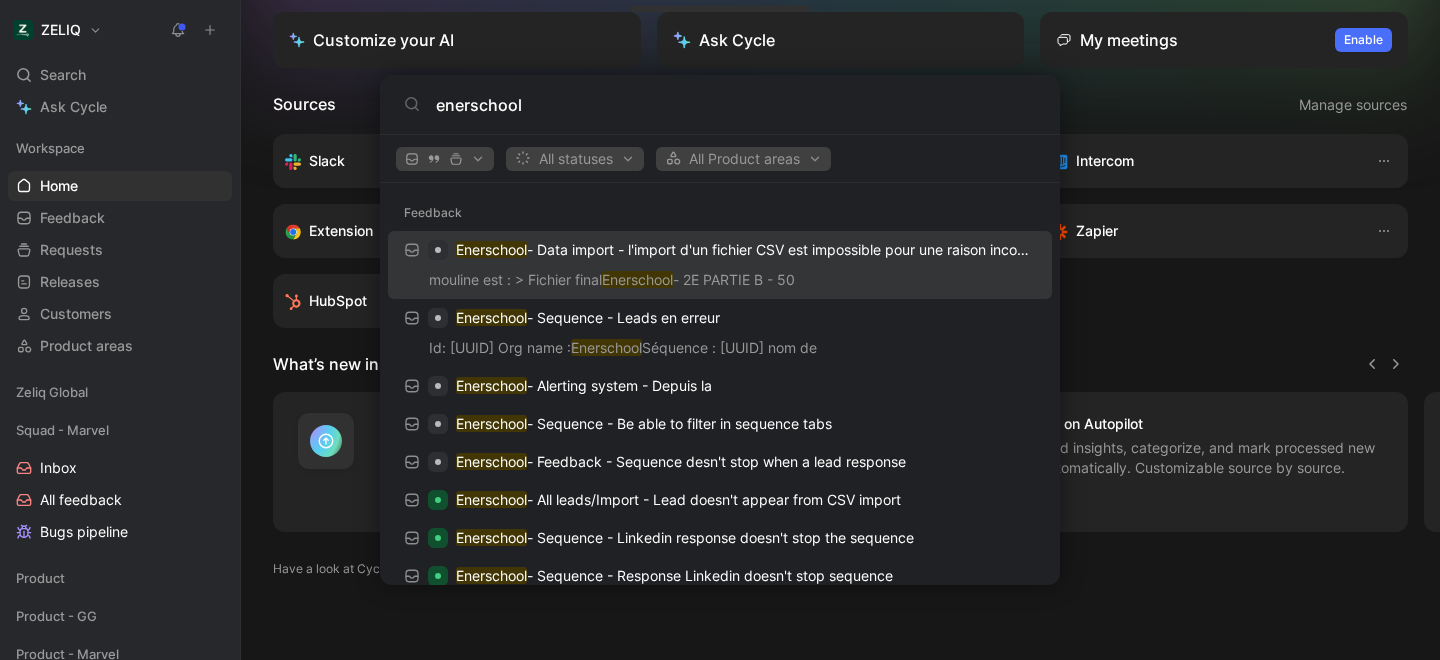 type on "enerschool" 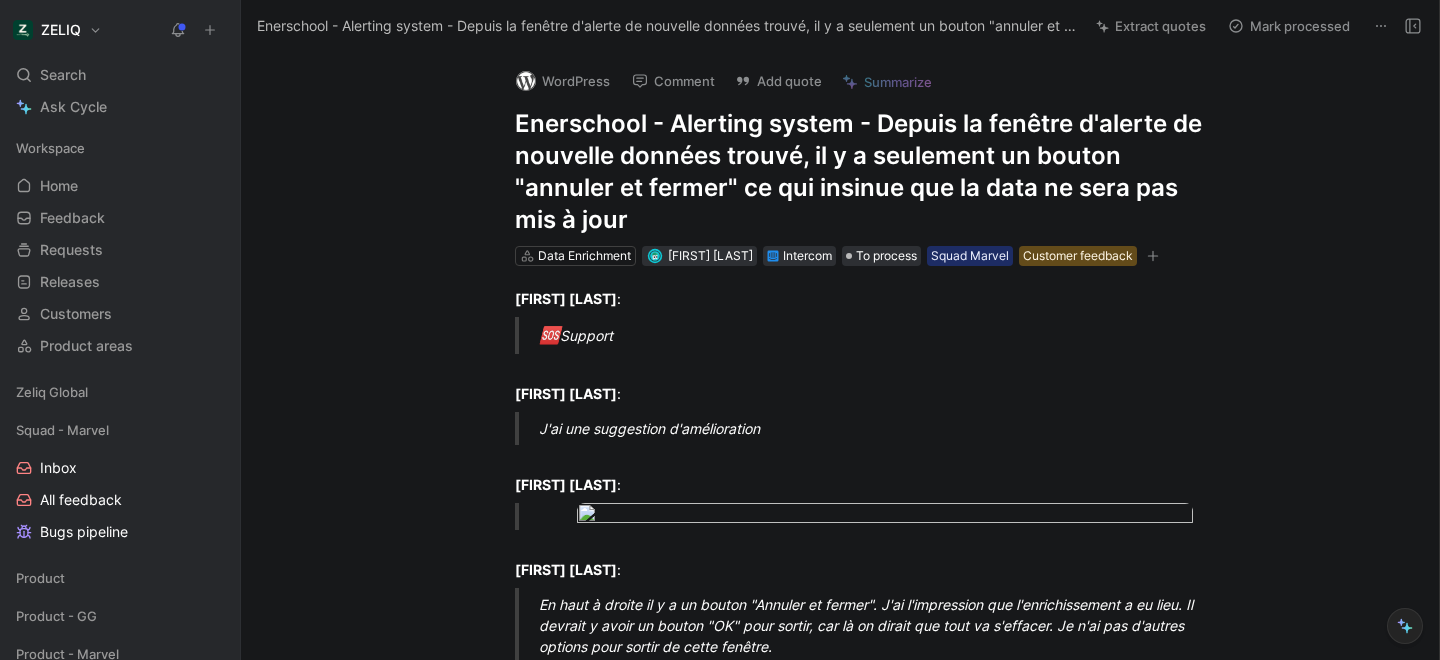 scroll, scrollTop: 0, scrollLeft: 0, axis: both 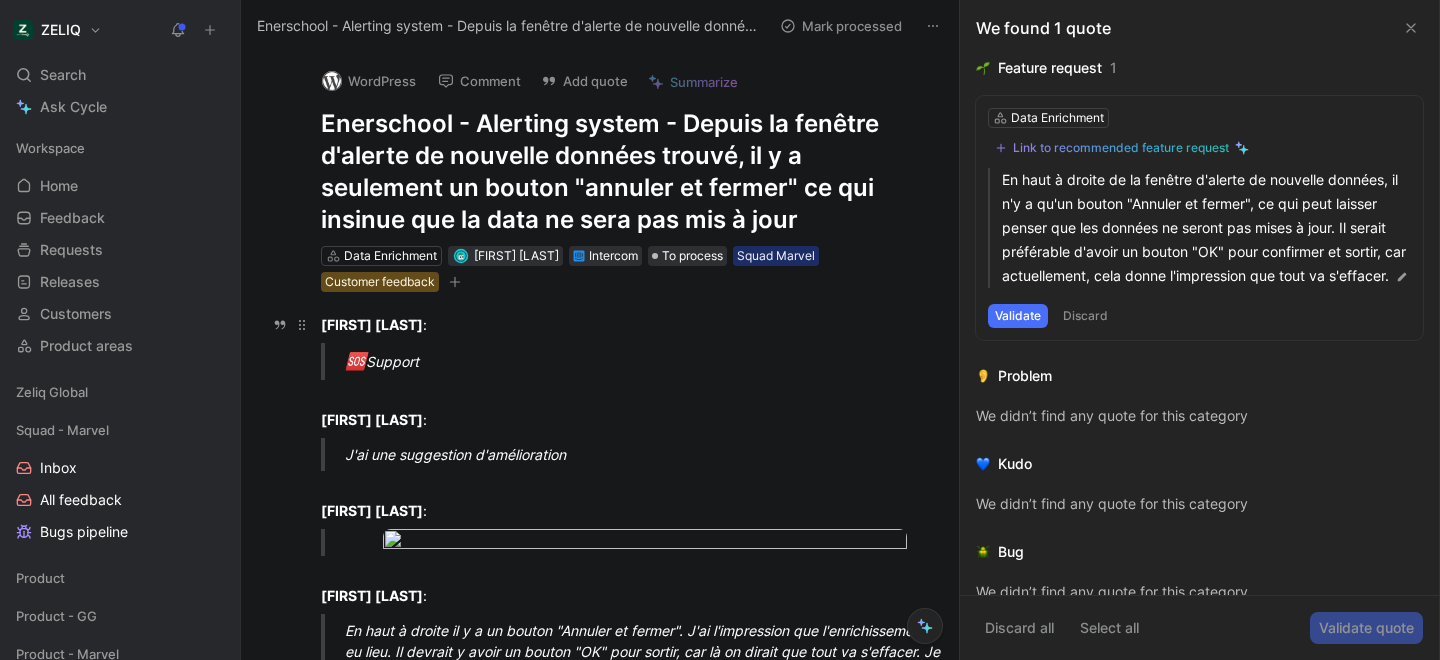 click on "Charlène SAILLY :" at bounding box center [621, 324] 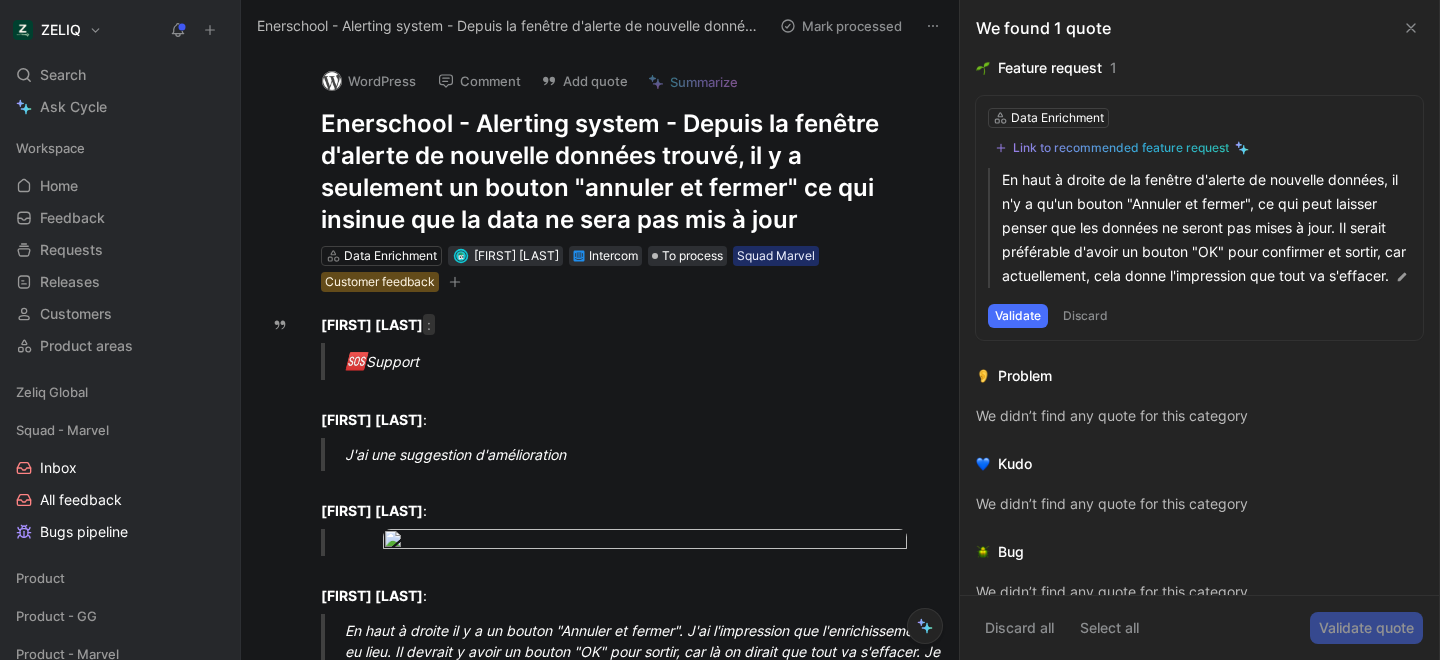 click 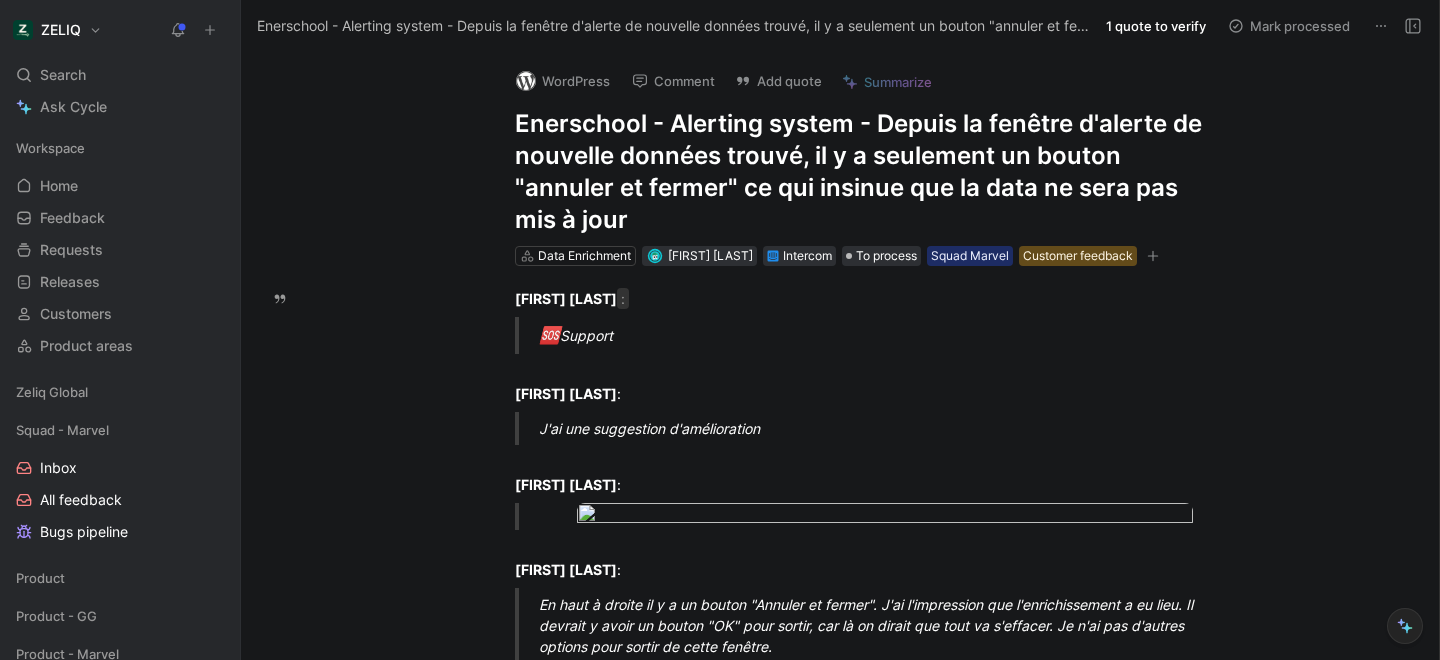 click at bounding box center [1413, 26] 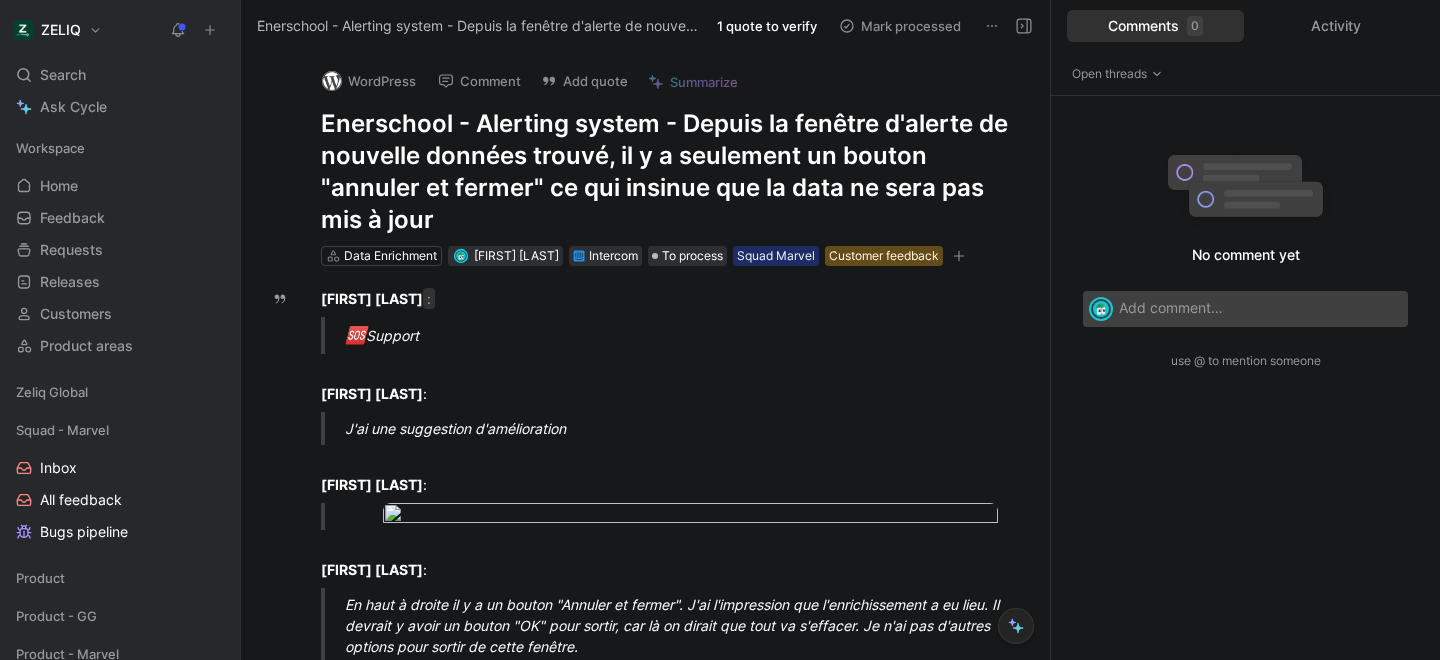 click on "Enerschool - Alerting system - Depuis la fenêtre d'alerte de nouvelle données trouvé, il y a seulement un bouton "annuler et fermer" ce qui insinue que la data ne sera pas mis à jour" at bounding box center (666, 172) 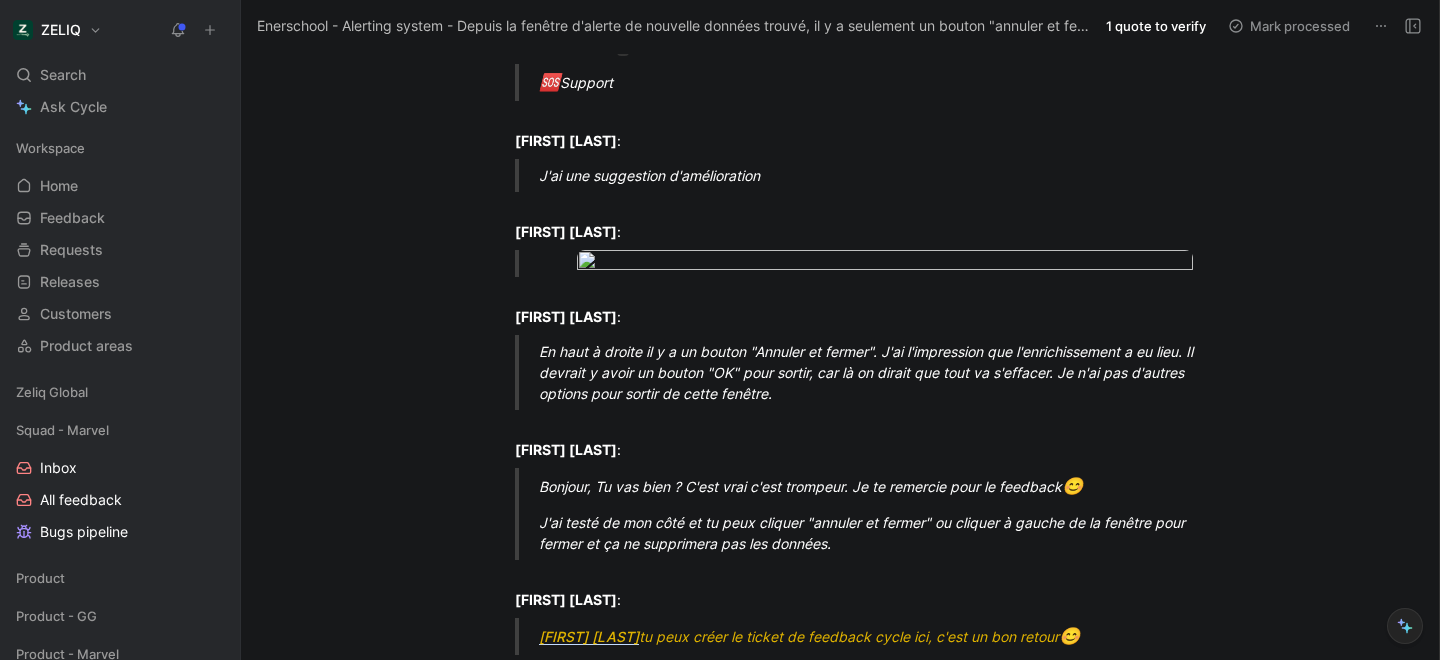 scroll, scrollTop: 0, scrollLeft: 0, axis: both 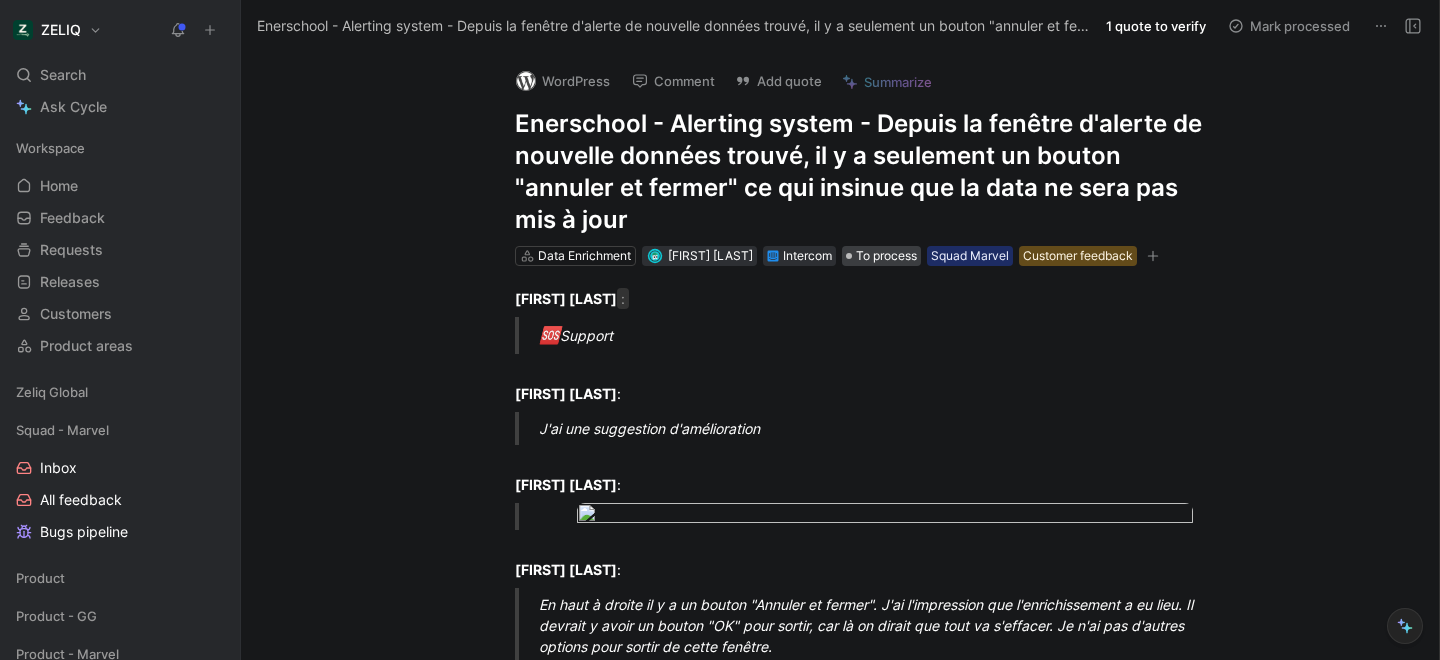 click on "To process" at bounding box center [886, 256] 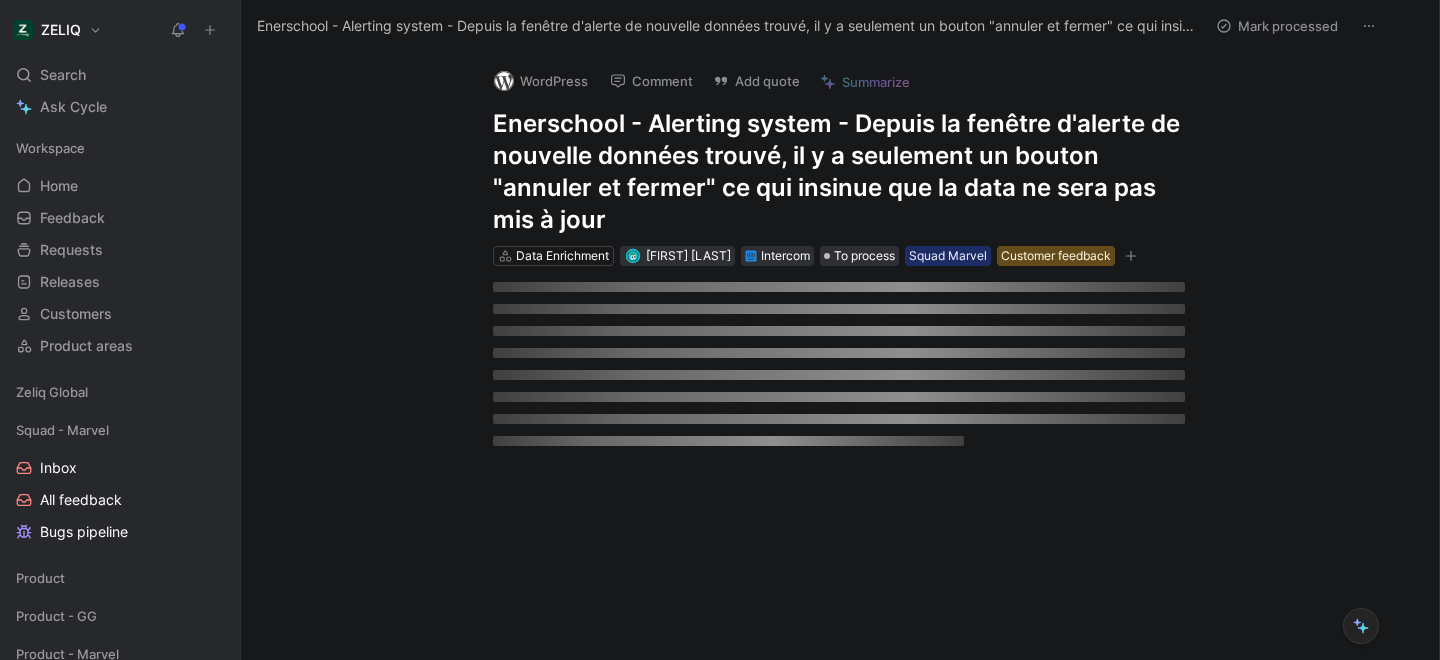 scroll, scrollTop: 0, scrollLeft: 0, axis: both 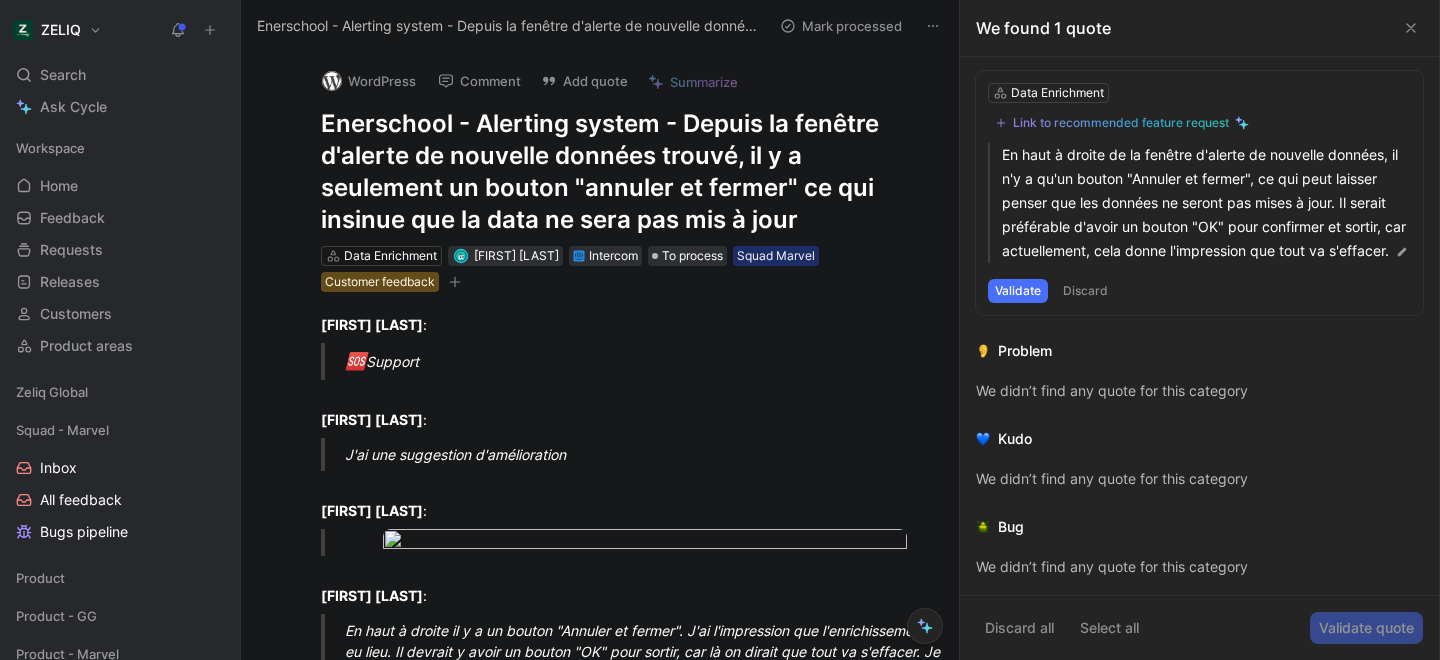 click on "We didn’t find any quote for this category" at bounding box center (1199, 567) 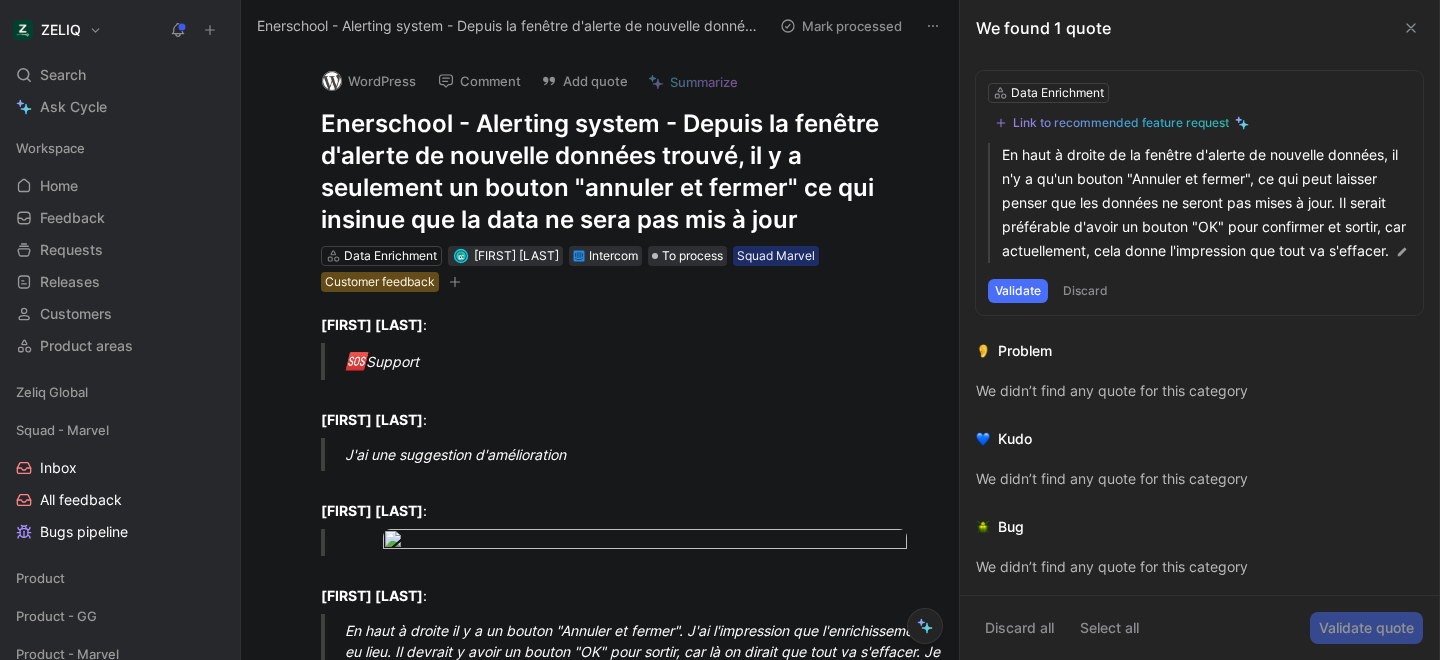 scroll, scrollTop: 0, scrollLeft: 0, axis: both 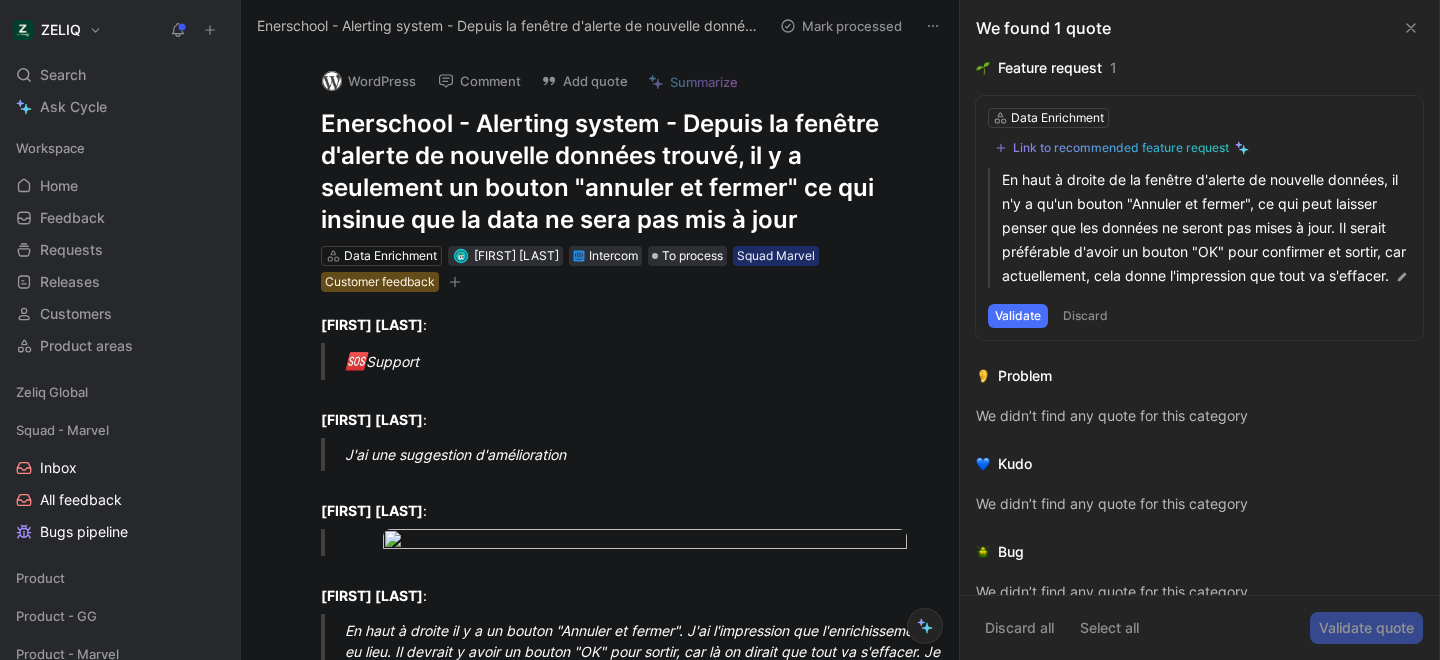 click on "Validate" at bounding box center [1018, 316] 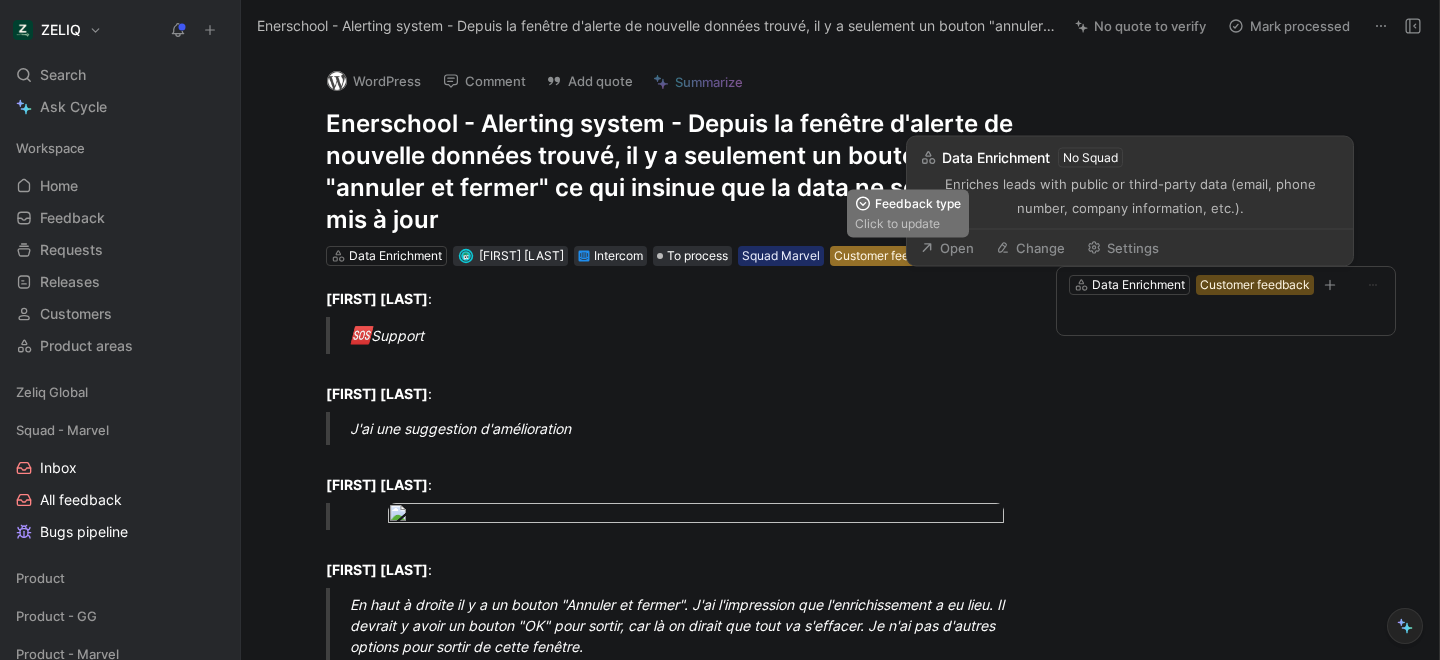 click on "Customer feedback" at bounding box center (889, 256) 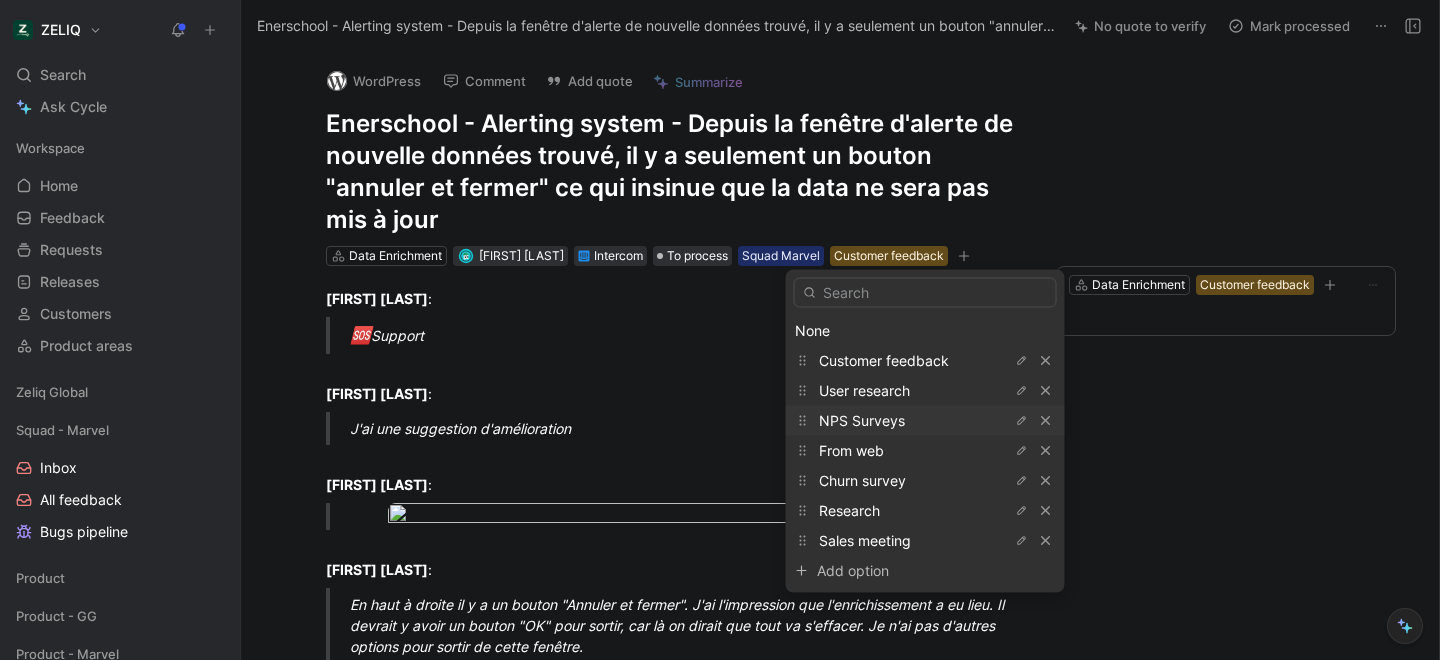 scroll, scrollTop: 0, scrollLeft: 0, axis: both 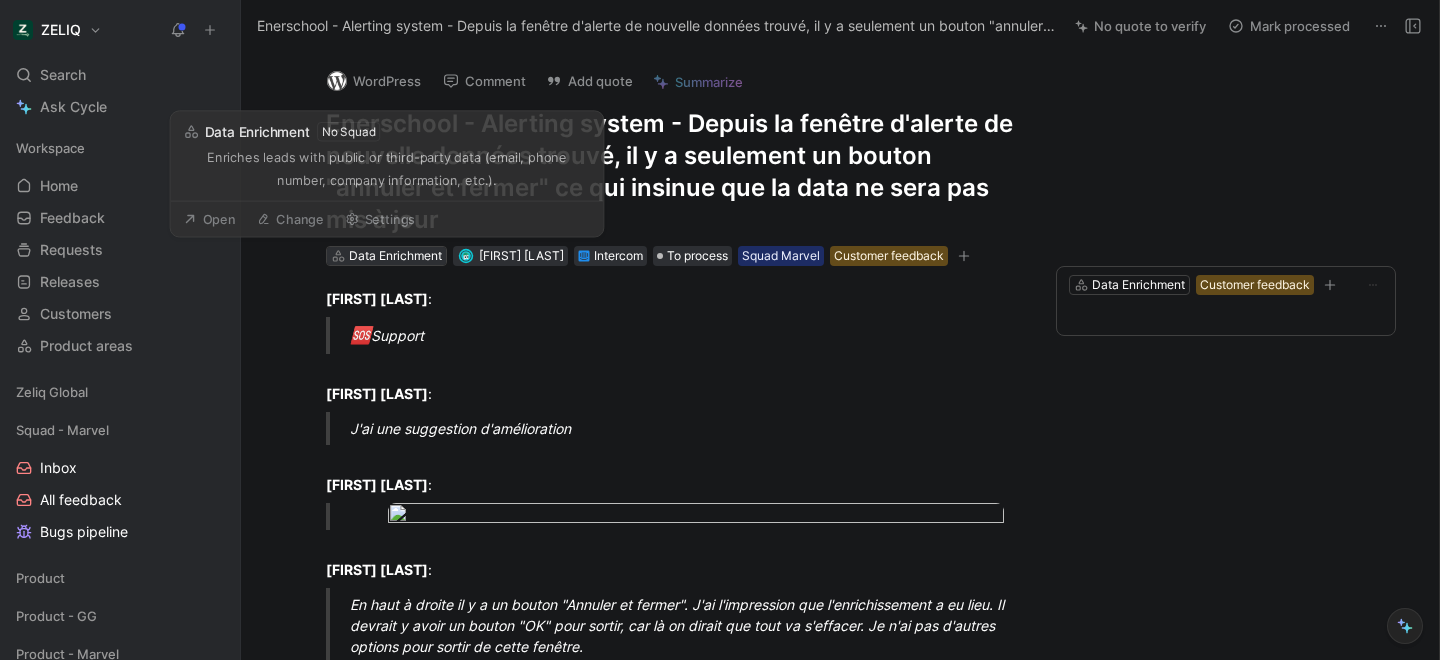 click on "Data Enrichment" at bounding box center [395, 256] 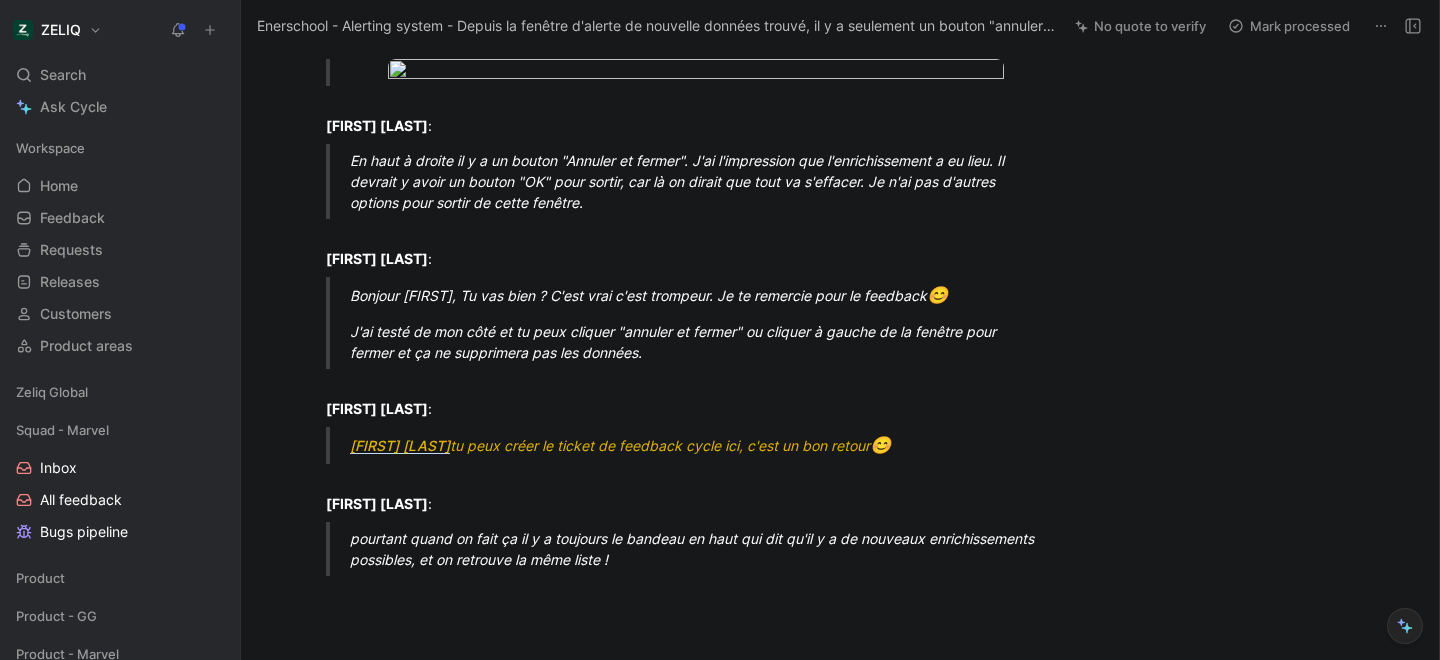 scroll, scrollTop: 447, scrollLeft: 0, axis: vertical 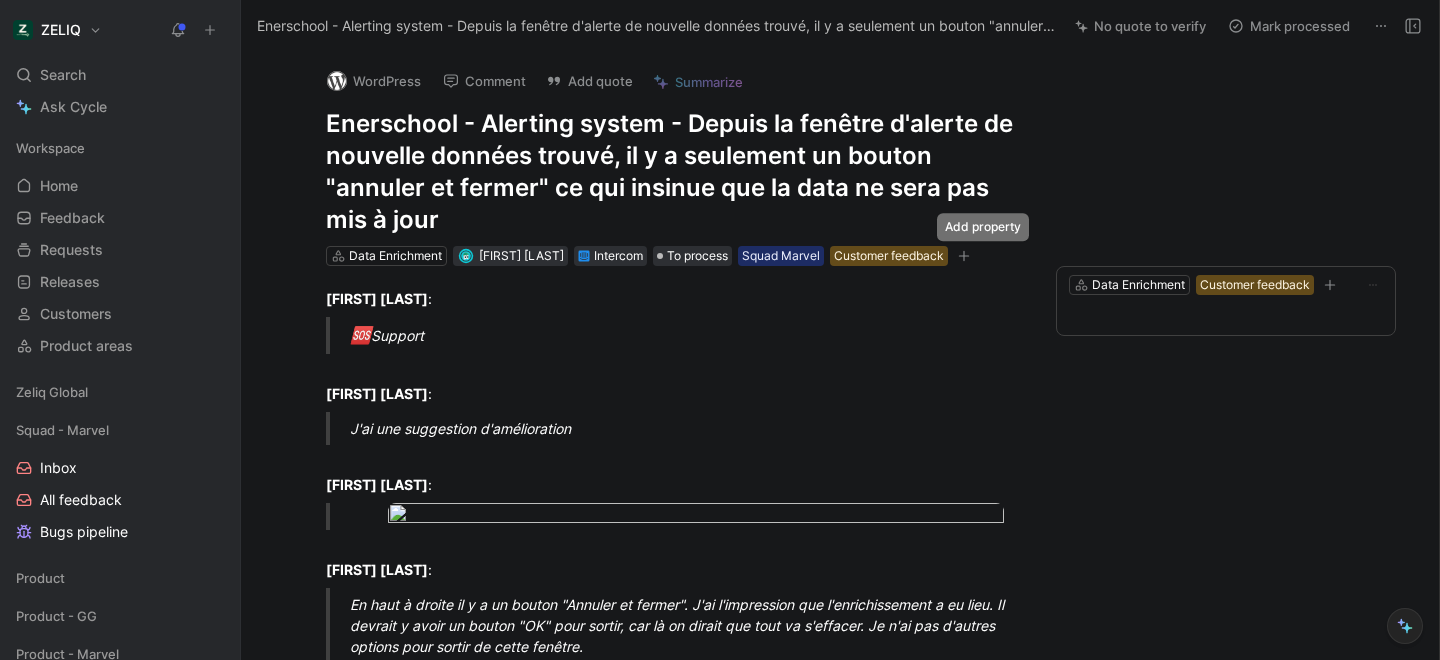 click 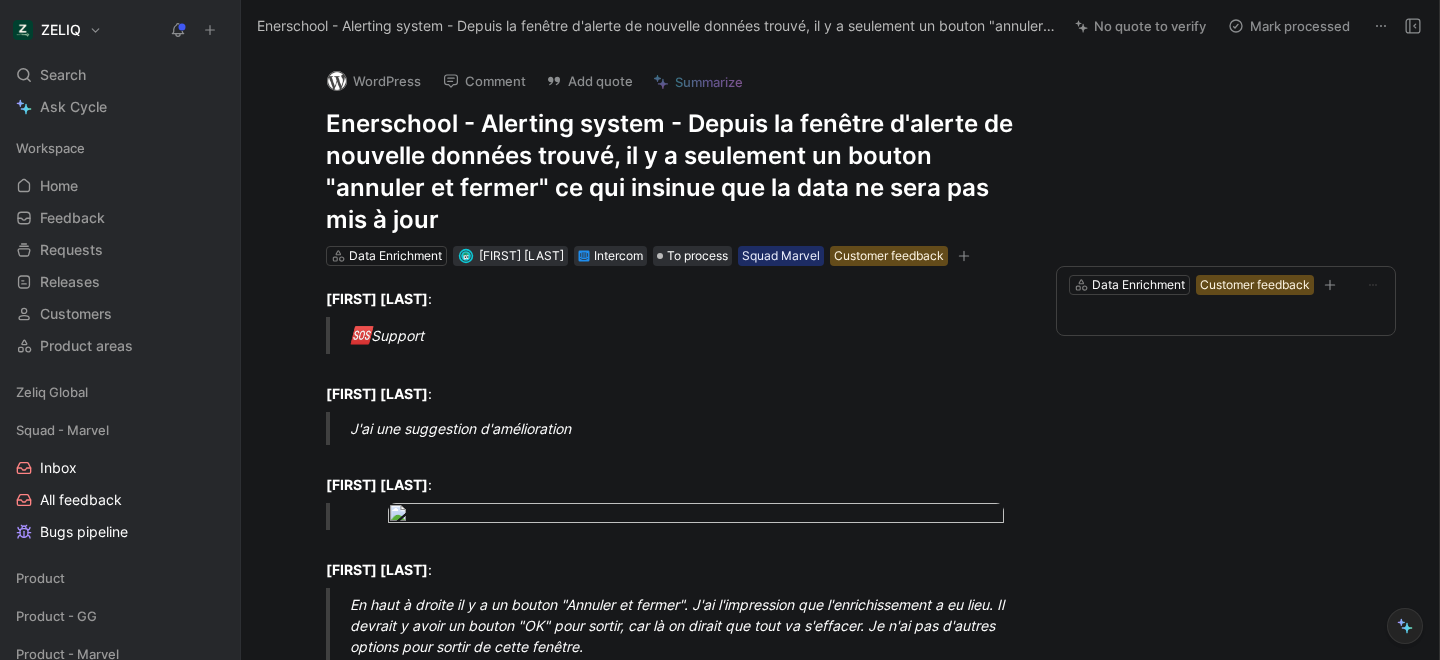 click on "Add quote" at bounding box center (589, 81) 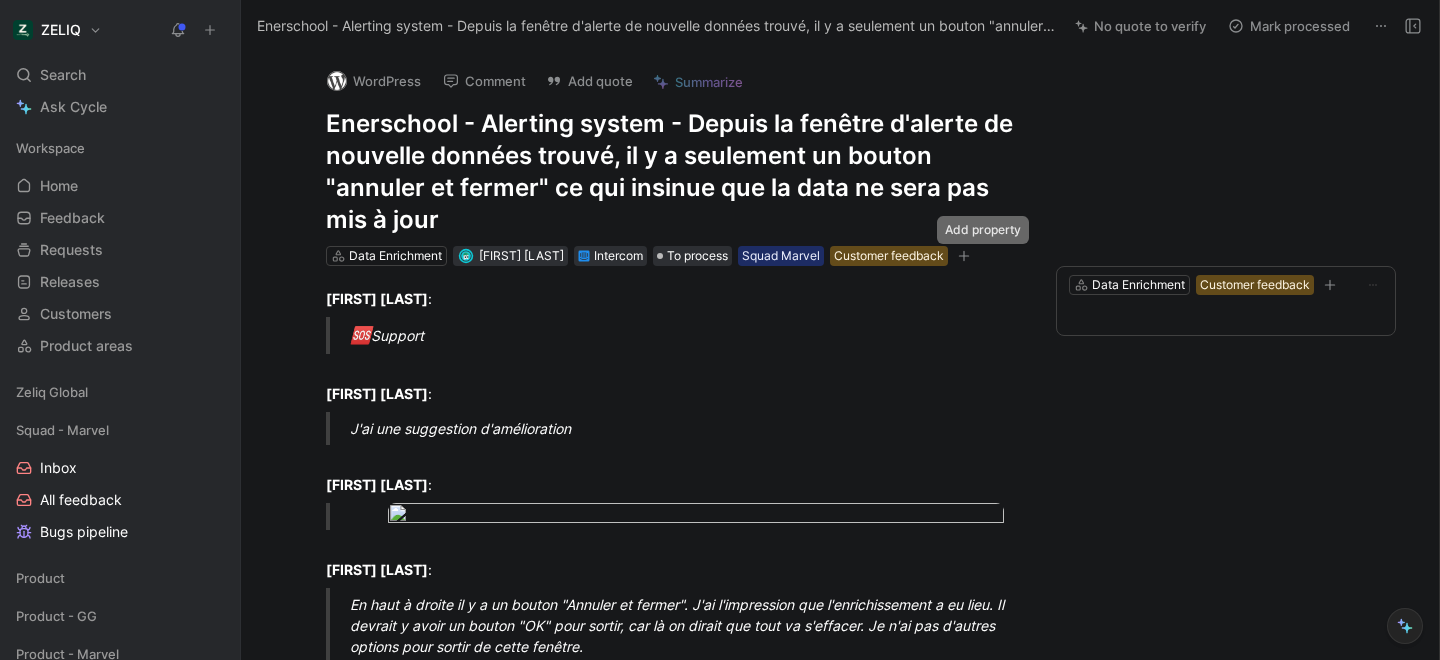 click 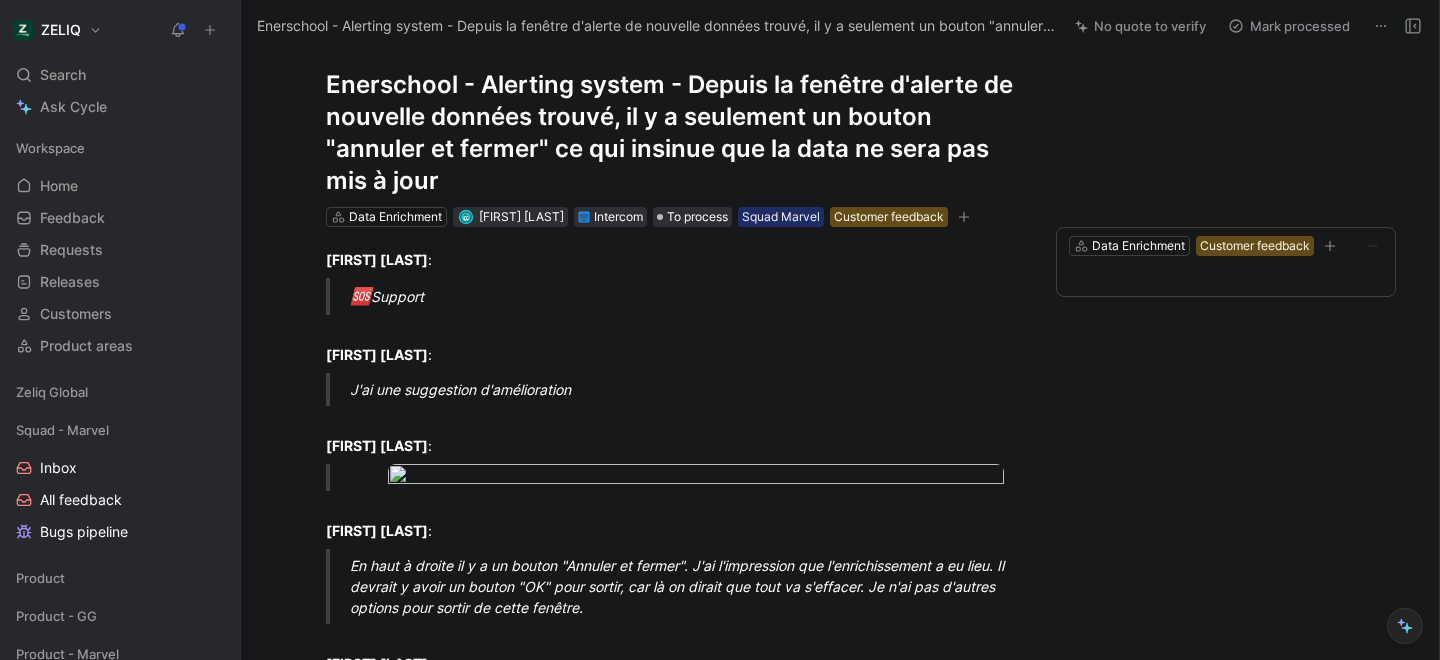 scroll, scrollTop: 45, scrollLeft: 0, axis: vertical 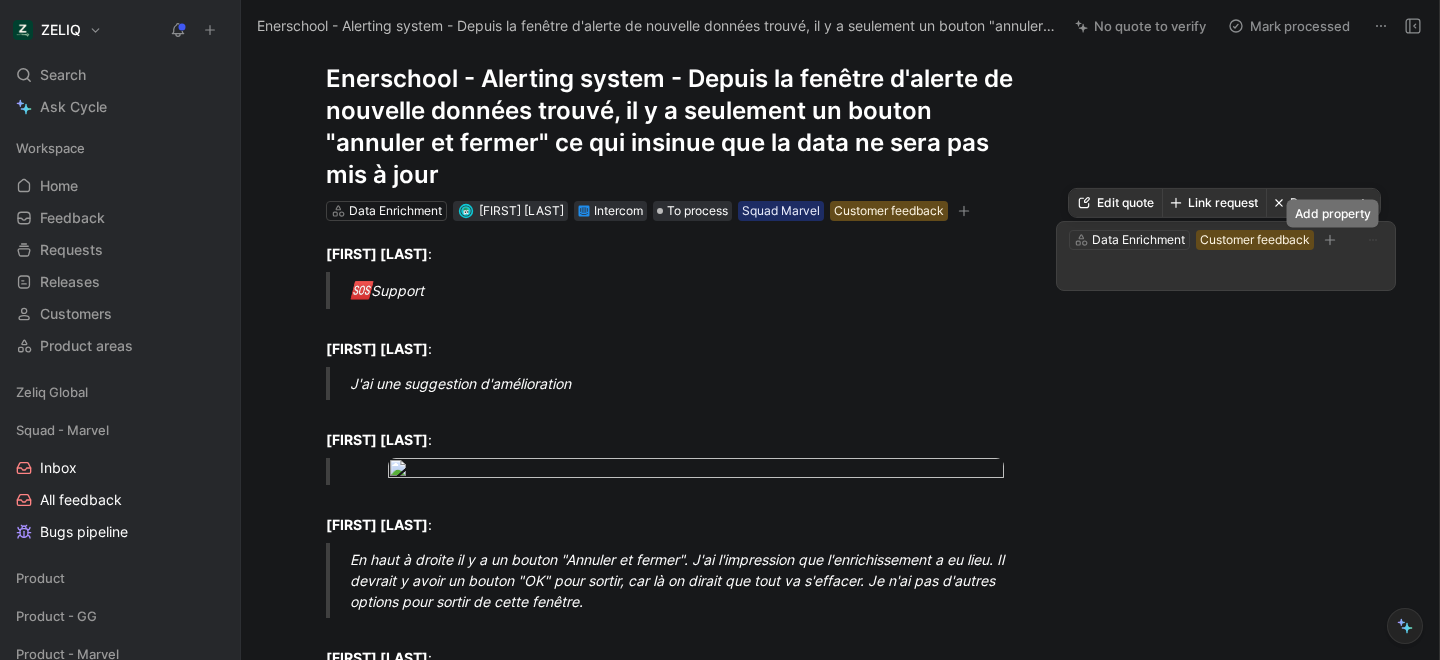 click 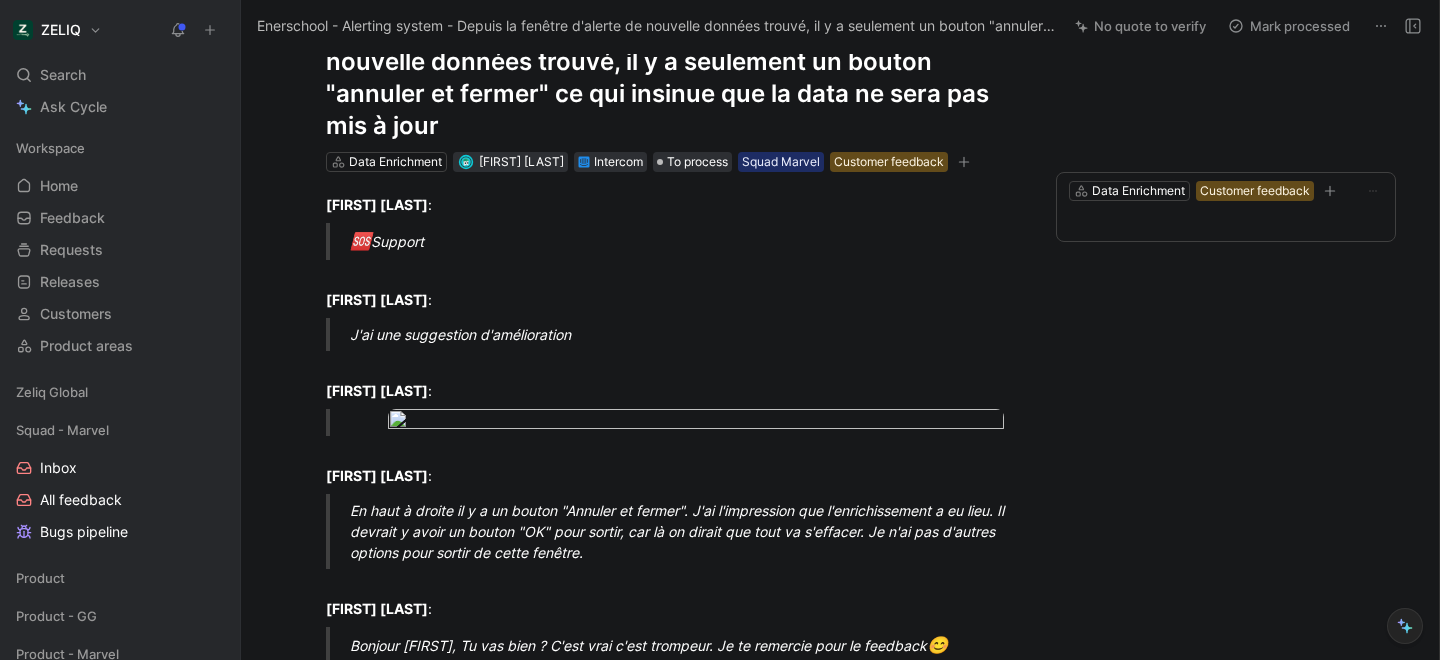 scroll, scrollTop: 0, scrollLeft: 0, axis: both 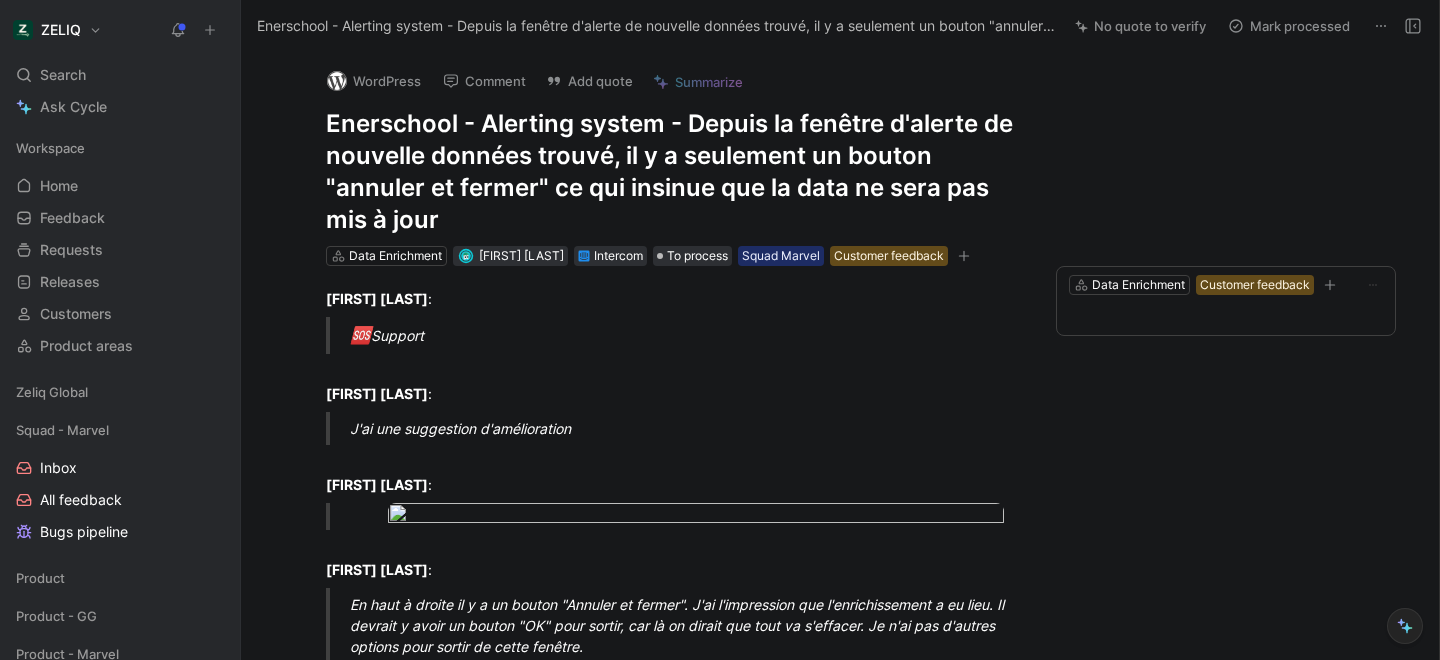 drag, startPoint x: 325, startPoint y: 120, endPoint x: 541, endPoint y: 218, distance: 237.19191 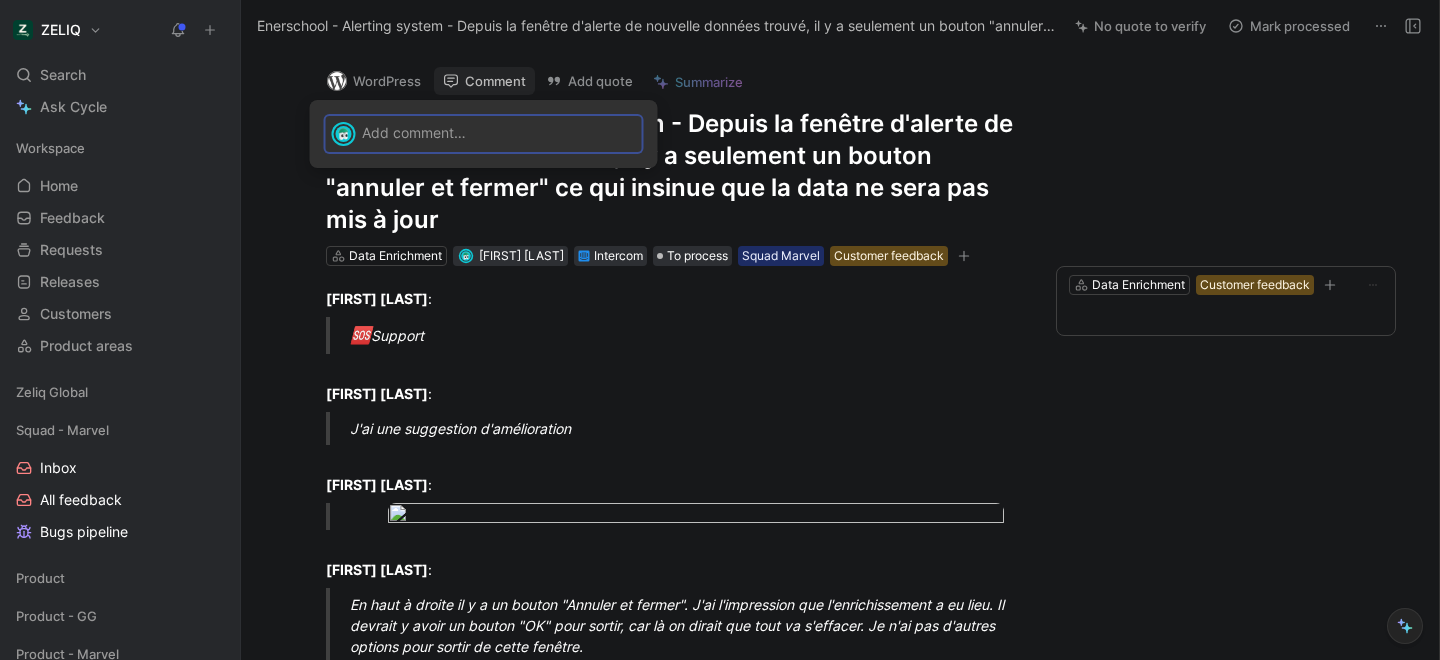 click at bounding box center [499, 132] 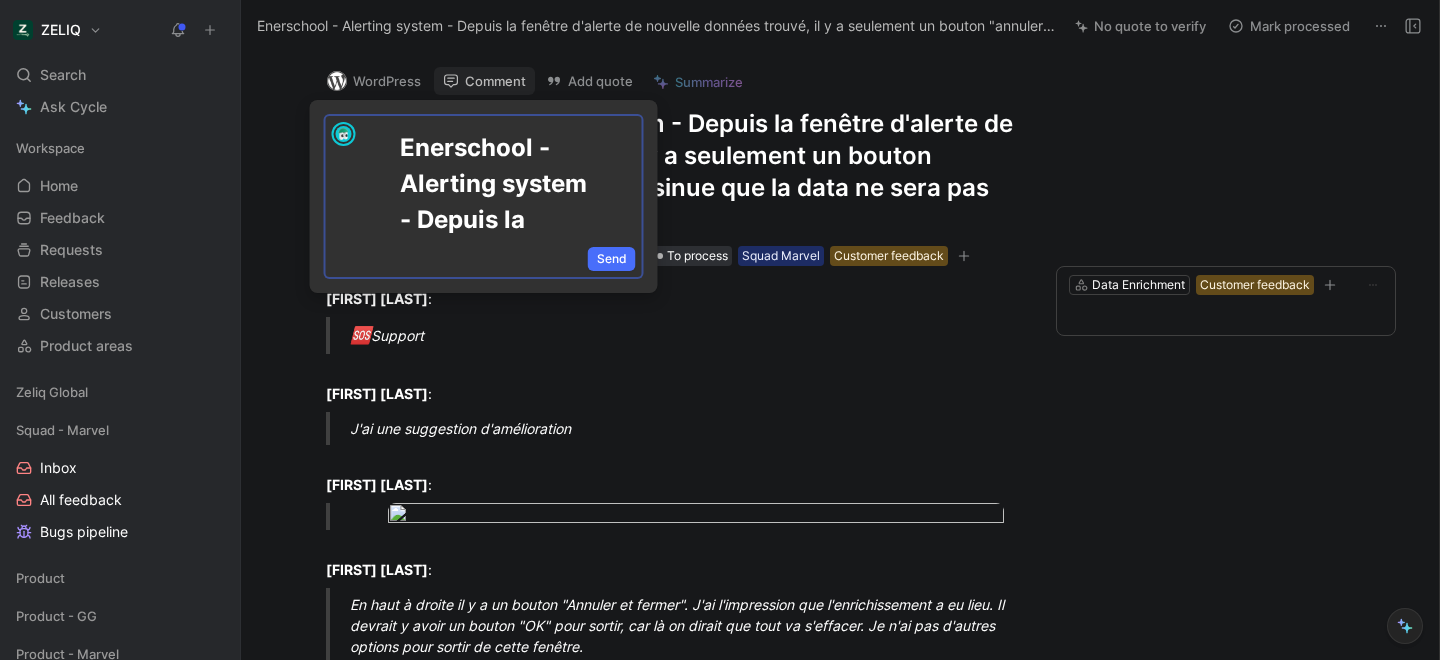 scroll, scrollTop: 355, scrollLeft: 0, axis: vertical 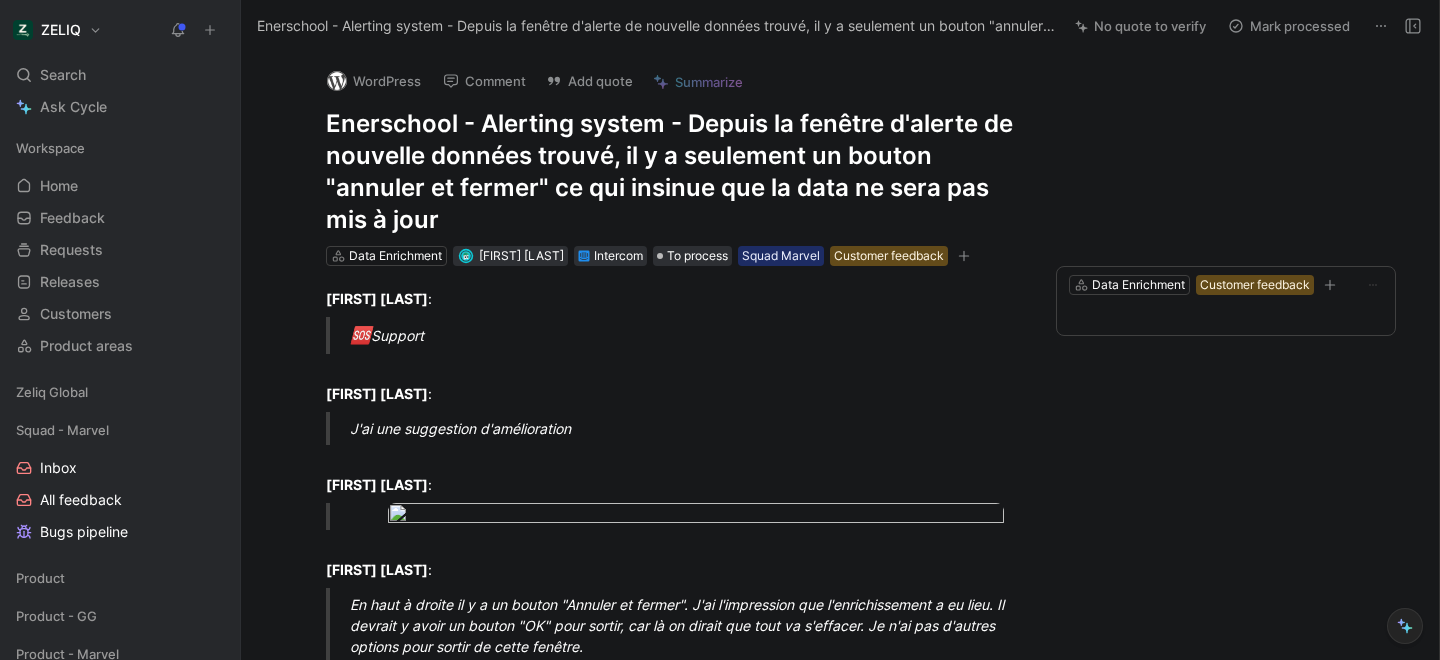 click on "Add quote" at bounding box center [589, 81] 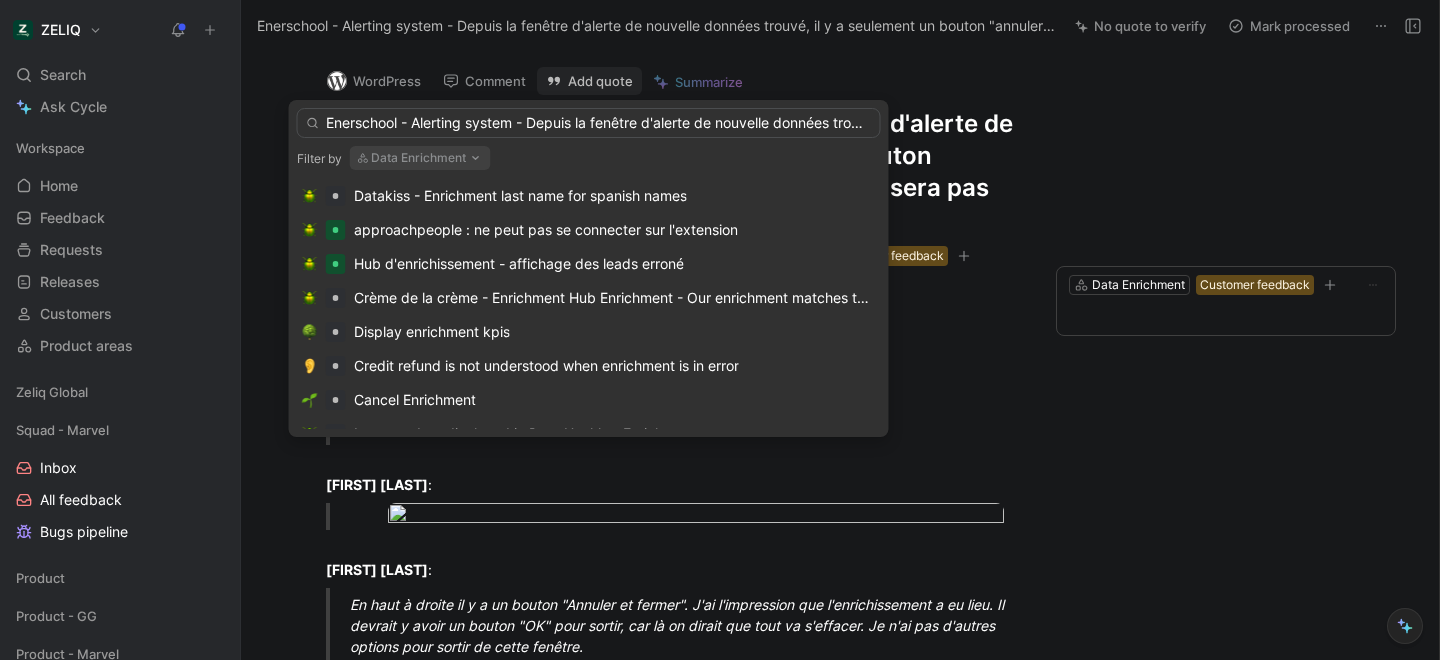 scroll, scrollTop: 0, scrollLeft: 647, axis: horizontal 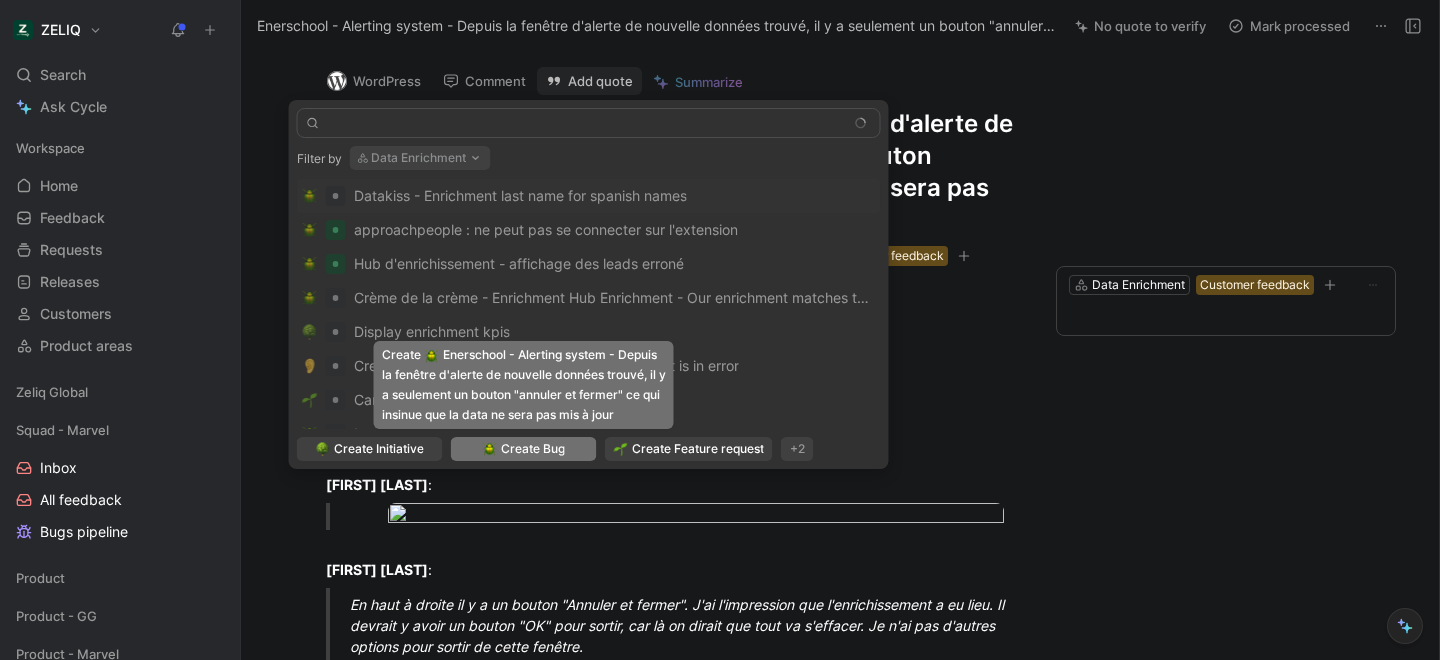 type on "Enerschool - Alerting system - Depuis la fenêtre d'alerte de nouvelle données trouvé, il y a seulement un bouton "annuler et fermer" ce qui insinue que la data ne sera pas mis à jour" 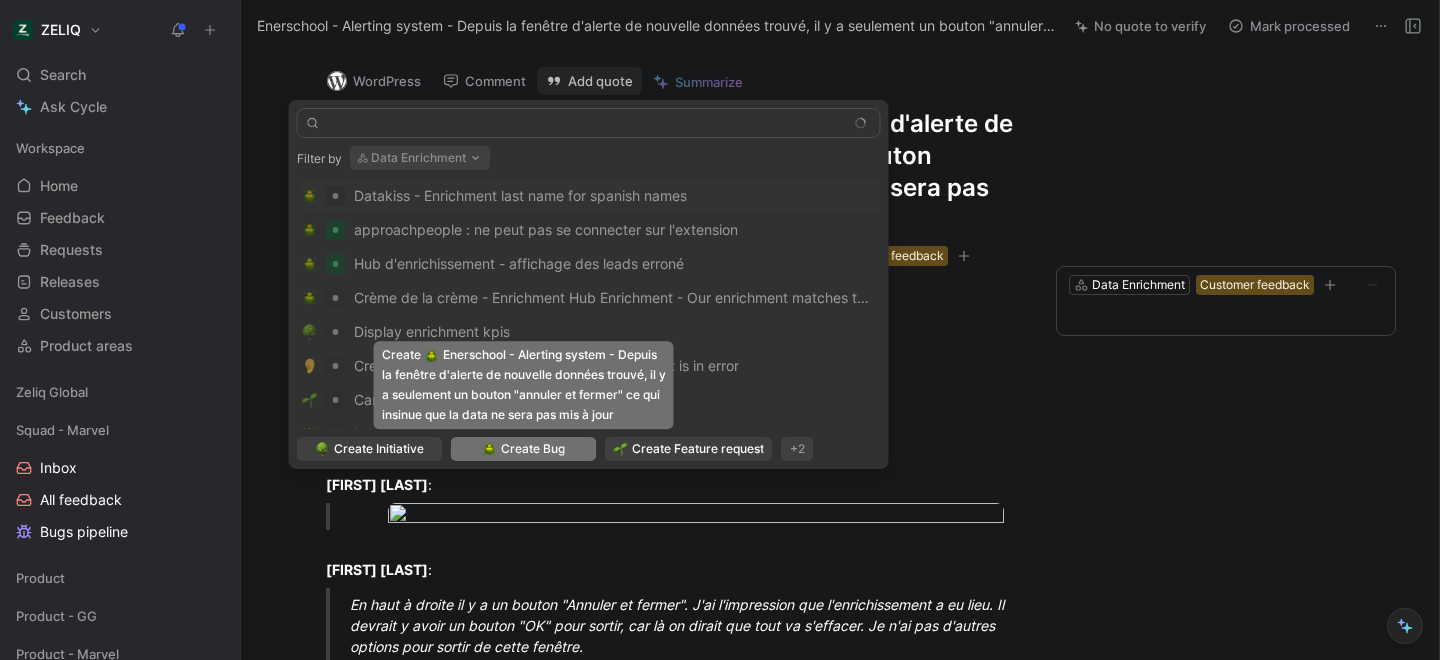 click on "Create Bug" at bounding box center (533, 449) 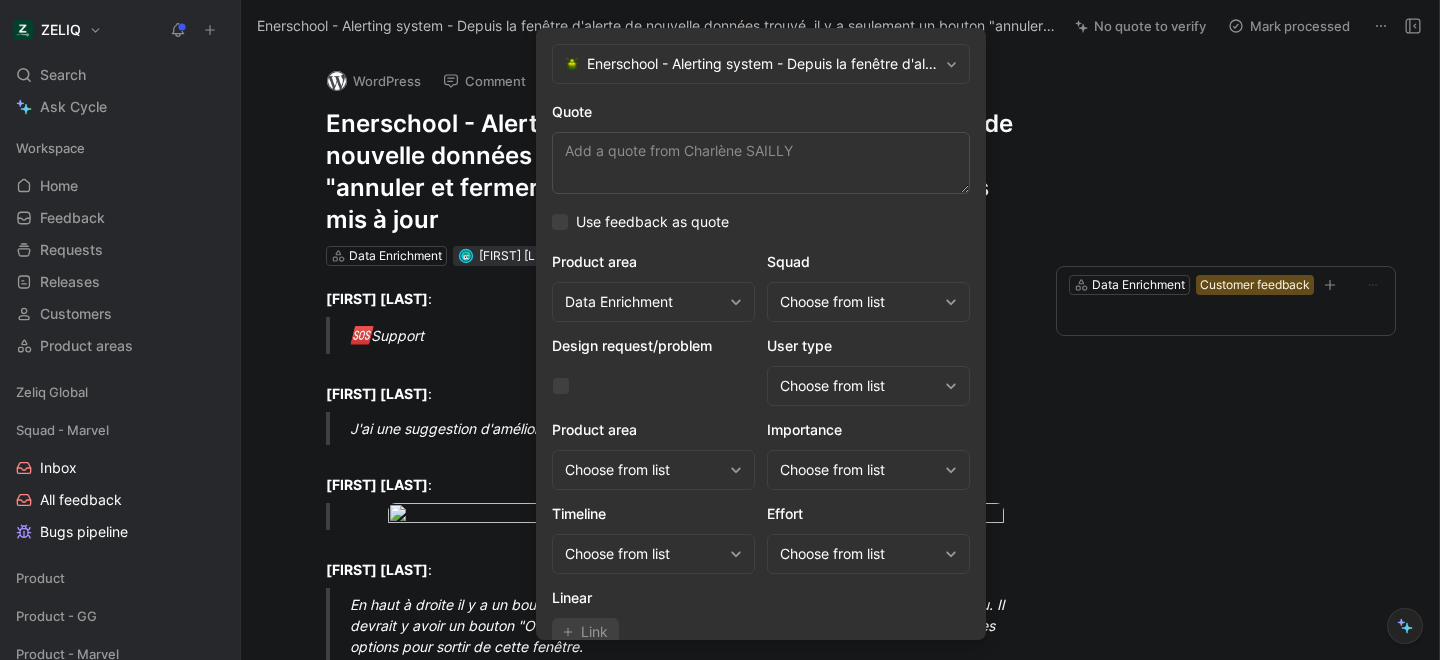 click on "Quote" at bounding box center (761, 163) 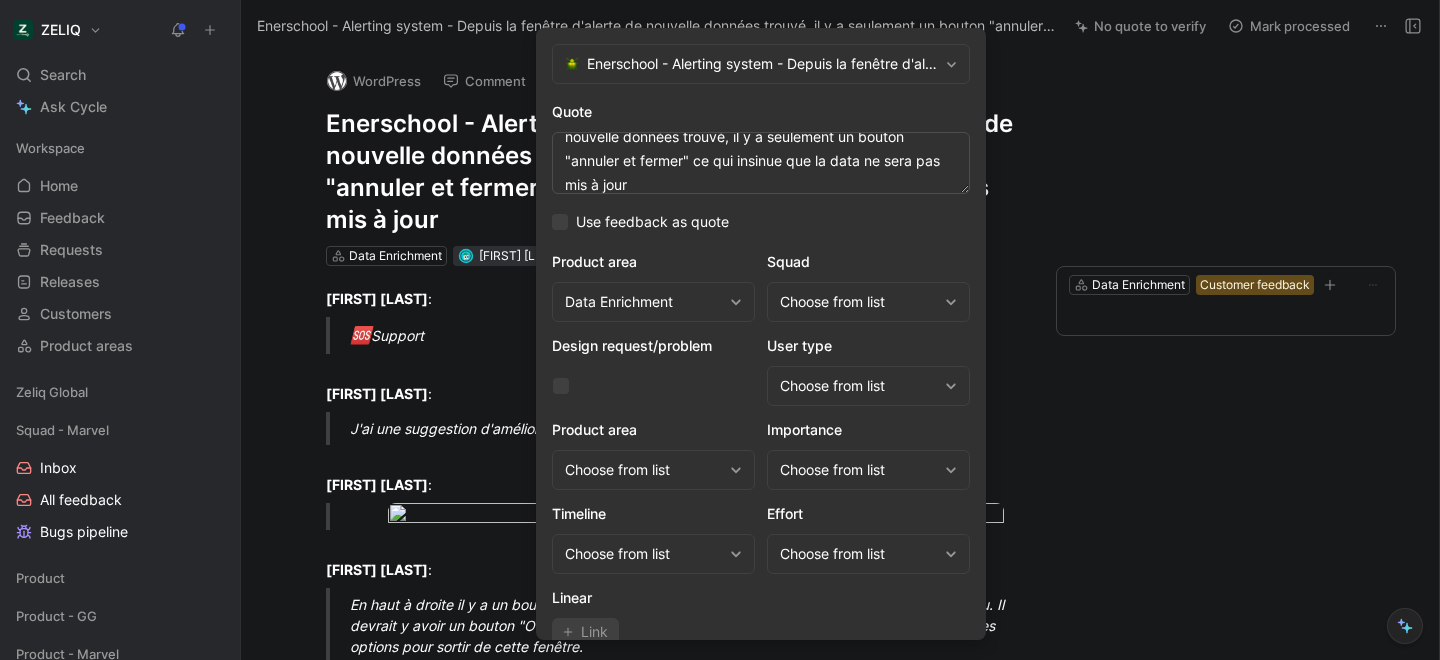 scroll, scrollTop: 0, scrollLeft: 0, axis: both 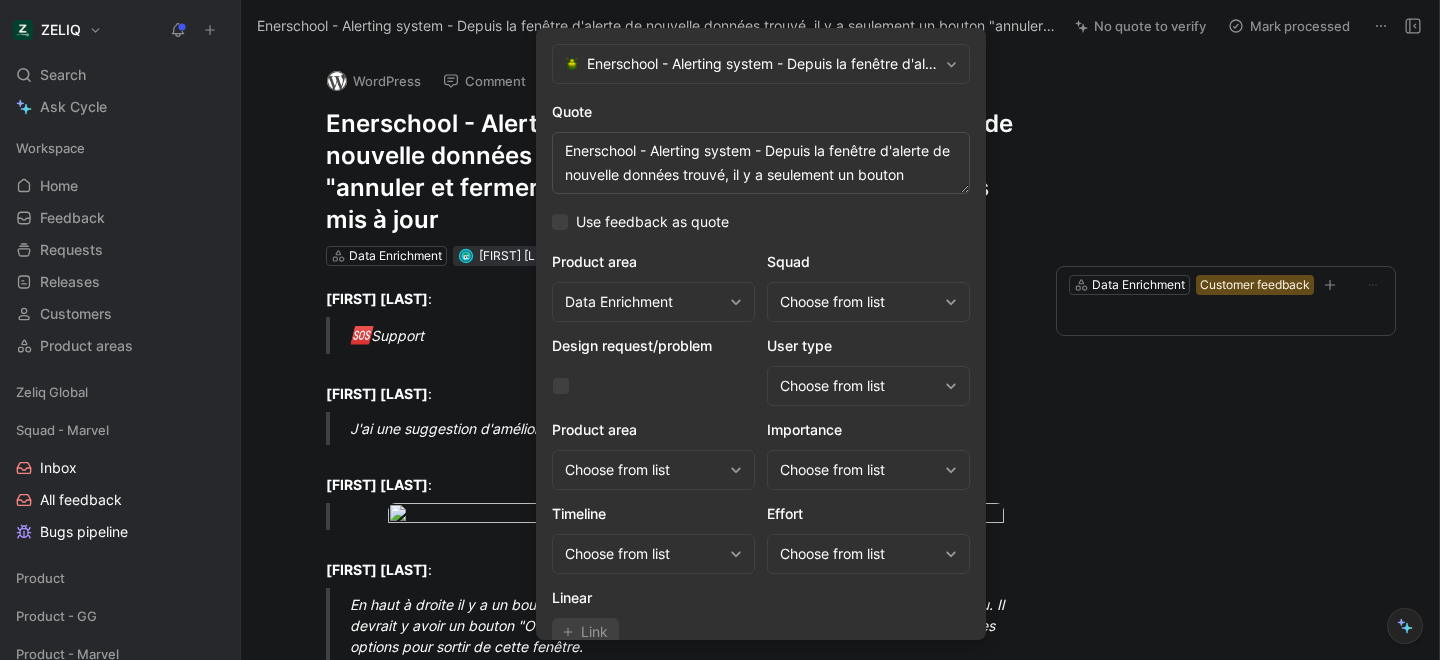 drag, startPoint x: 771, startPoint y: 150, endPoint x: 556, endPoint y: 155, distance: 215.05814 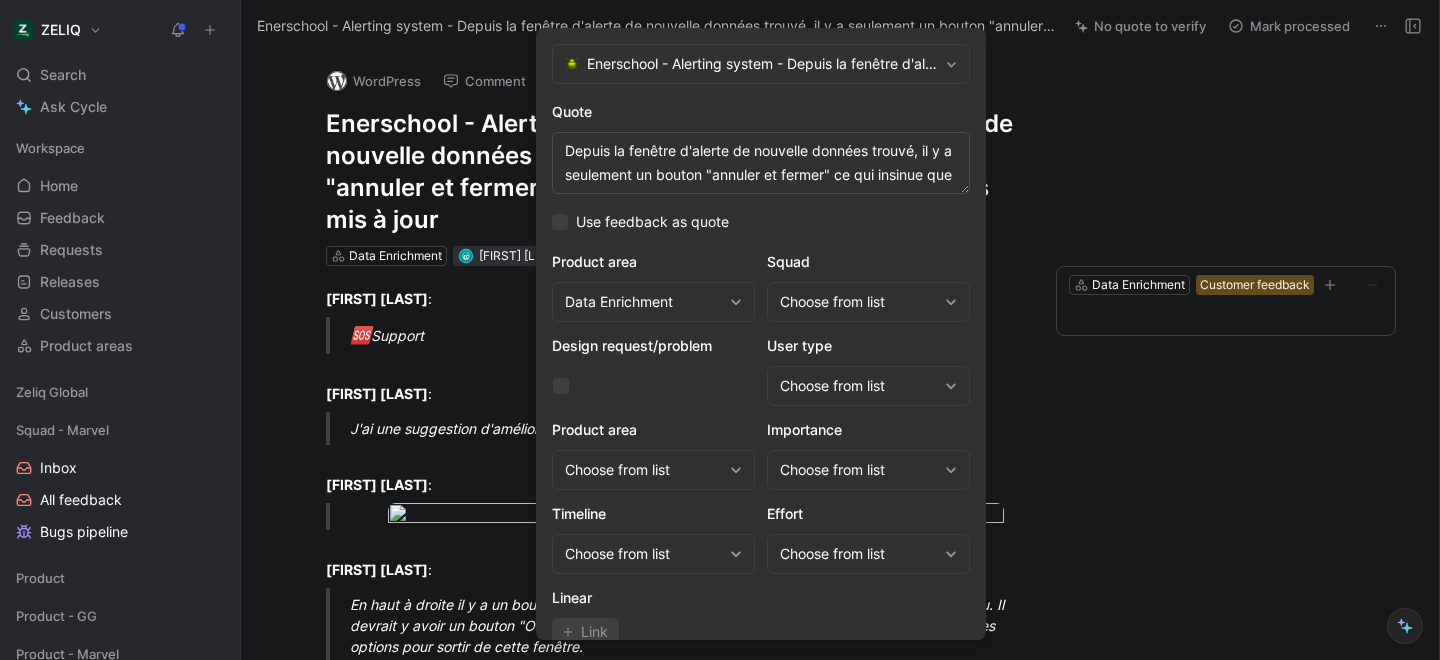 type on "Depuis la fenêtre d'alerte de nouvelle données trouvé, il y a seulement un bouton "annuler et fermer" ce qui insinue que la data ne sera pas mis à jour" 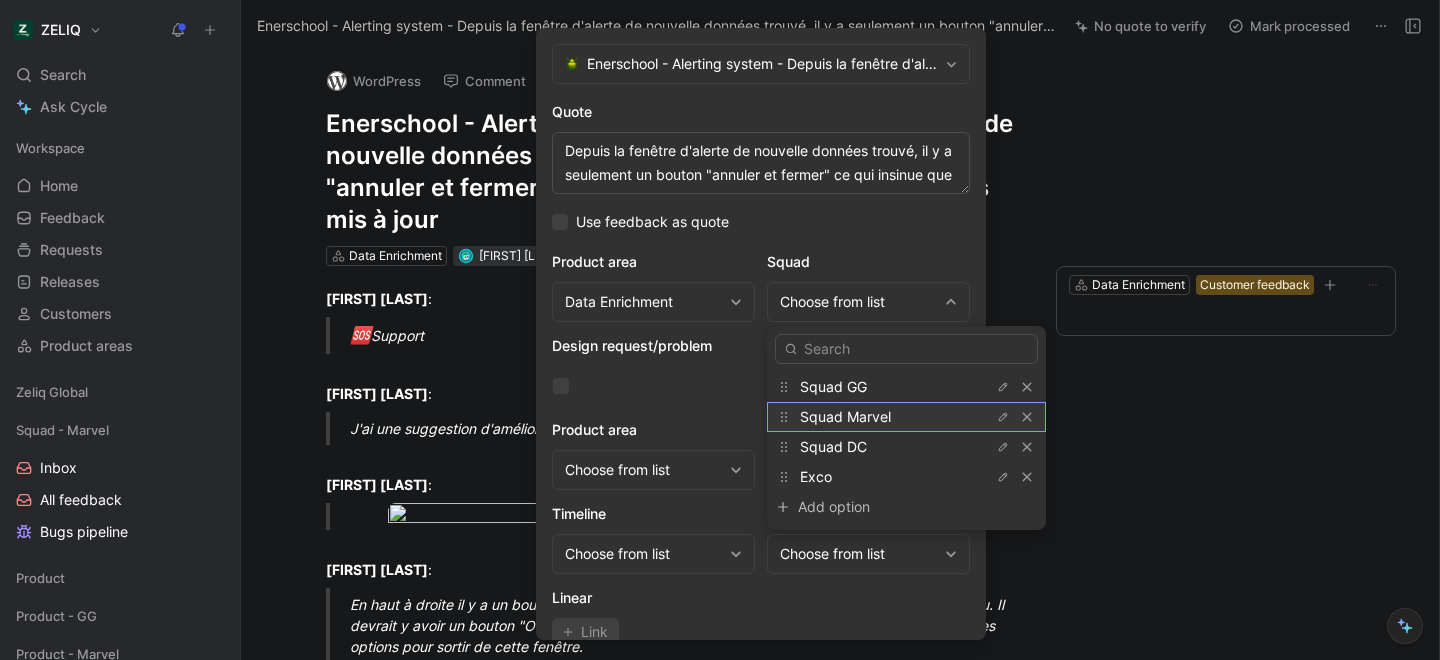 click on "Squad Marvel" at bounding box center (845, 416) 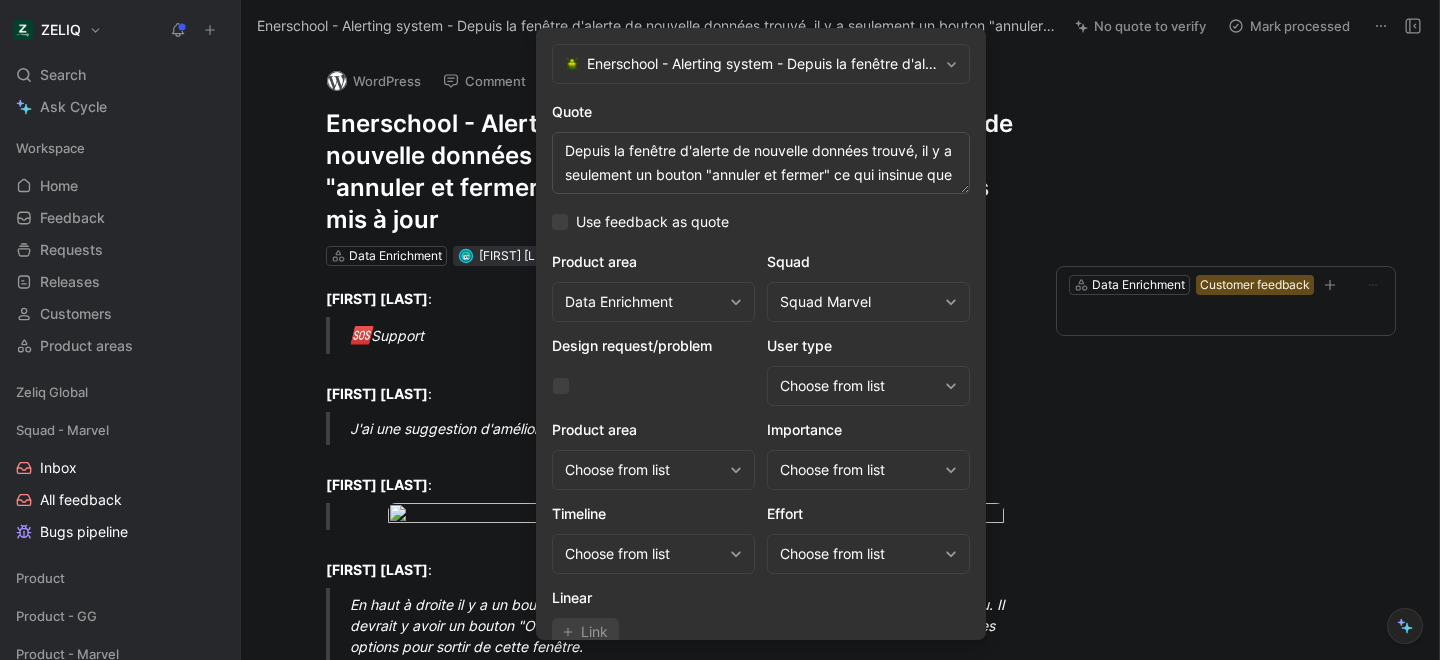 click on "Choose from list" at bounding box center (858, 470) 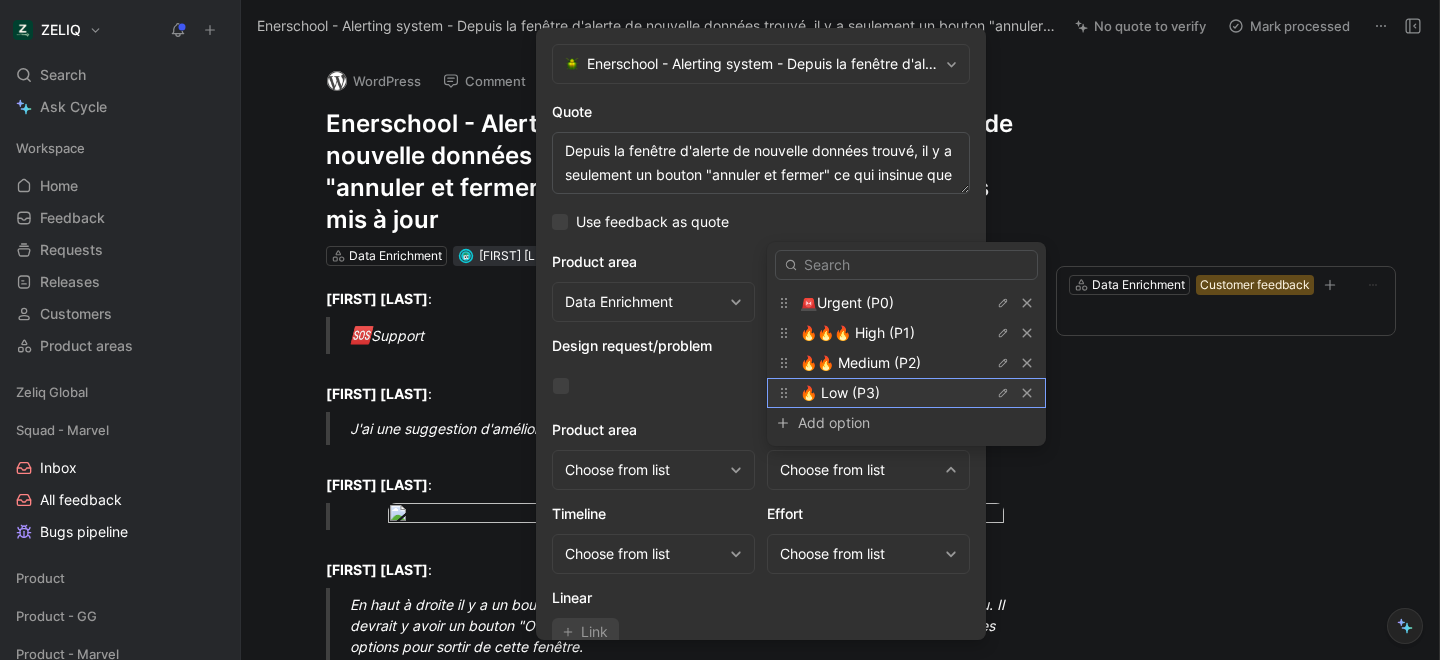 click on "🔥 Low (P3)" at bounding box center (840, 392) 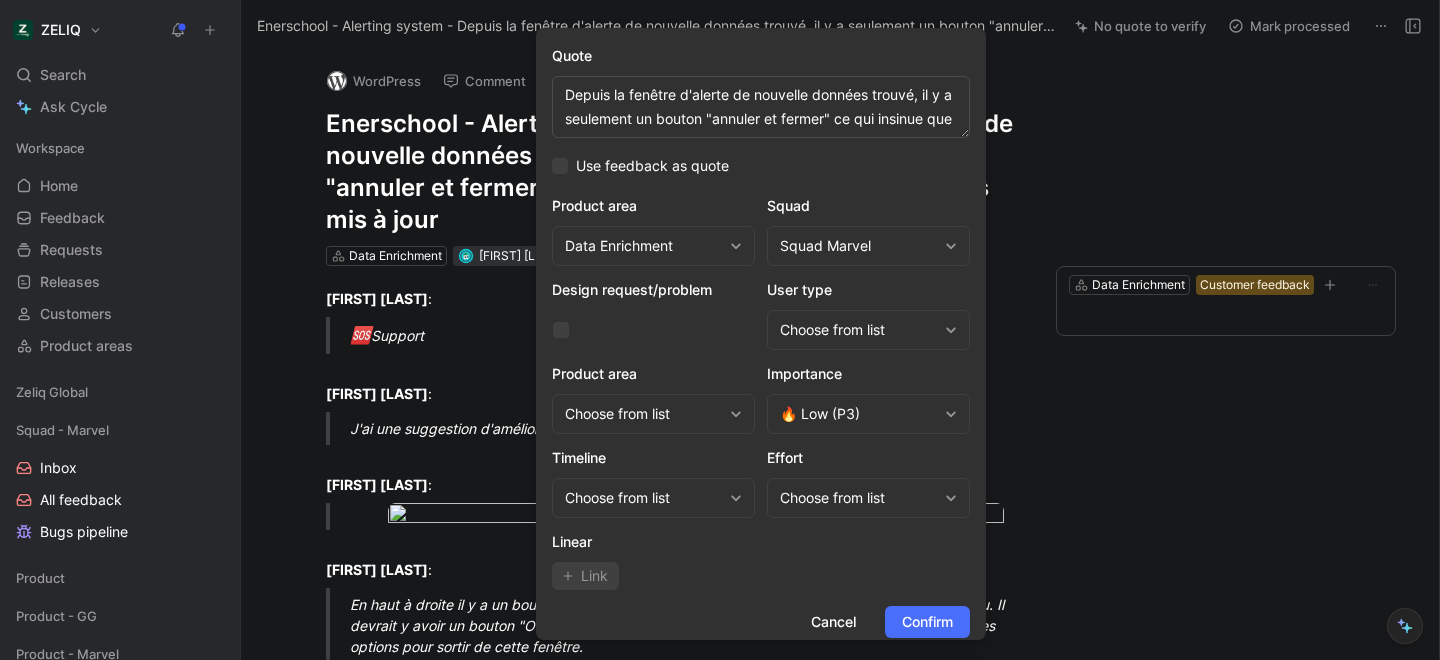 scroll, scrollTop: 70, scrollLeft: 0, axis: vertical 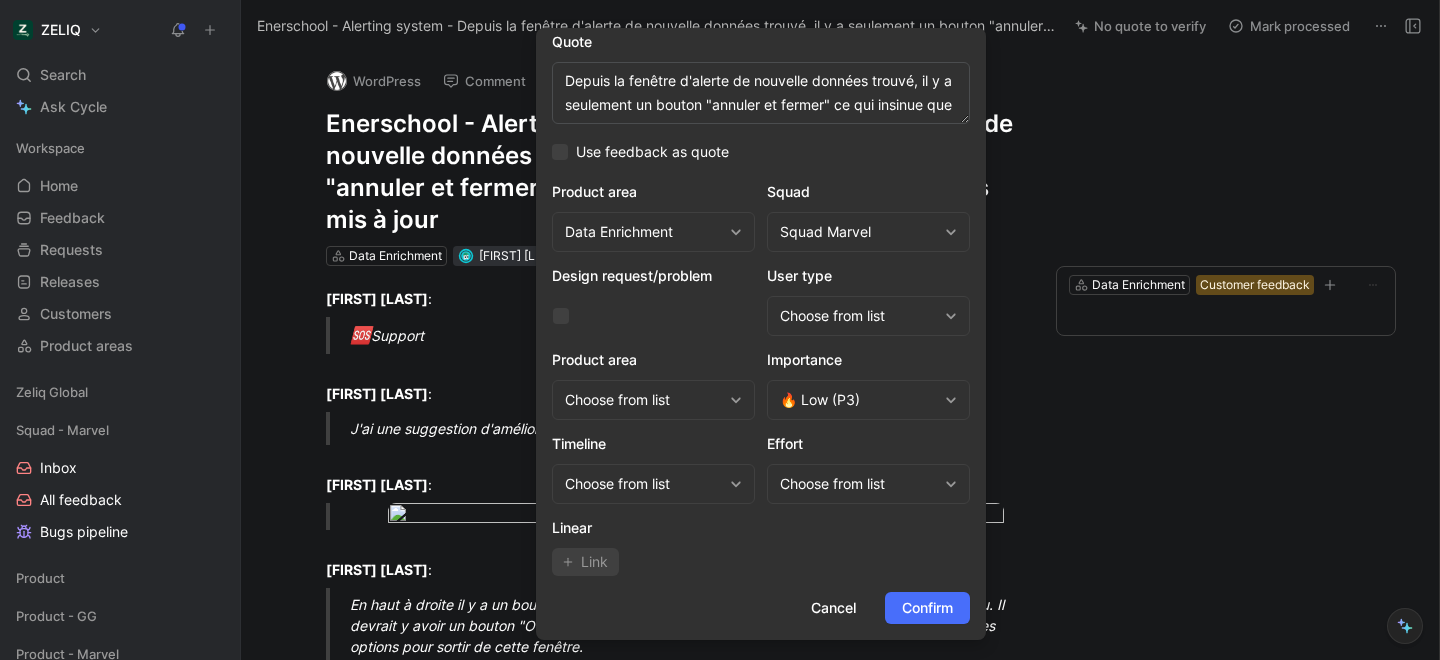 click on "Choose from list" at bounding box center [868, 316] 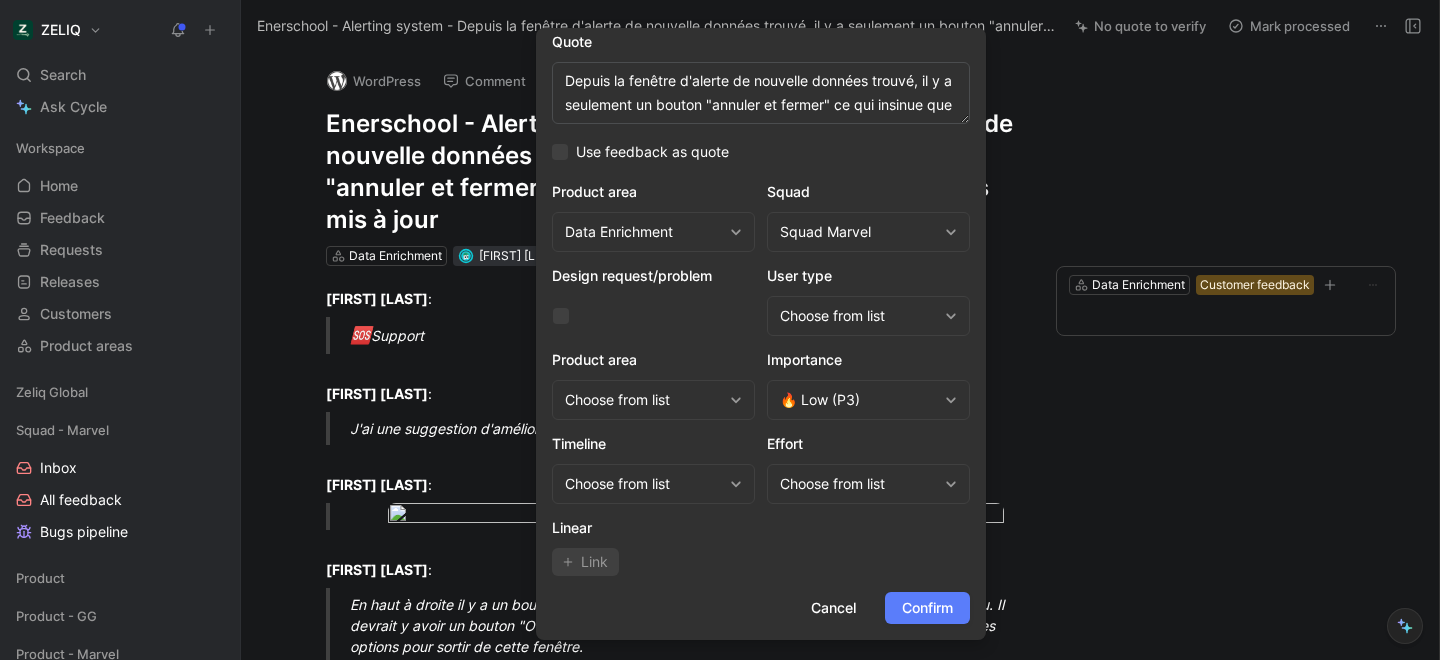 click on "Confirm" at bounding box center [927, 608] 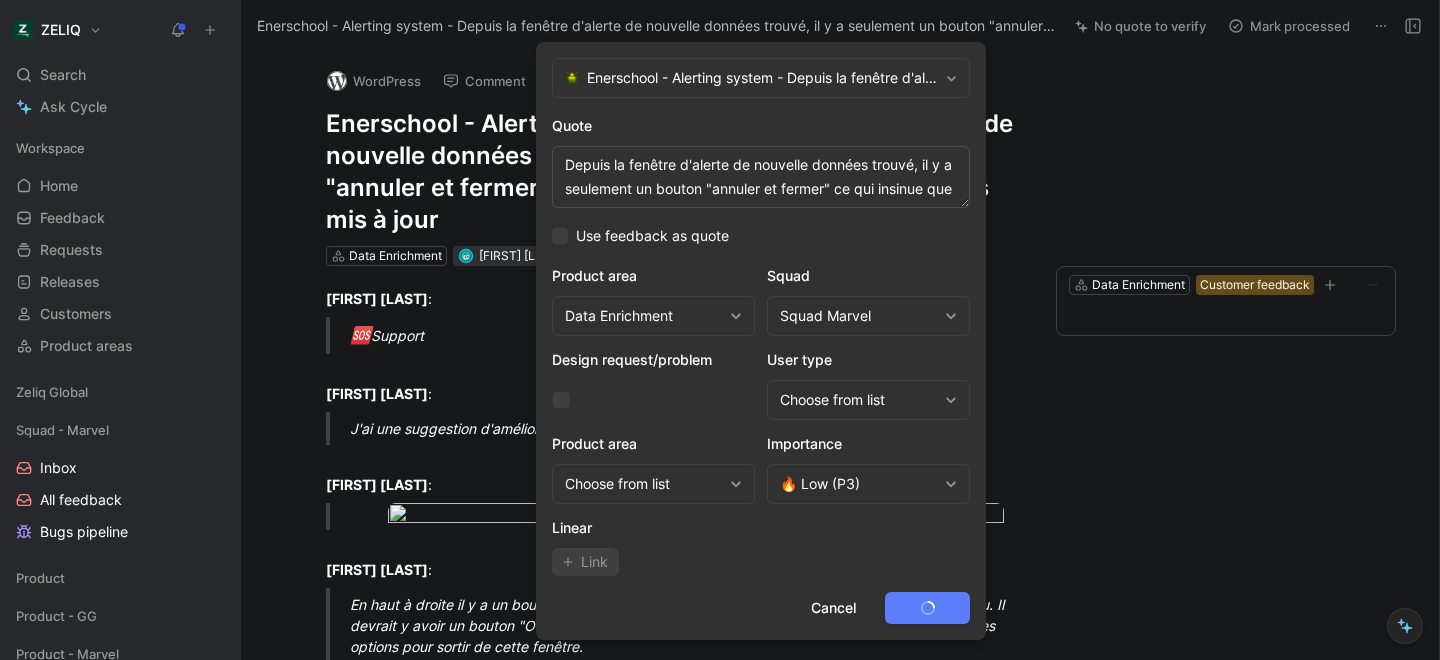 scroll, scrollTop: 0, scrollLeft: 0, axis: both 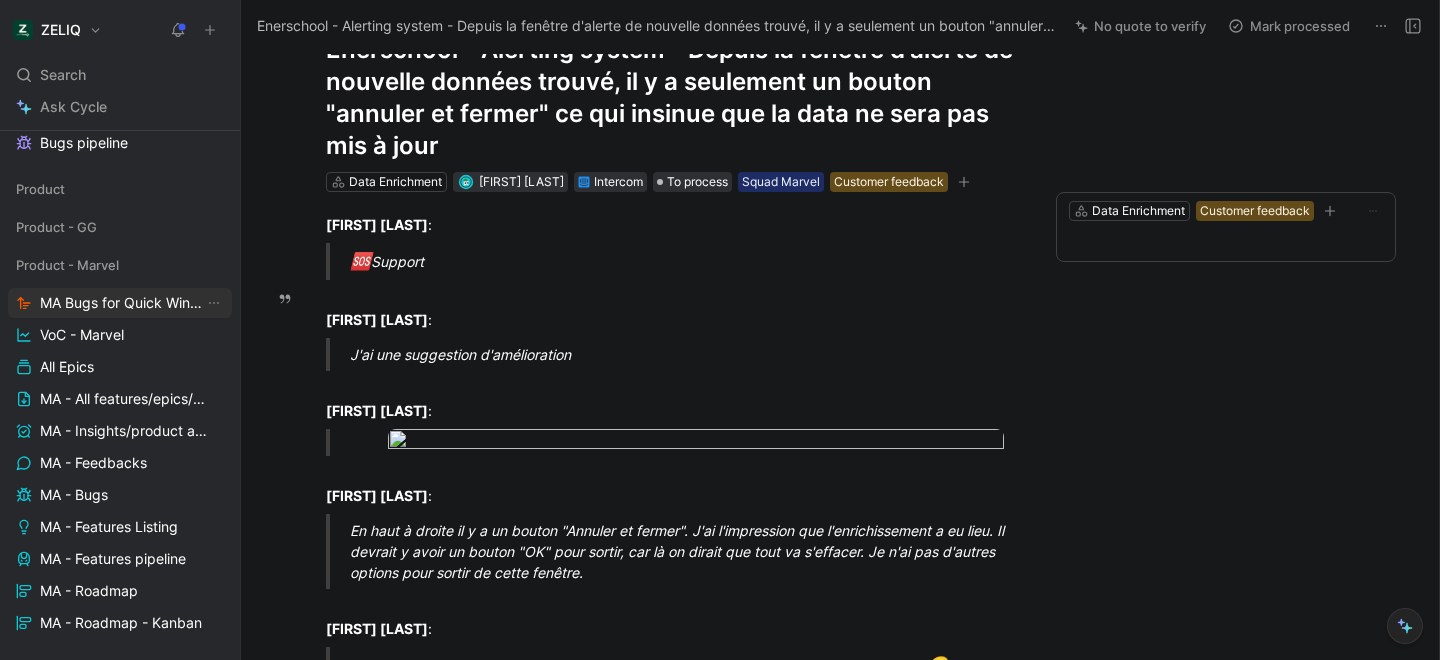 click on "MA Bugs for Quick Wins days" at bounding box center (122, 303) 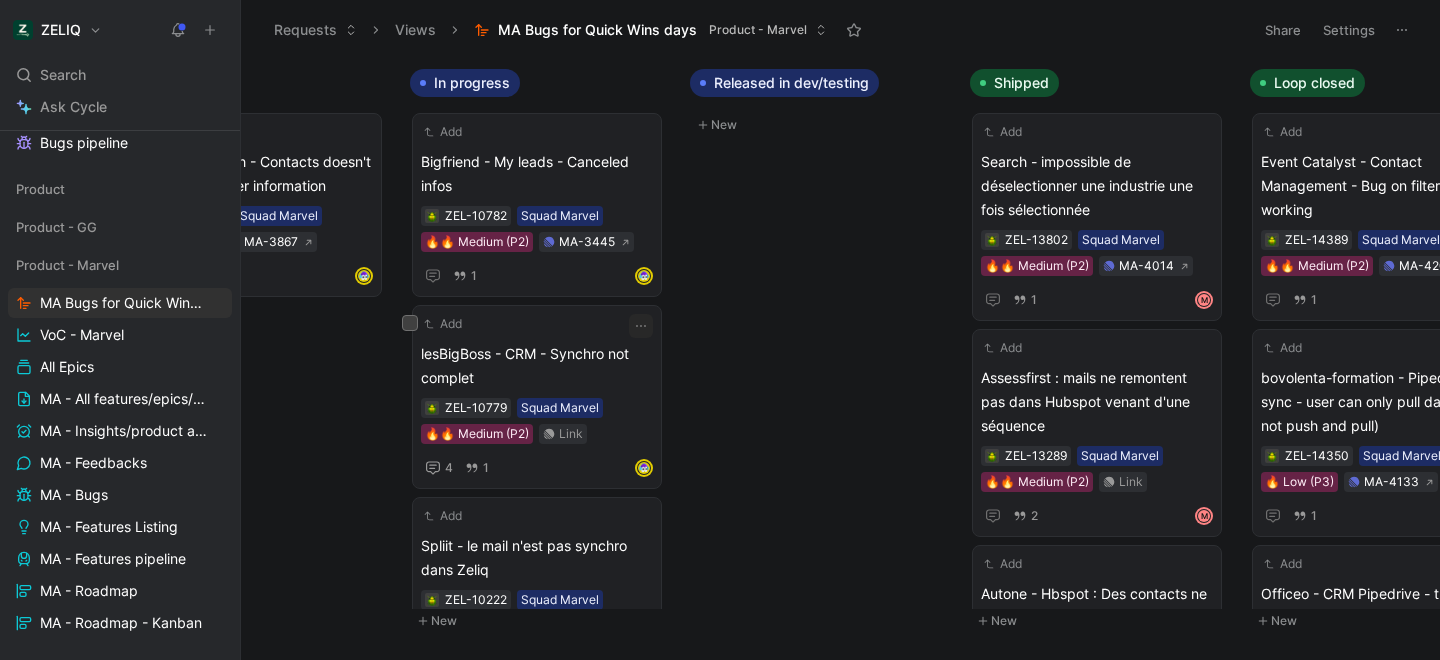 scroll, scrollTop: 0, scrollLeft: 0, axis: both 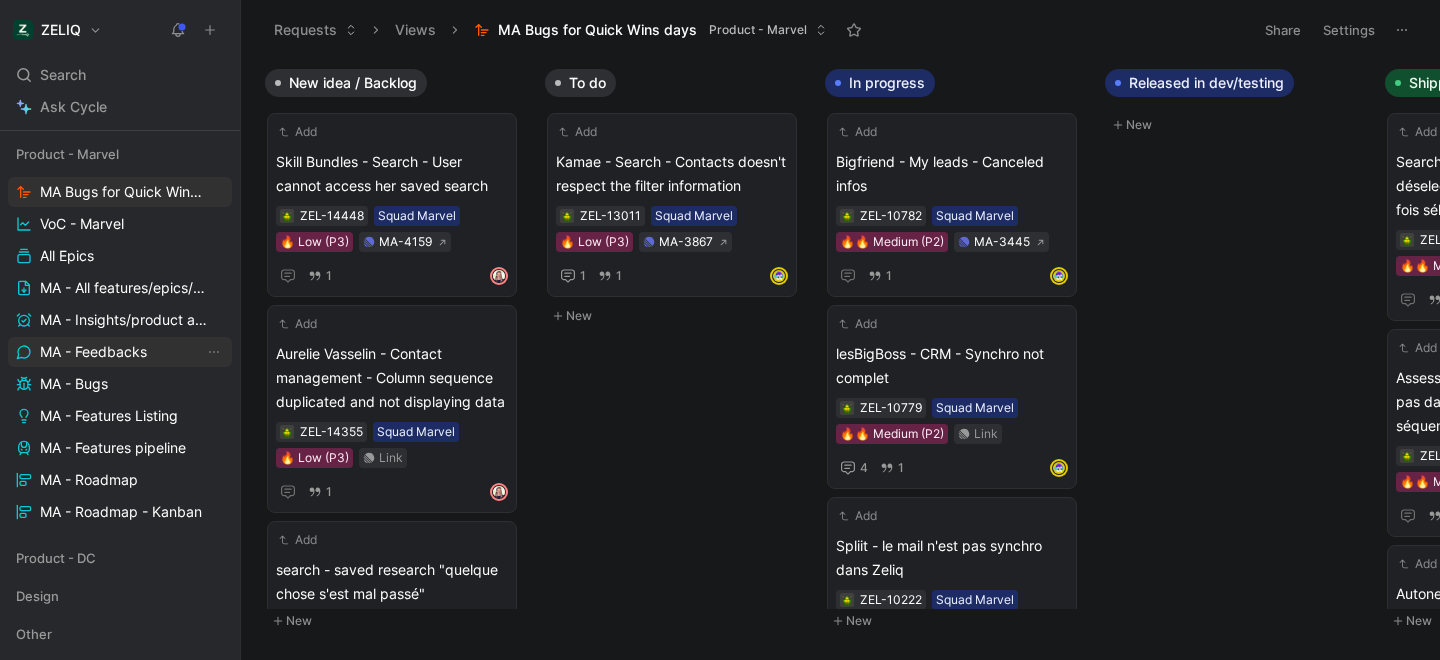click on "MA - Feedbacks" at bounding box center [93, 352] 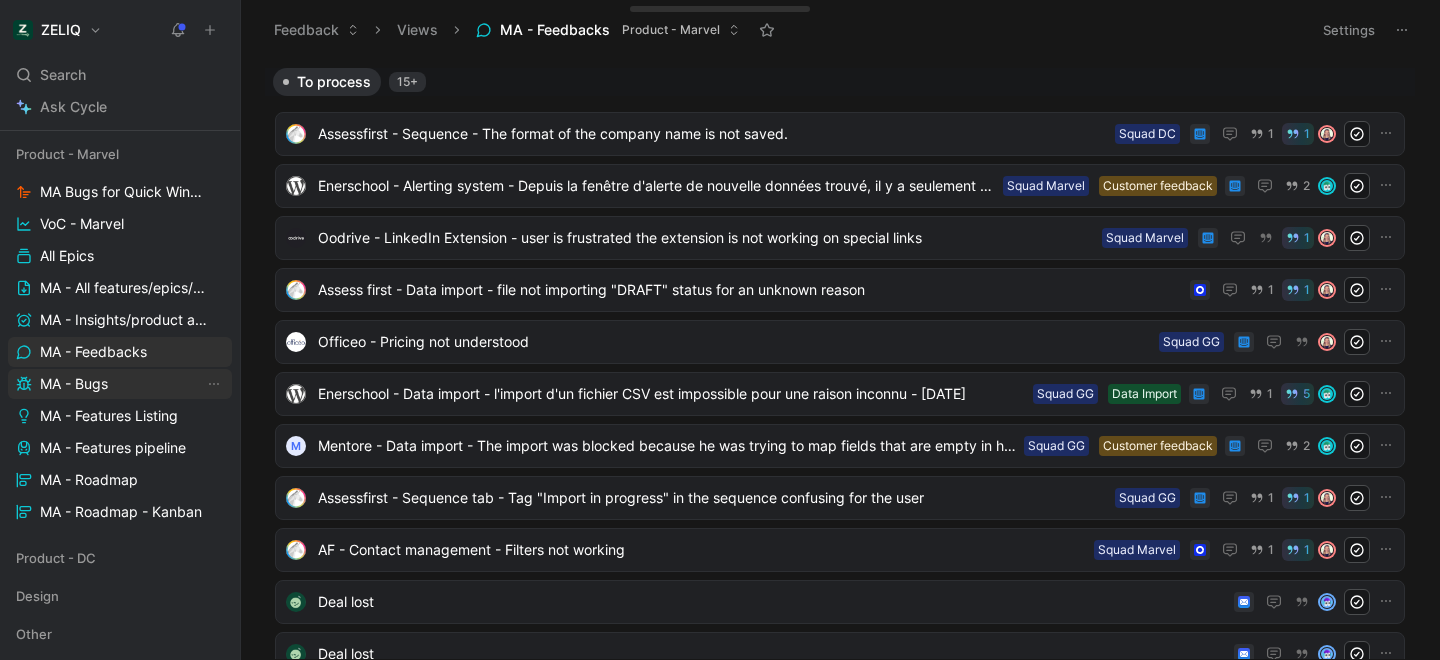 click on "MA - Bugs" at bounding box center [74, 384] 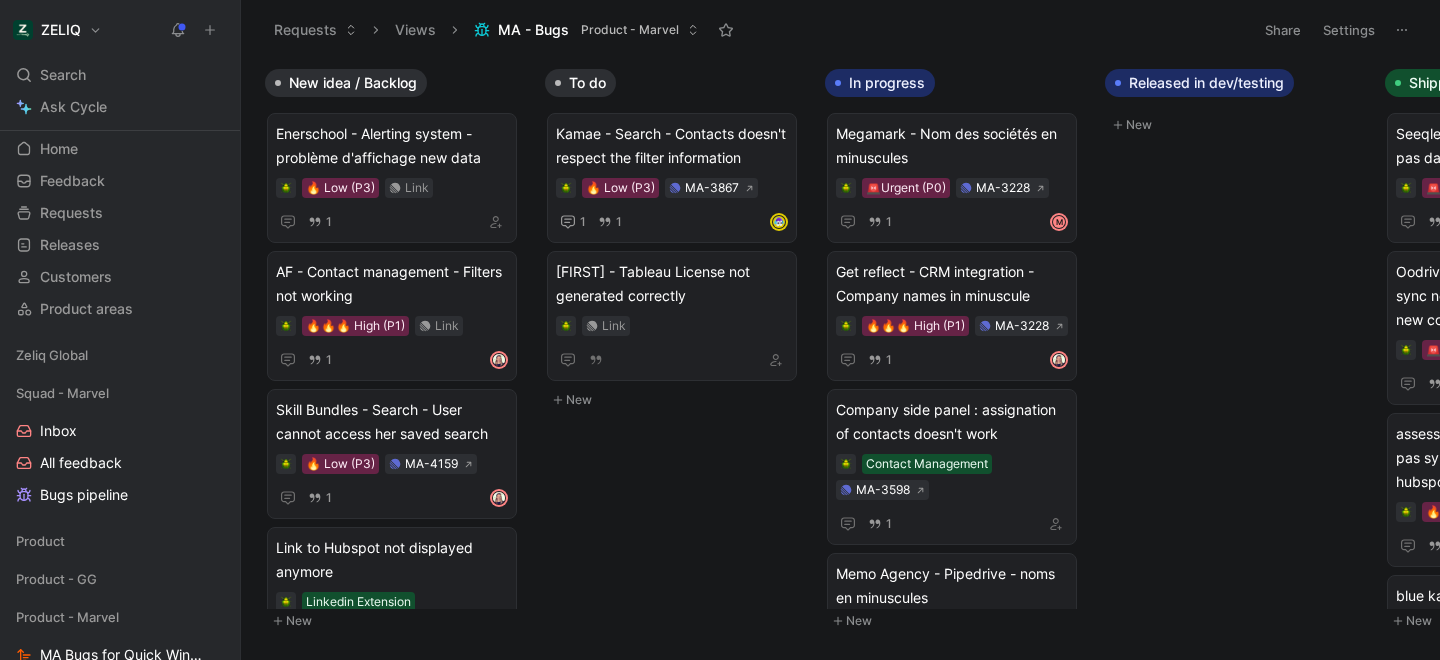 scroll, scrollTop: 0, scrollLeft: 0, axis: both 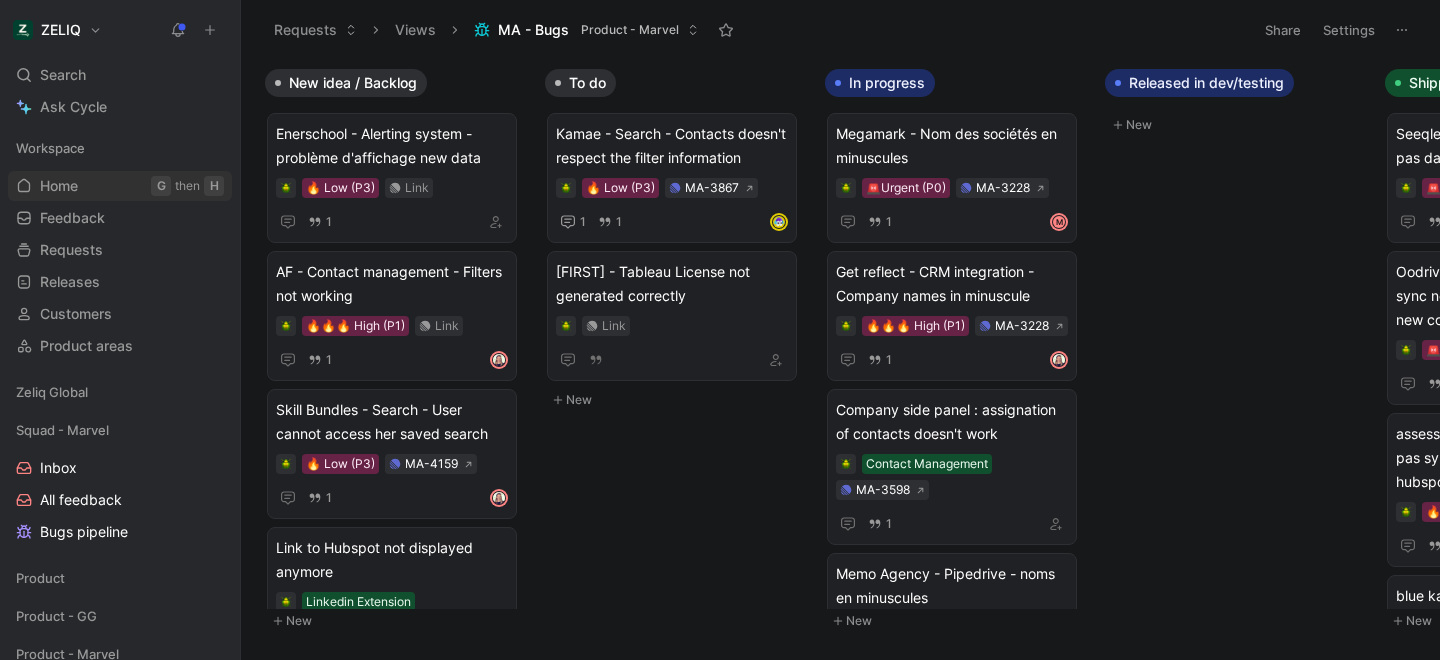 click on "Home" at bounding box center [59, 186] 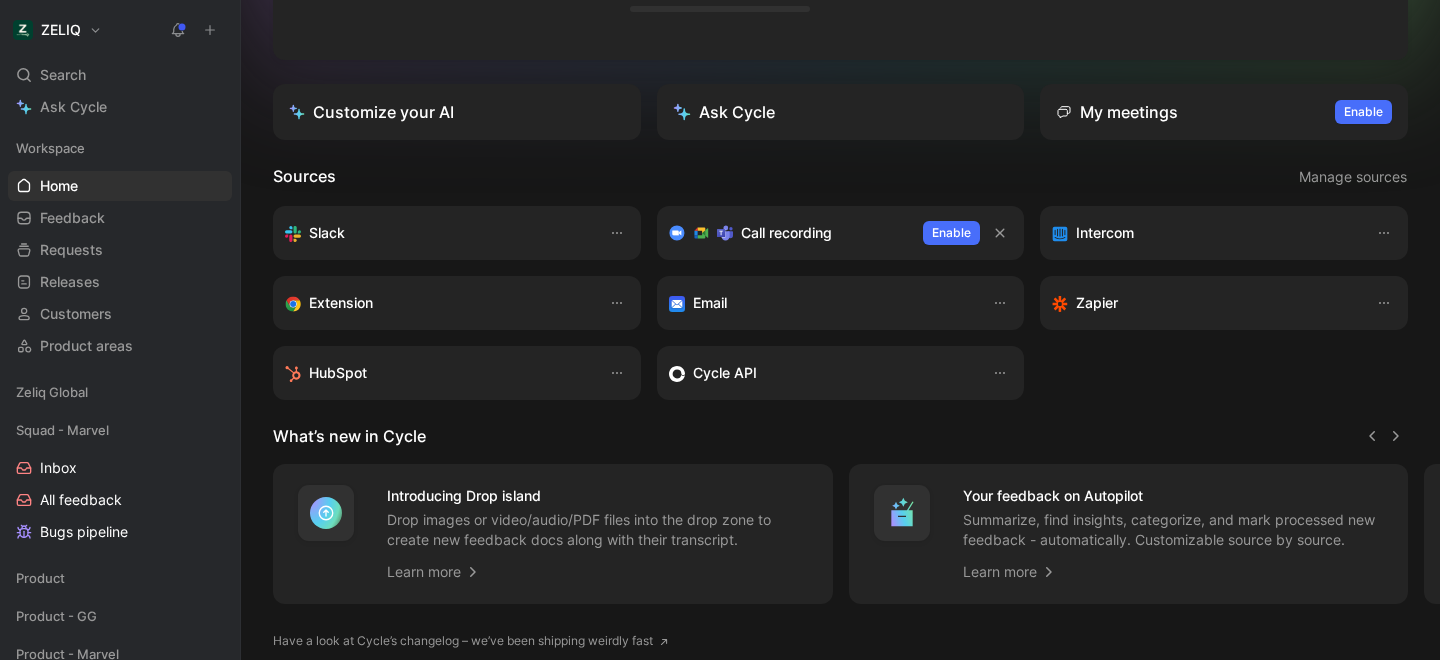 scroll, scrollTop: 381, scrollLeft: 0, axis: vertical 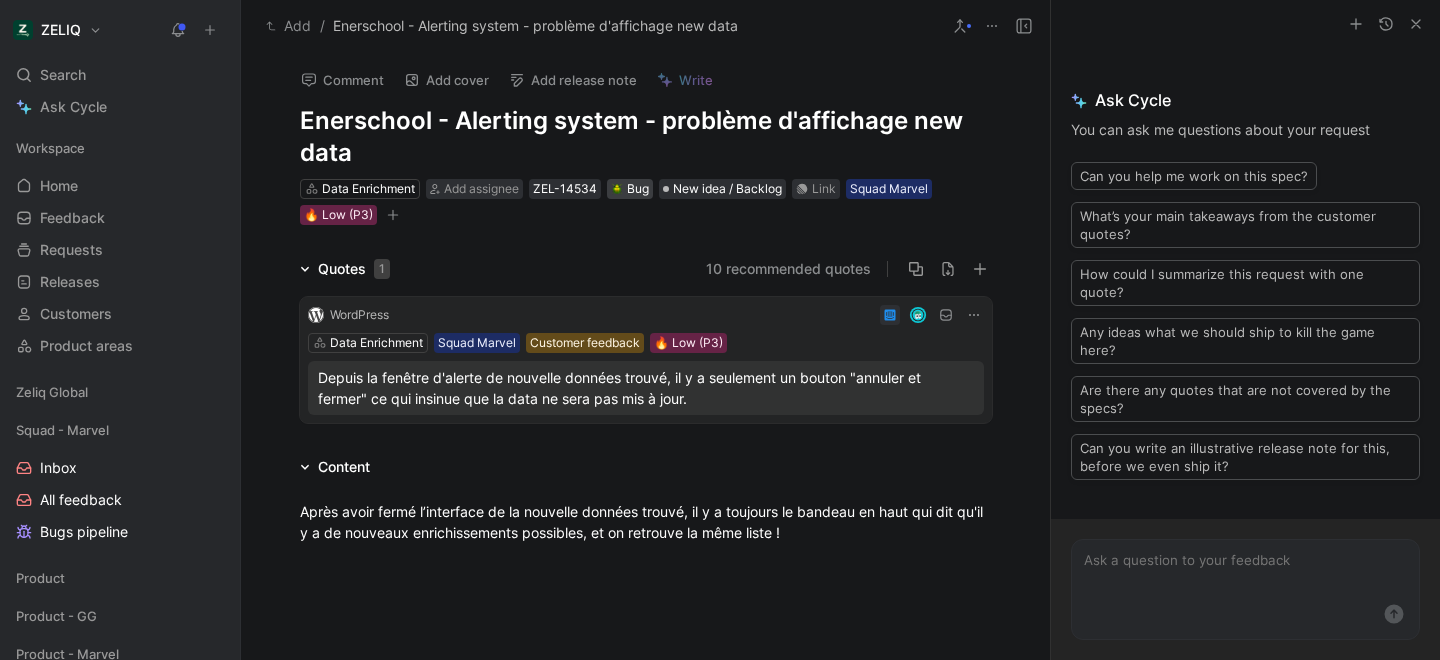 click on "Bug" at bounding box center [630, 189] 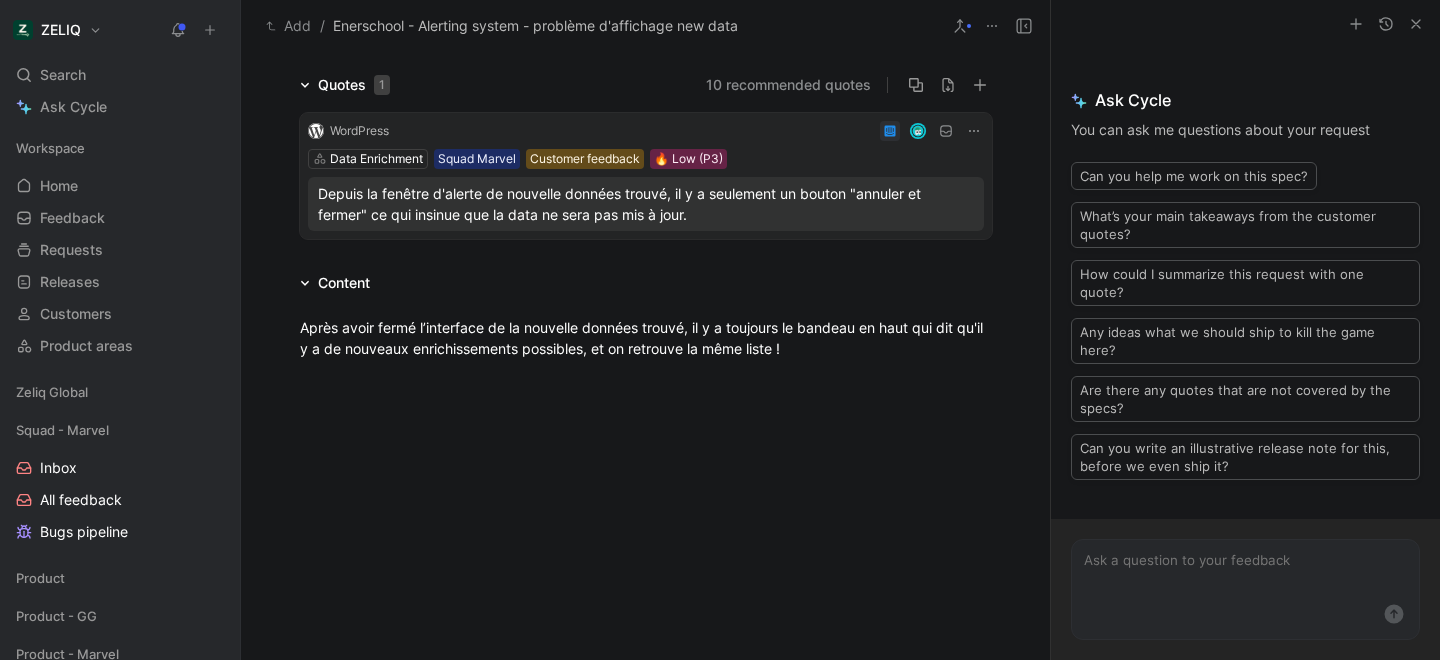 scroll, scrollTop: 0, scrollLeft: 0, axis: both 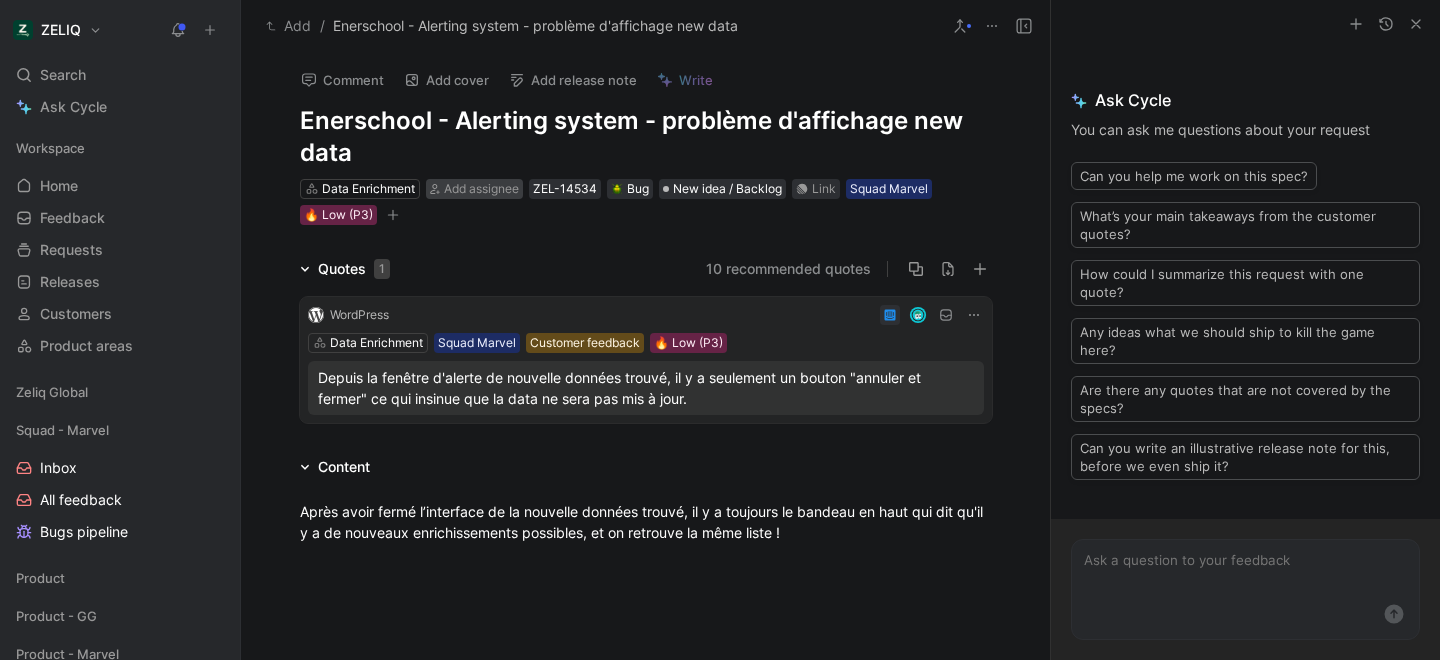 click on "Add assignee" at bounding box center (481, 188) 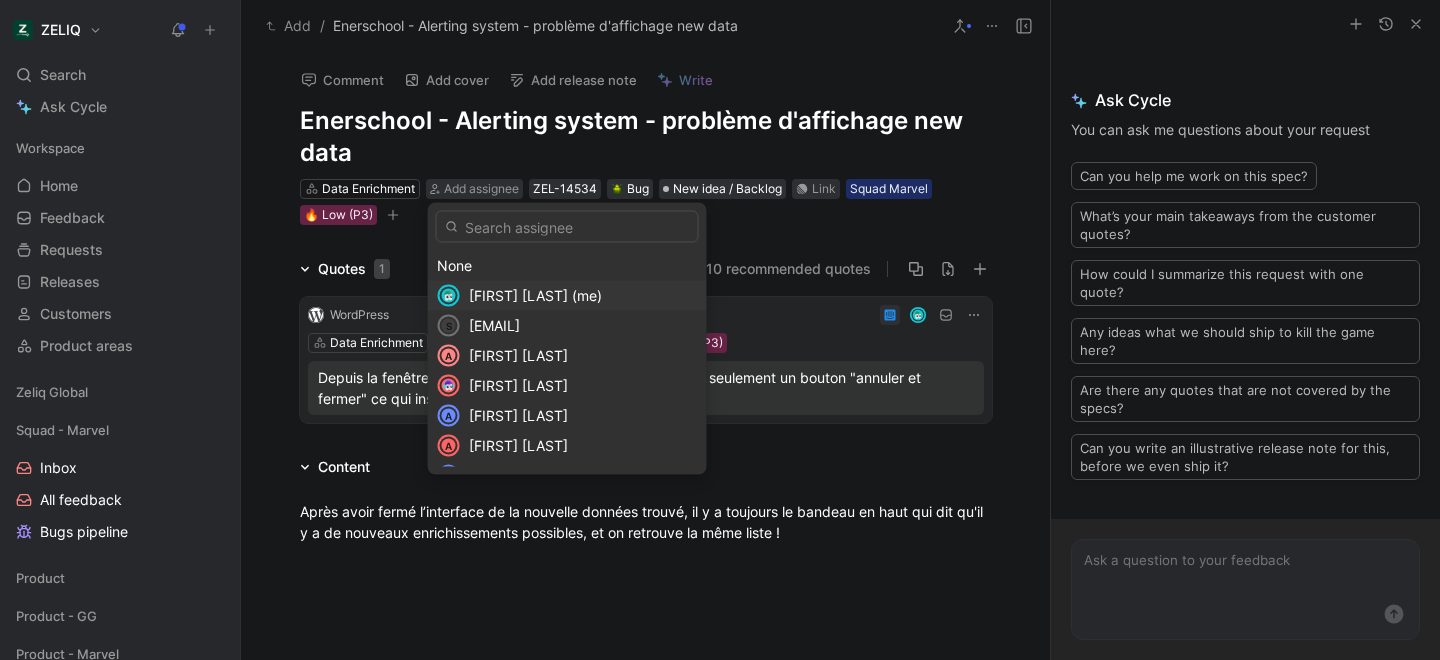 click on "Lucas Damoiseau (me)" at bounding box center [535, 295] 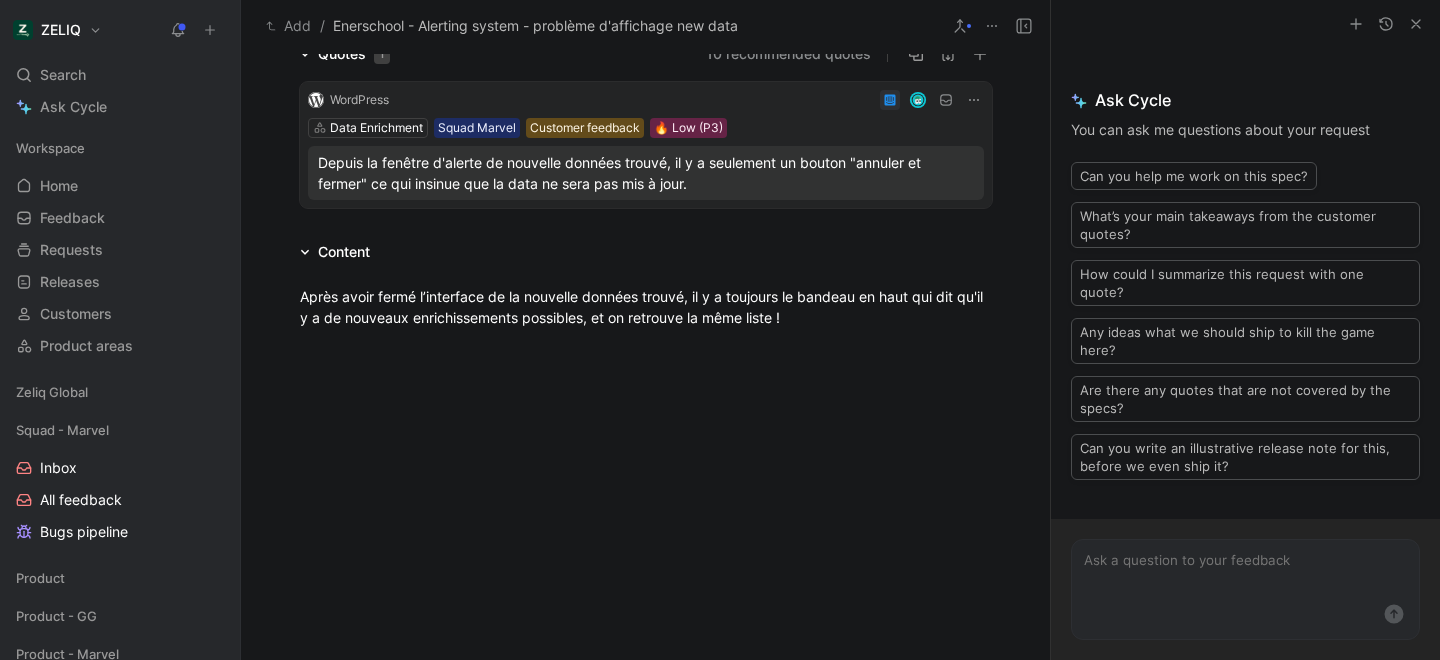 click at bounding box center [645, 449] 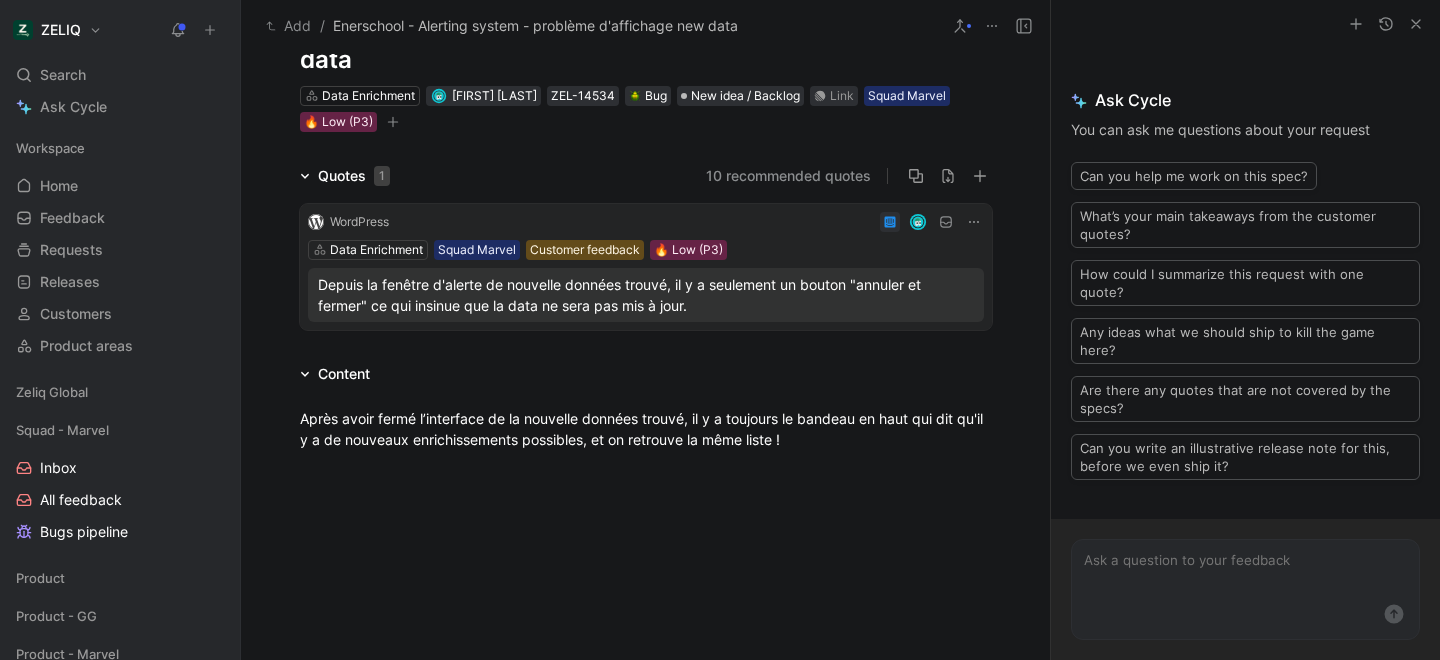 scroll, scrollTop: 72, scrollLeft: 0, axis: vertical 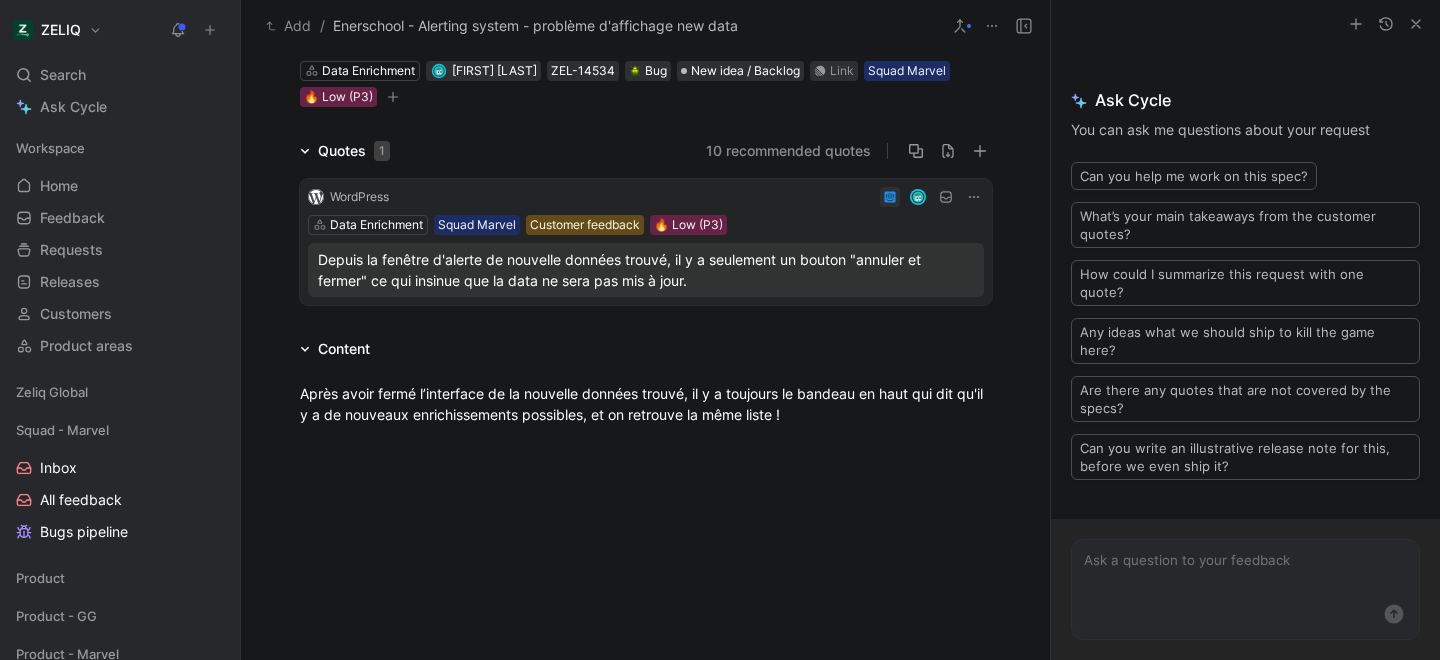 click on "Content" at bounding box center (335, 349) 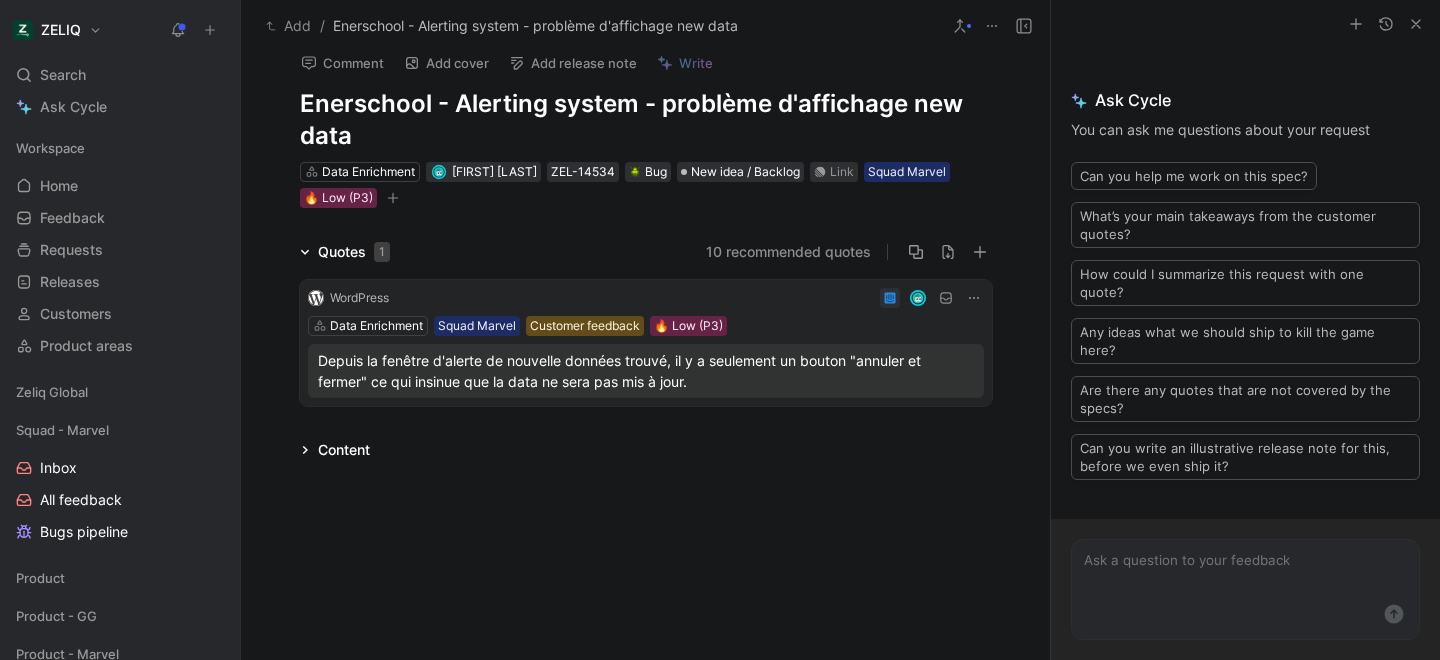 scroll, scrollTop: 10, scrollLeft: 0, axis: vertical 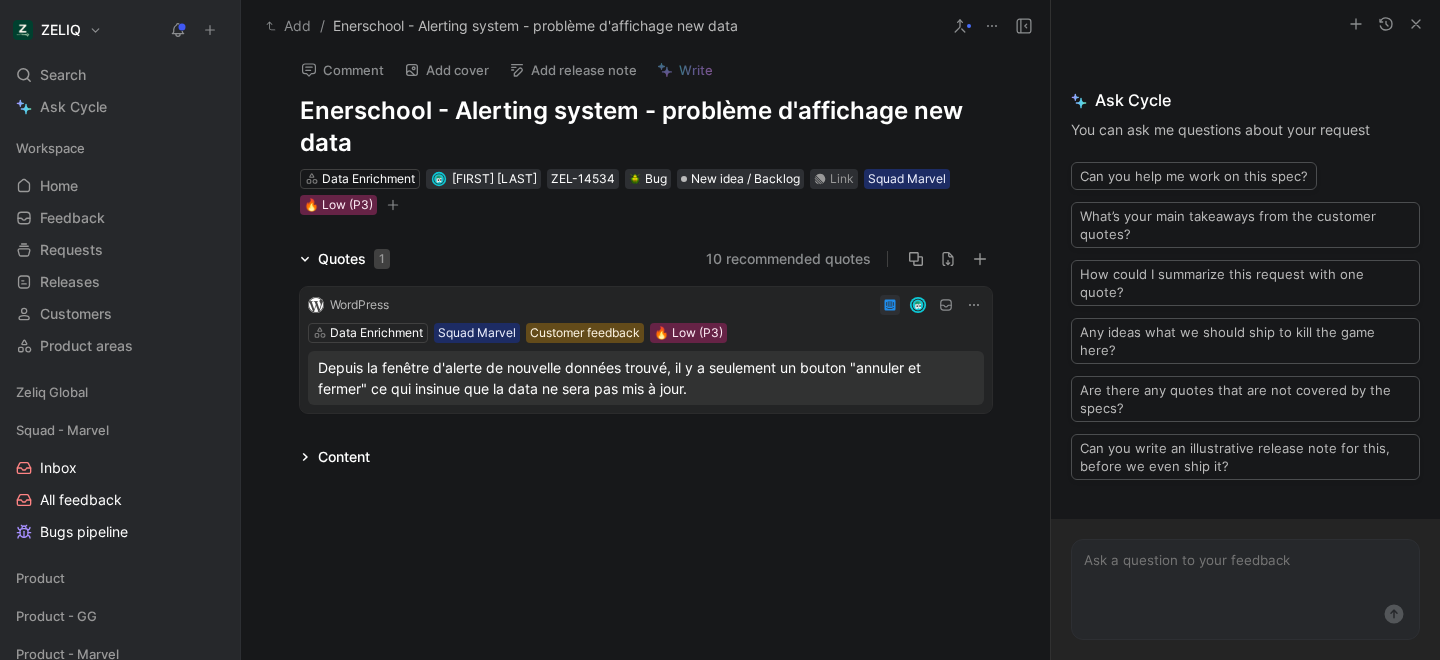 click on "Content" at bounding box center (335, 457) 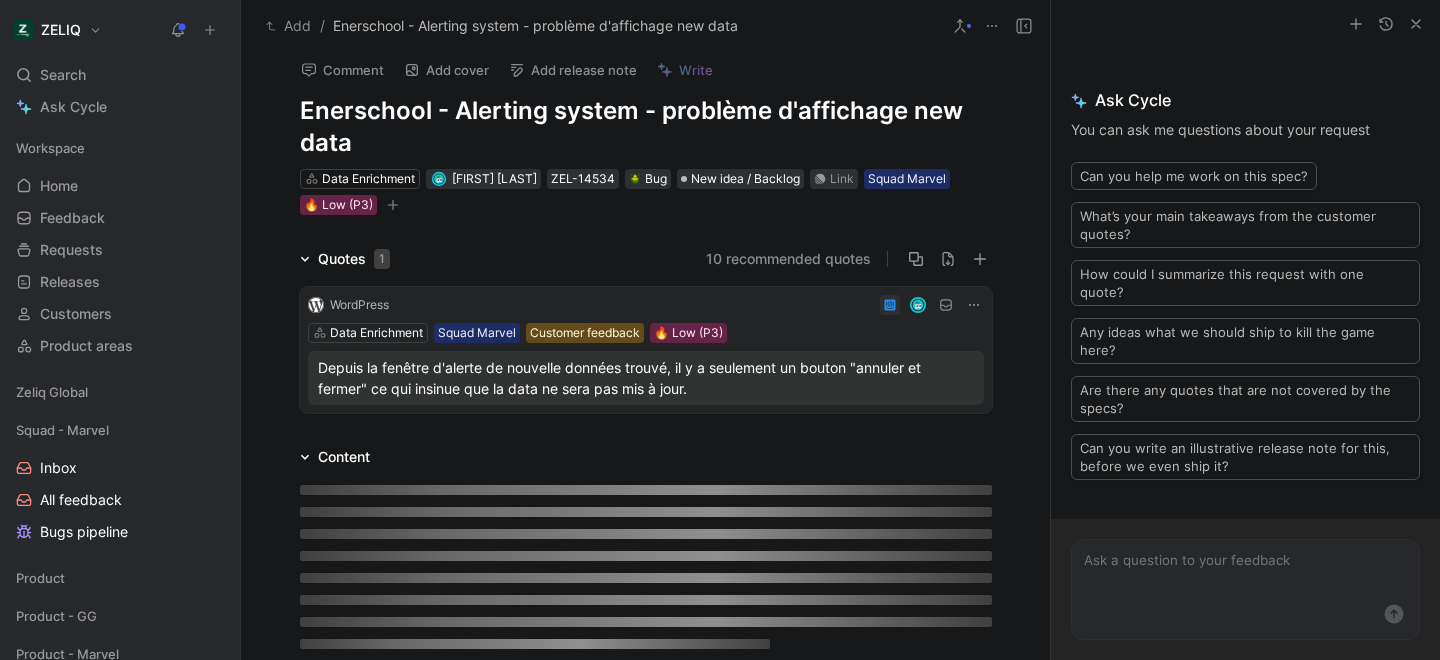 scroll, scrollTop: 118, scrollLeft: 0, axis: vertical 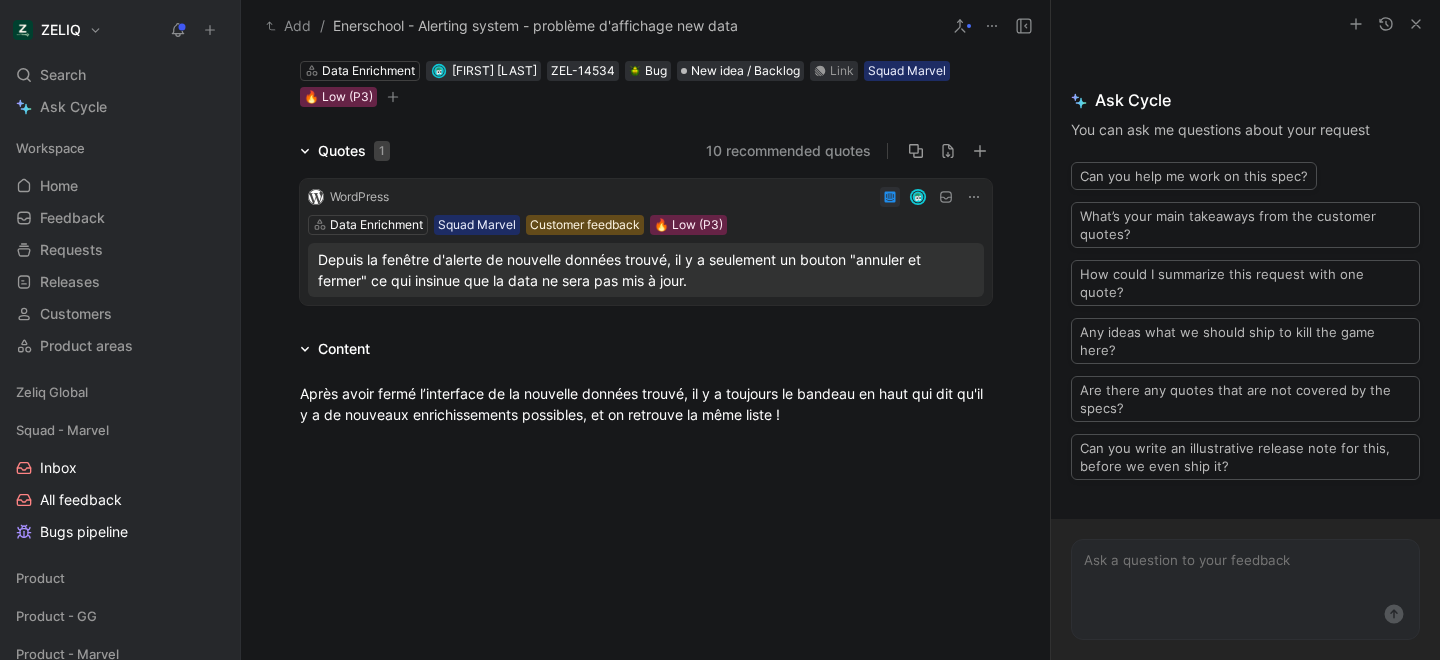 click on "Après avoir fermé l’interface de la nouvelle données trouvé, il y a toujours le bandeau en haut qui dit qu'il y a de nouveaux enrichissements possibles, et on retrouve la même liste !" at bounding box center [645, 404] 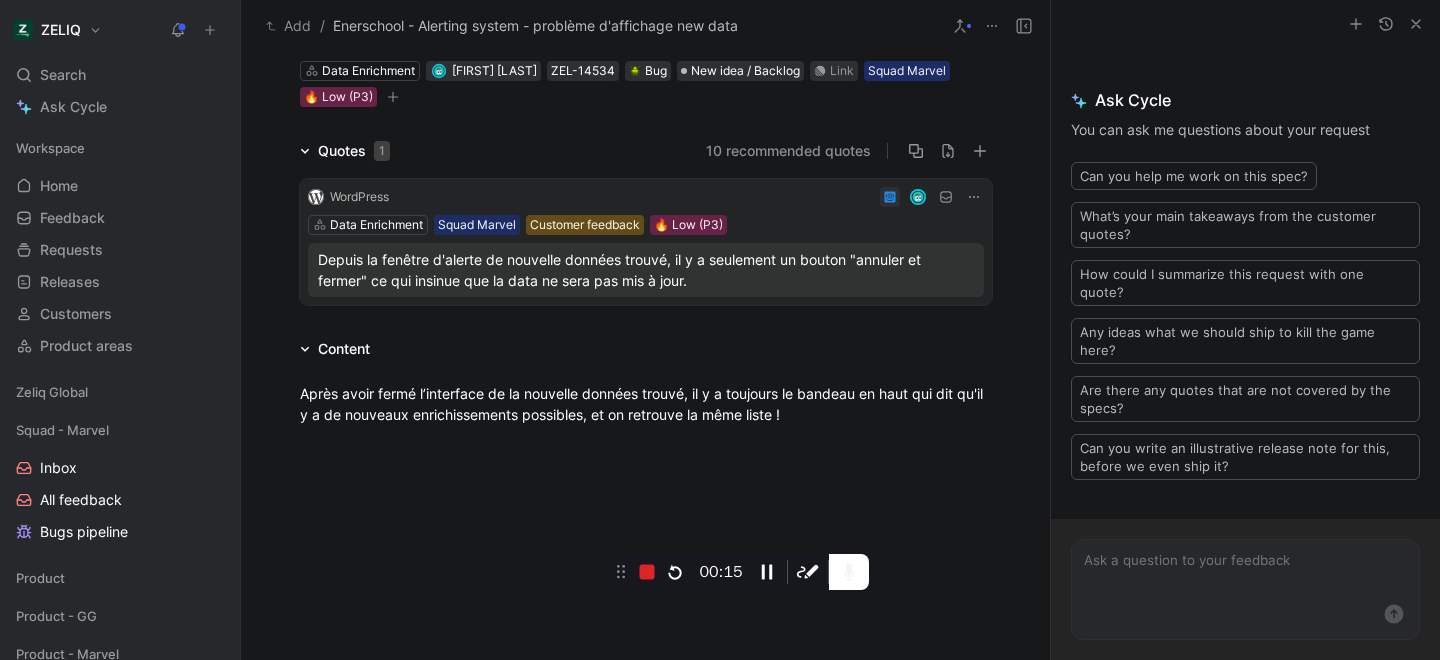 click on "Content" at bounding box center (335, 349) 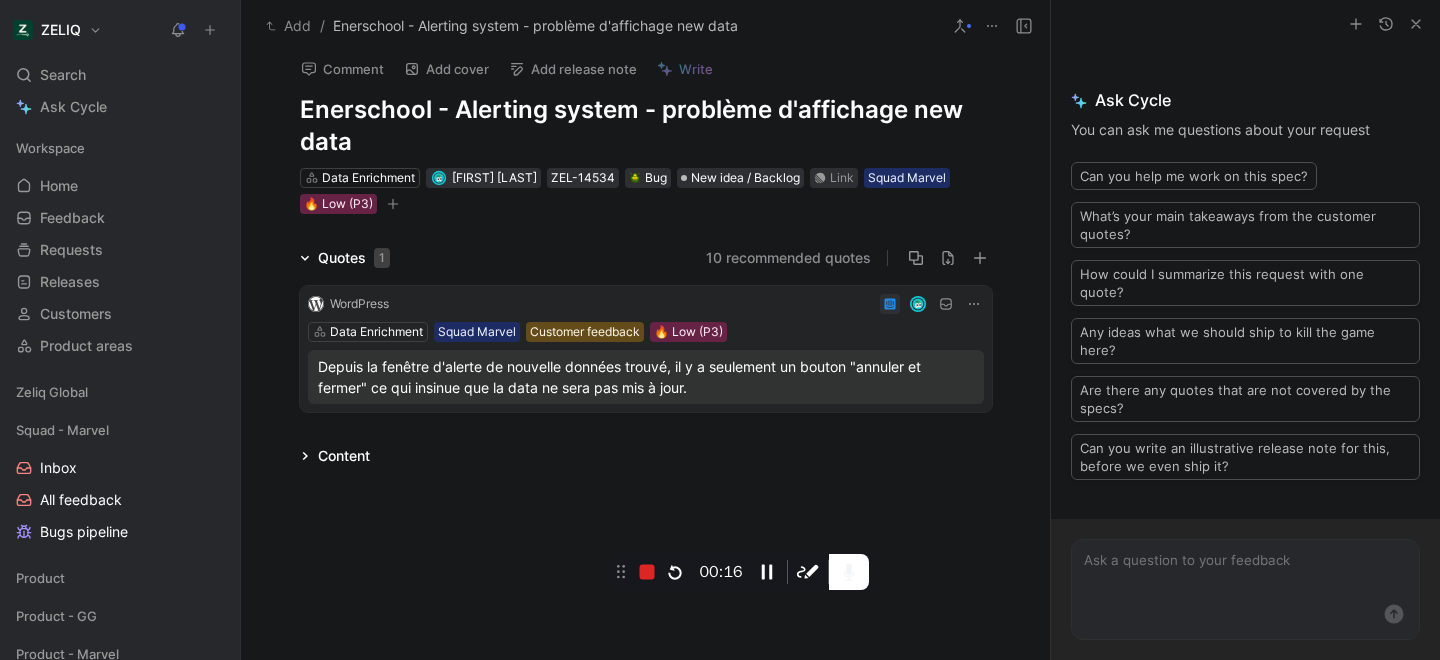 scroll, scrollTop: 10, scrollLeft: 0, axis: vertical 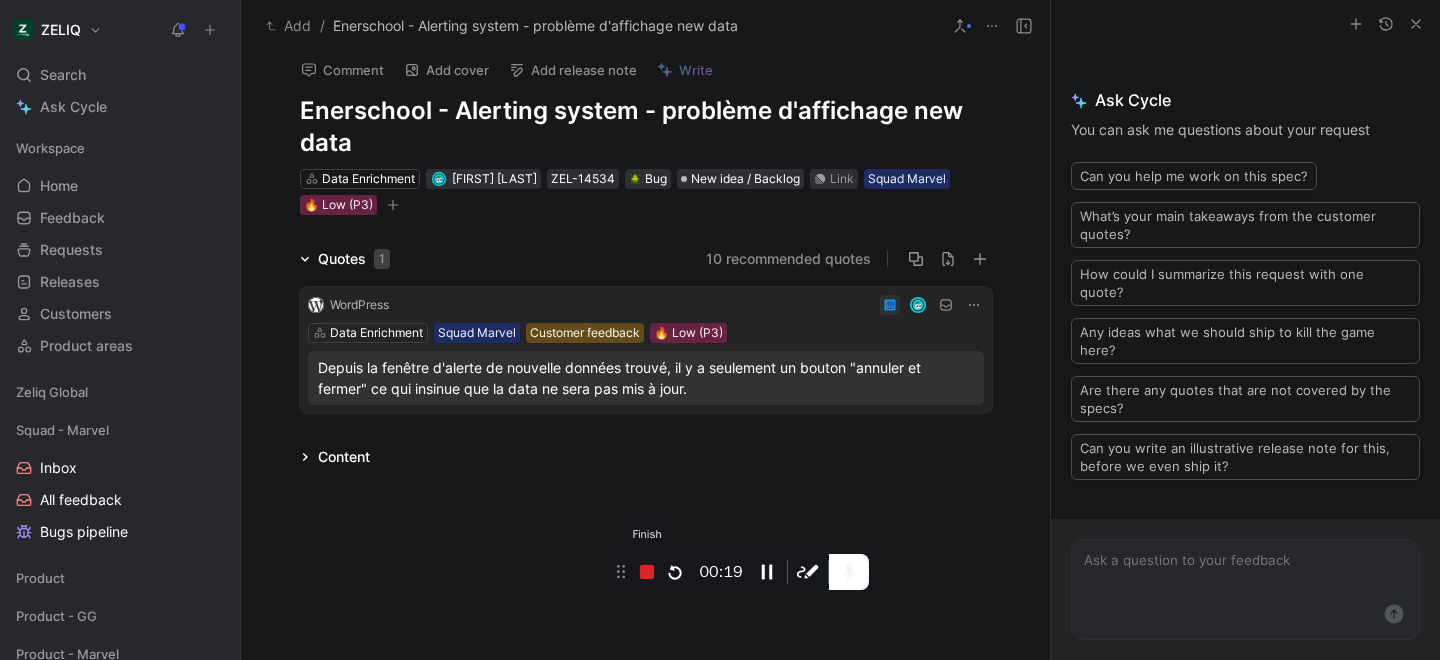 click 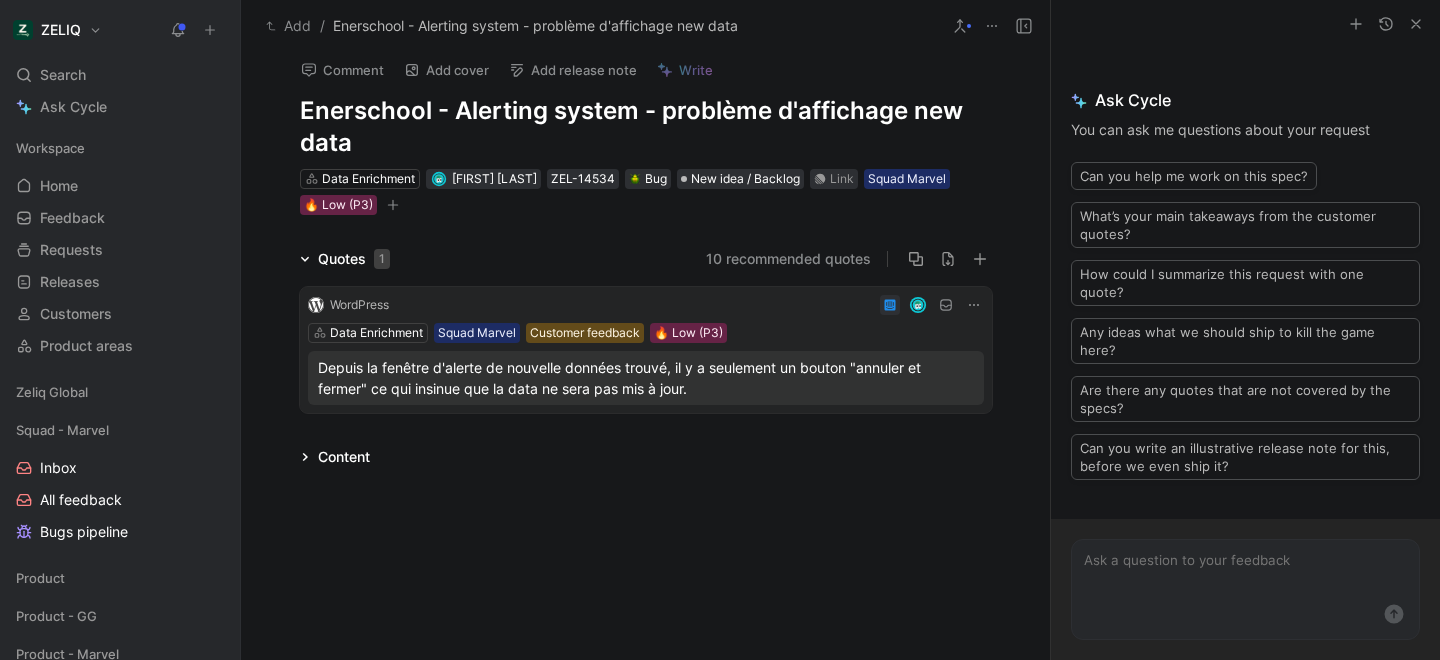 click at bounding box center [1416, 24] 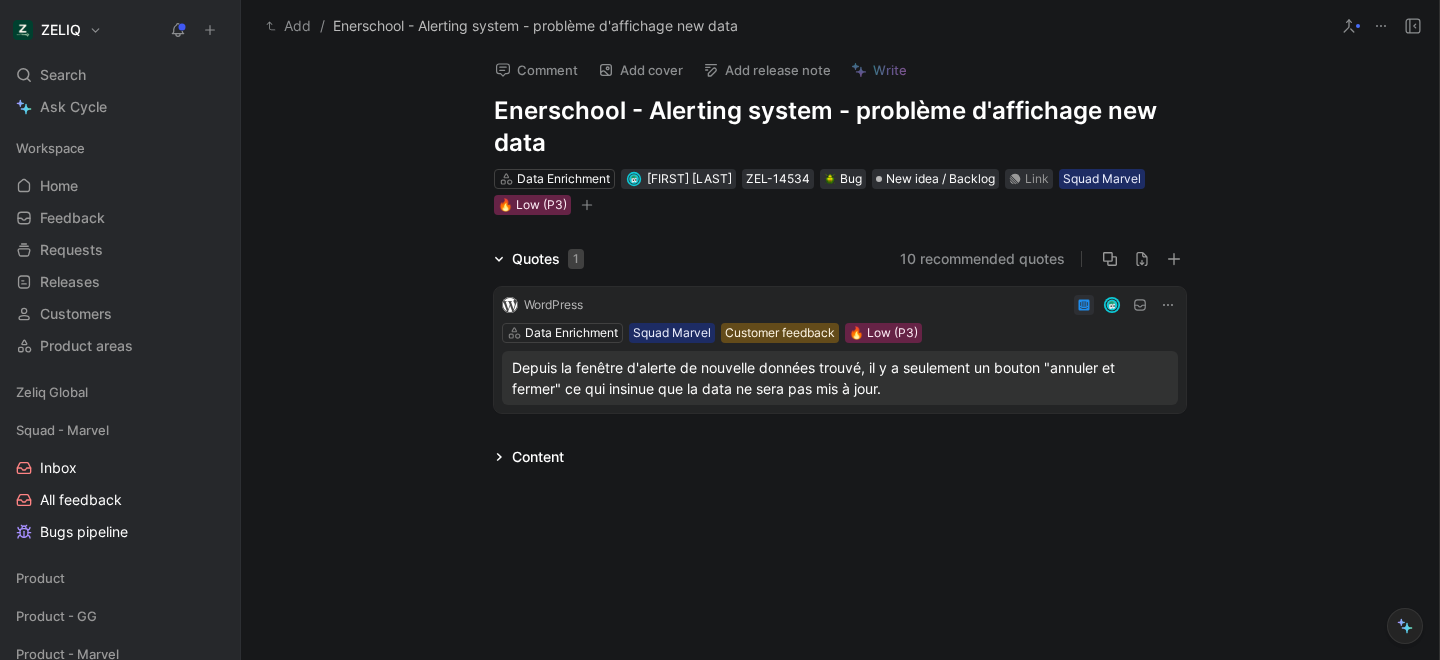 click at bounding box center (1405, 626) 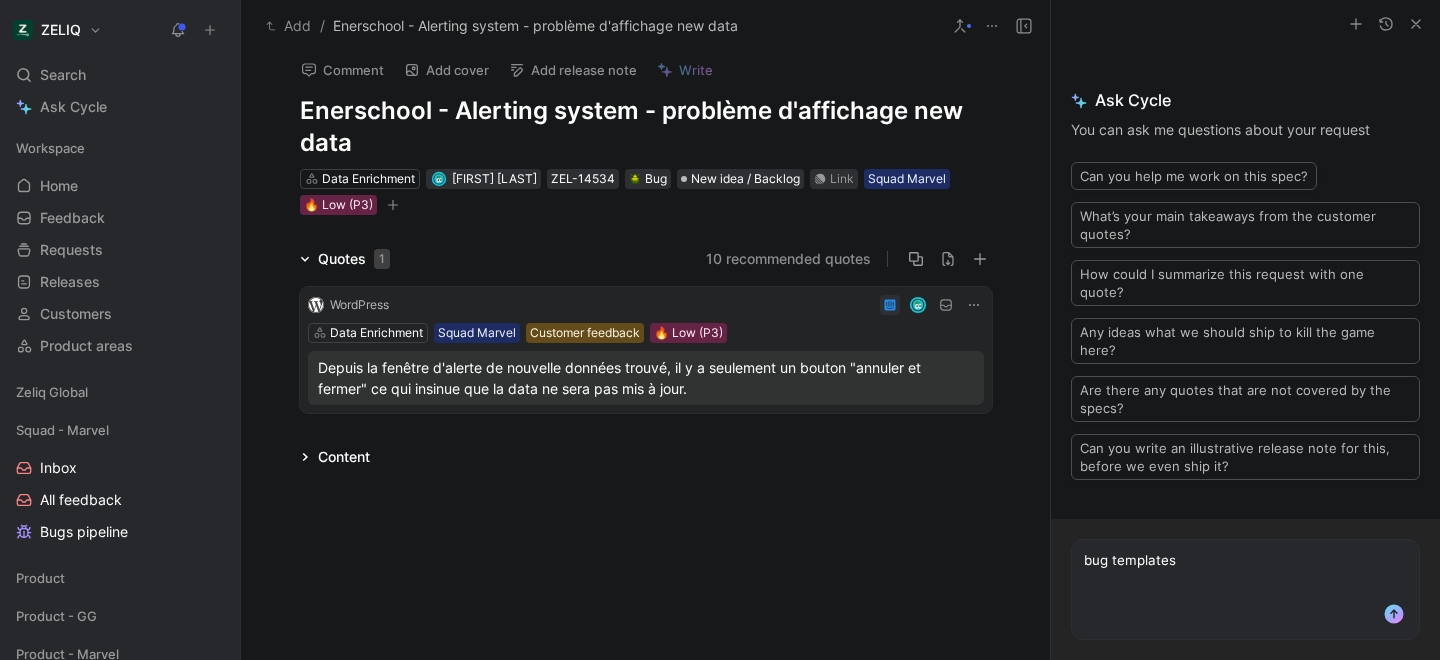 type on "bug templates" 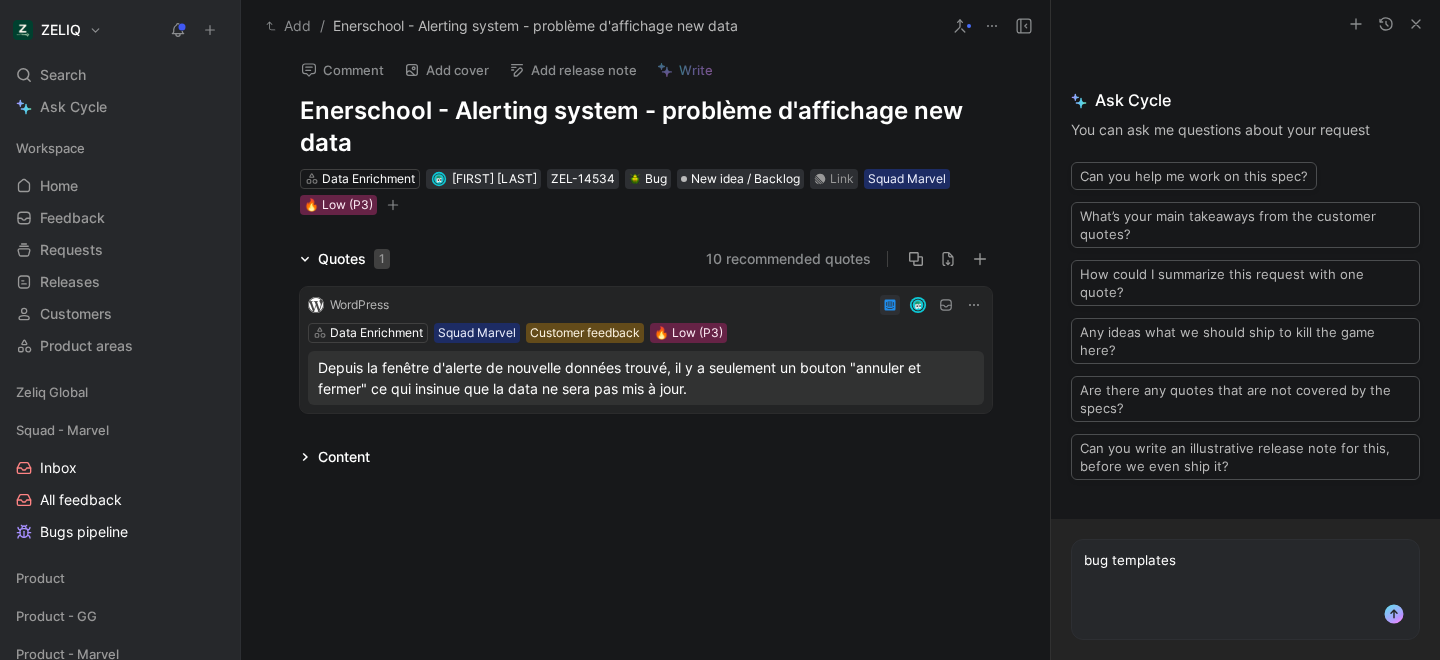 click 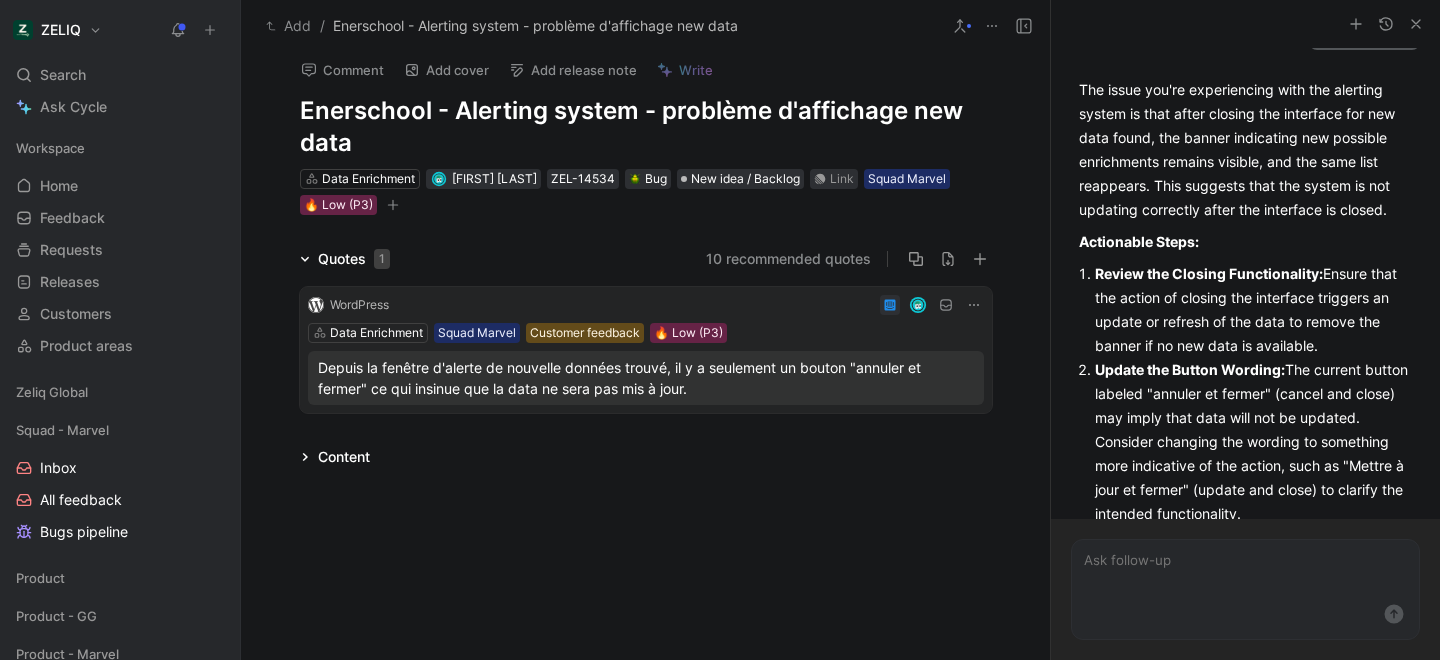 scroll, scrollTop: 0, scrollLeft: 0, axis: both 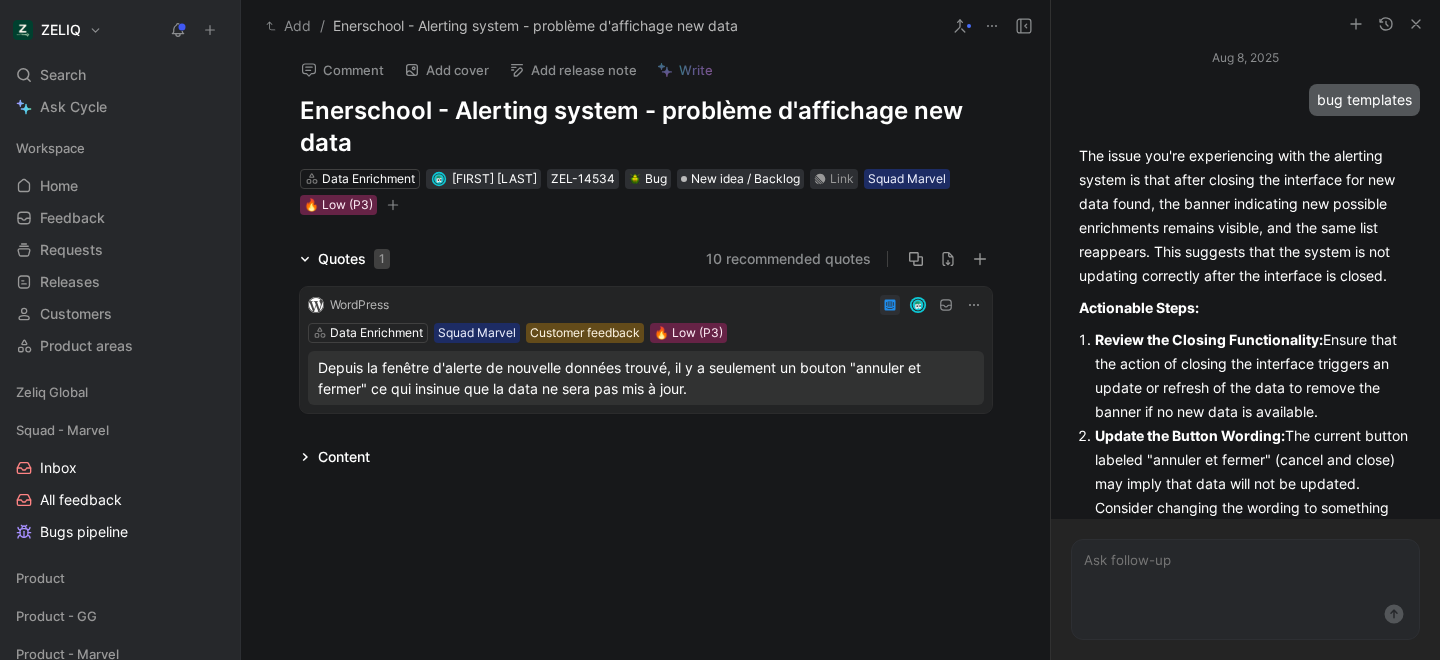 click on "Comment Add cover Add release note Write Enerschool - Alerting system - problème d'affichage new data Data Enrichment Lucas Damoiseau ZEL-14534 Bug New idea / Backlog Link Squad Marvel 🔥 Low (P3) Quotes 1 10 recommended quotes WordPress Data Enrichment Squad Marvel Customer feedback 🔥 Low (P3) Depuis la fenêtre d'alerte de nouvelle données trouvé, il y a seulement un bouton "annuler et fermer" ce qui insinue que la data ne sera pas mis à jour. Content" at bounding box center (645, 356) 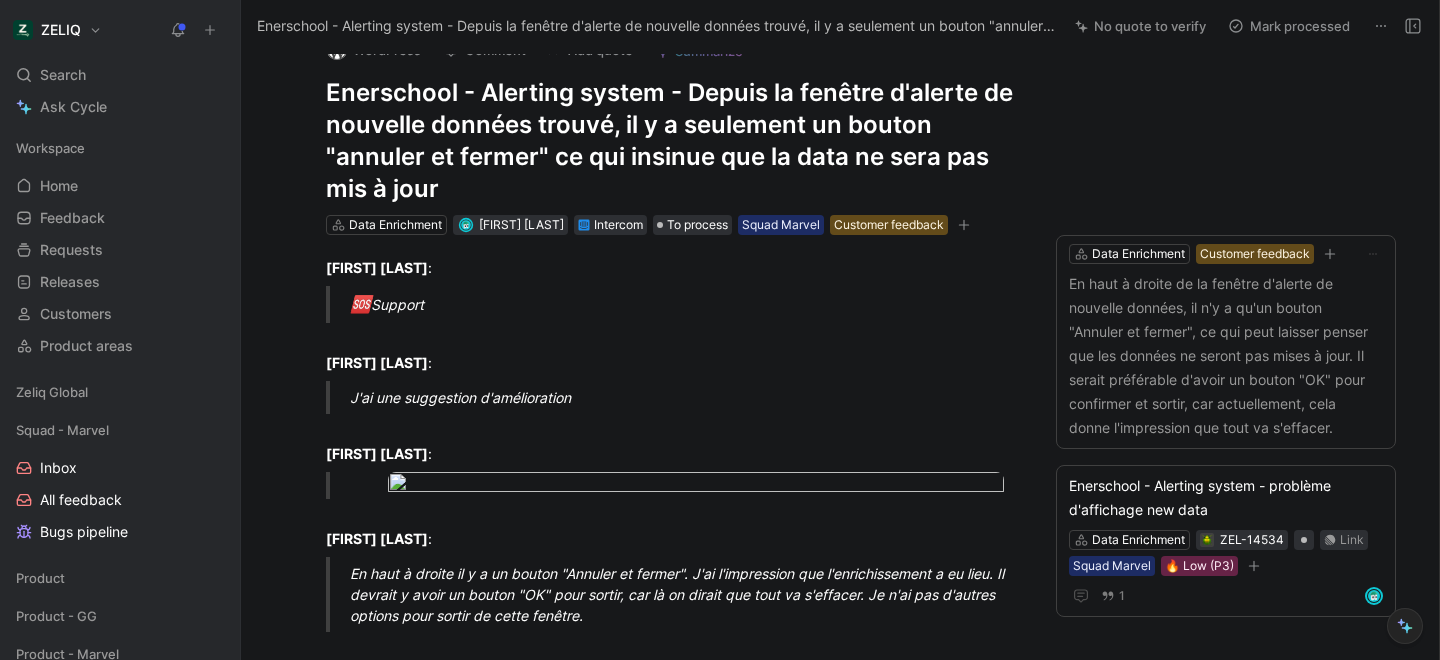 scroll, scrollTop: 0, scrollLeft: 0, axis: both 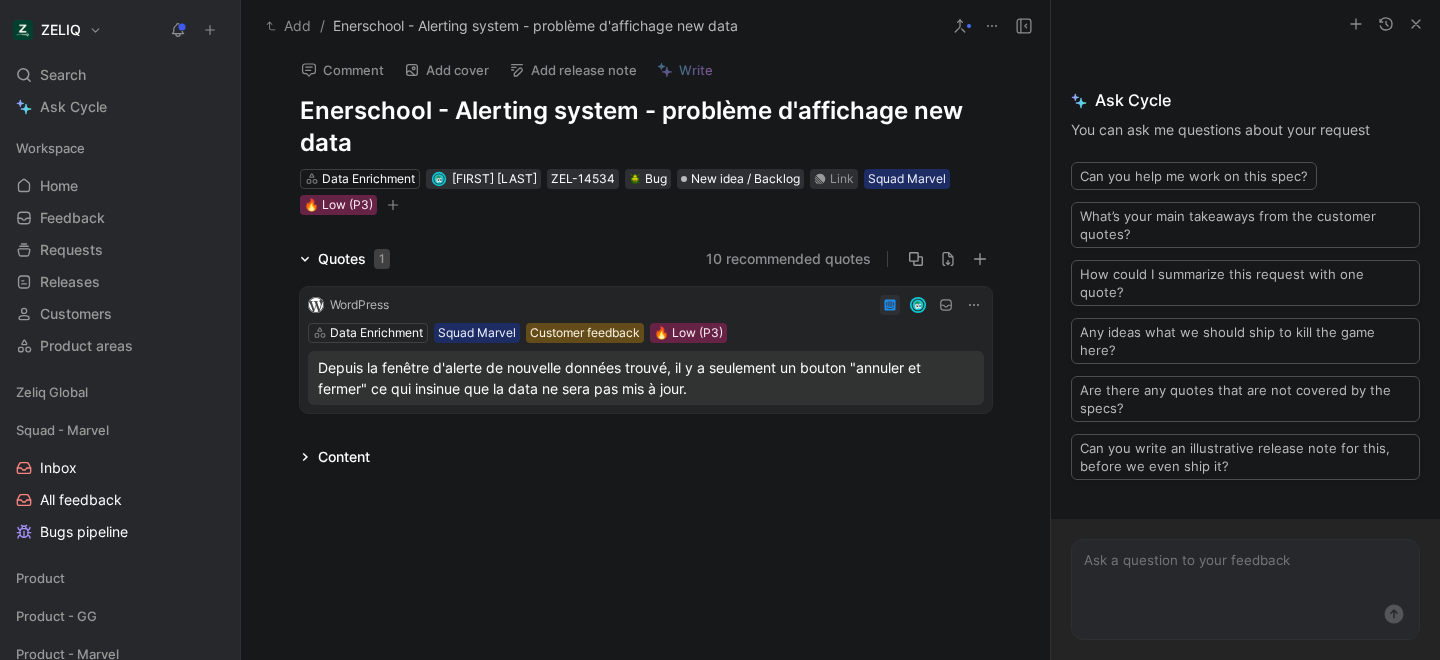 click on "Depuis la fenêtre d'alerte de nouvelle données trouvé, il y a seulement un bouton "annuler et fermer" ce qui insinue que la data ne sera pas mis à jour." at bounding box center (646, 378) 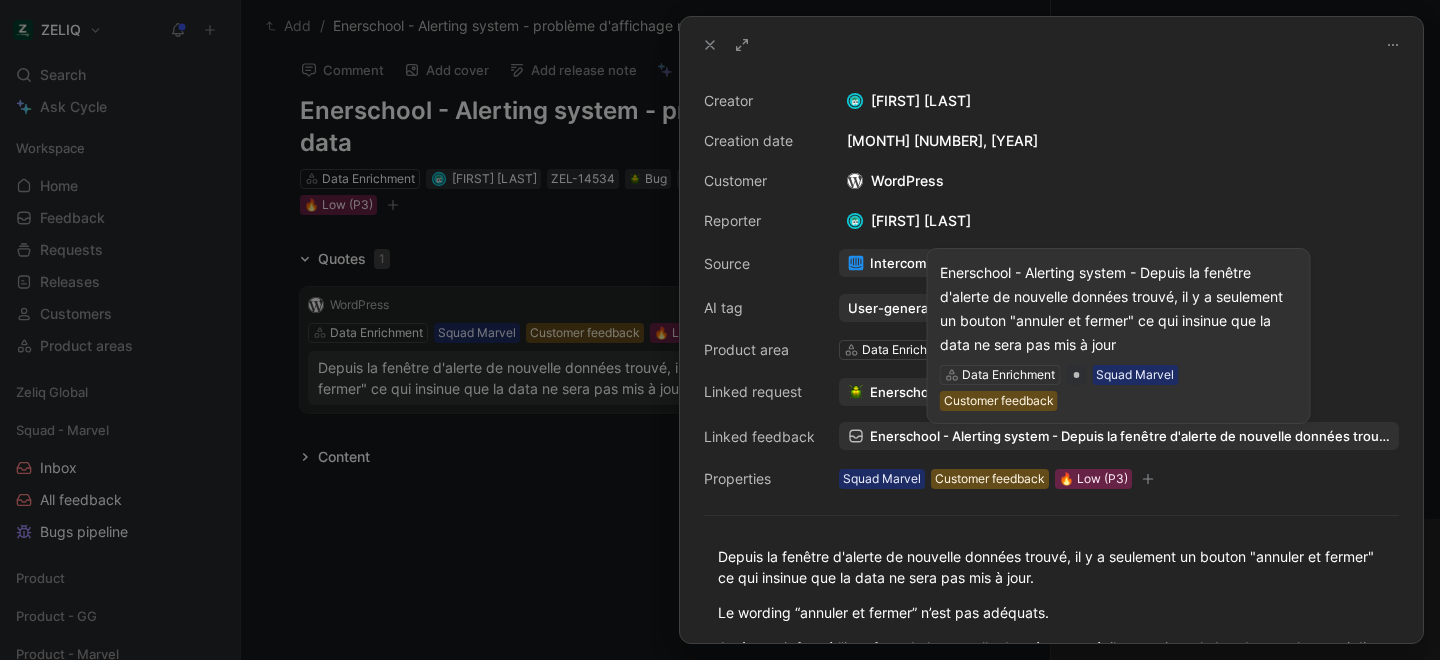 scroll, scrollTop: 186, scrollLeft: 0, axis: vertical 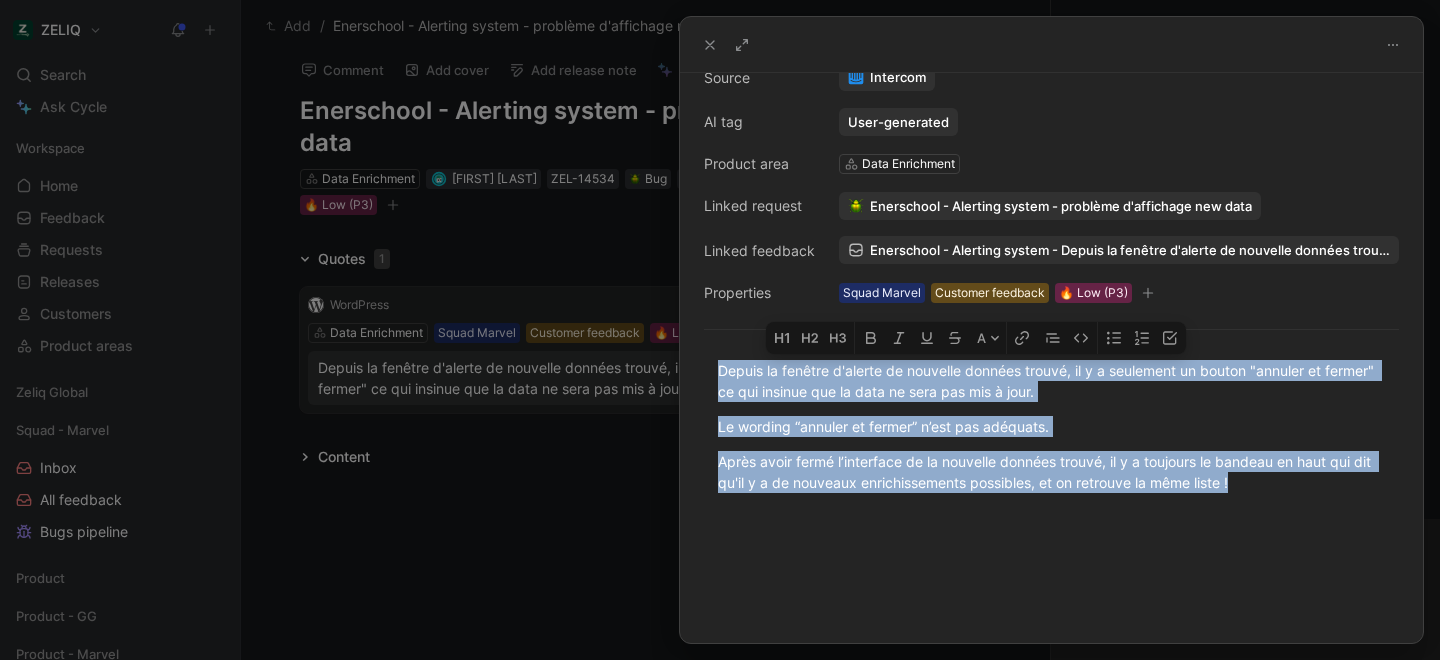 drag, startPoint x: 717, startPoint y: 371, endPoint x: 1241, endPoint y: 512, distance: 542.6389 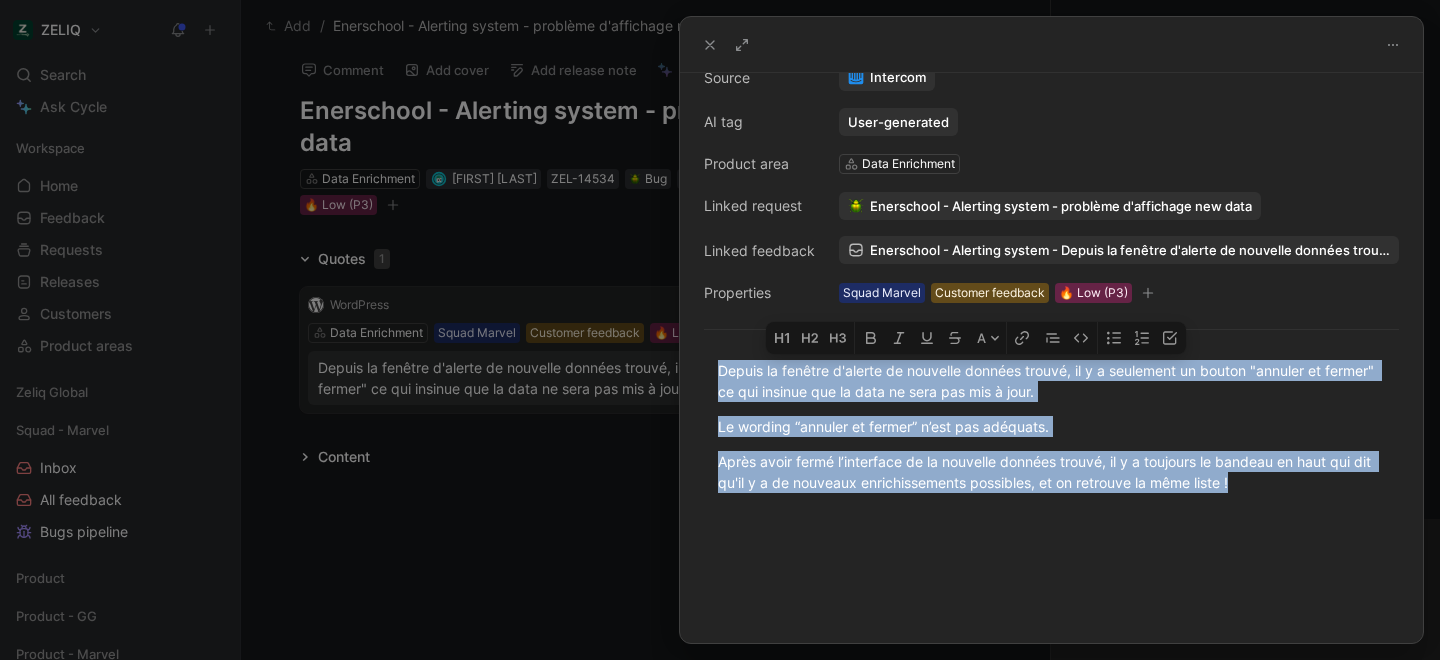 click on "Depuis la fenêtre d'alerte de nouvelle données trouvé, il y a seulement un bouton "annuler et fermer" ce qui insinue que la data ne sera pas mis à jour. Le wording “annuler et fermer” n’est pas adéquats. Après avoir fermé l’interface de la nouvelle données trouvé, il y a toujours le bandeau en haut qui dit qu'il y a de nouveaux enrichissements possibles, et on retrouve la même liste !" at bounding box center (1051, 426) 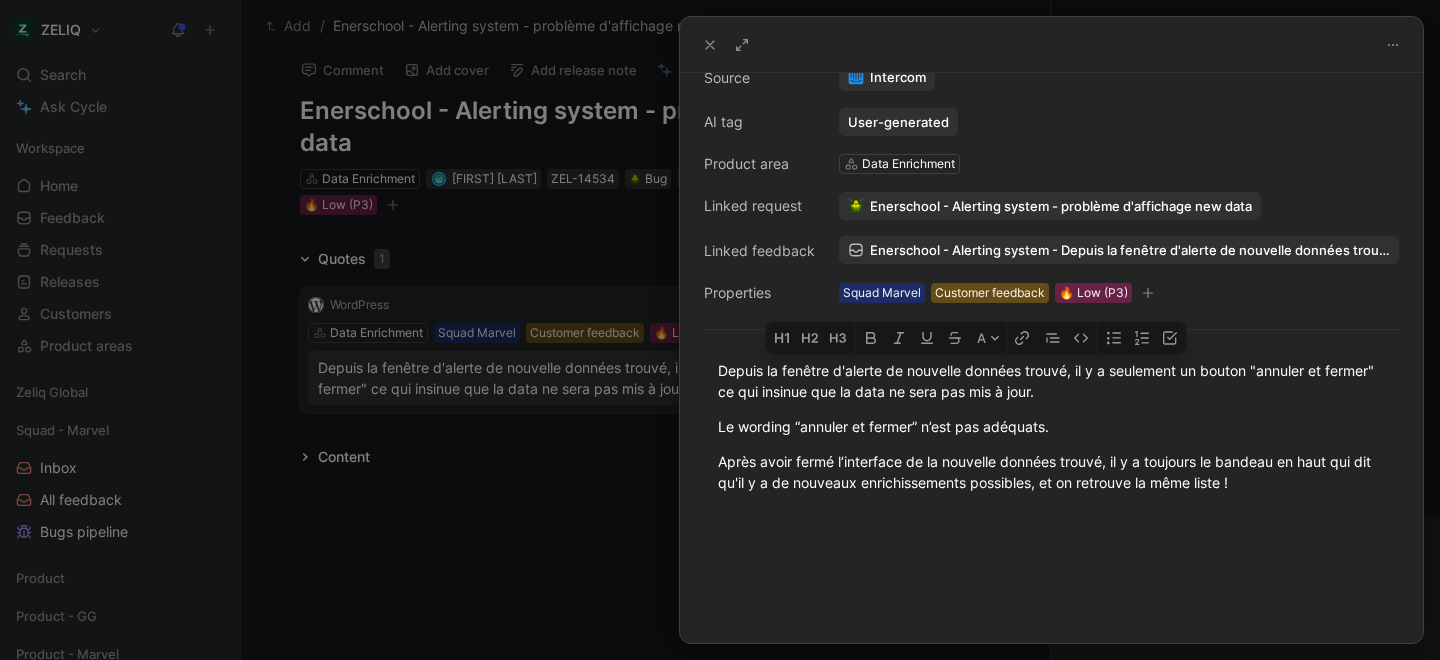 click at bounding box center (720, 330) 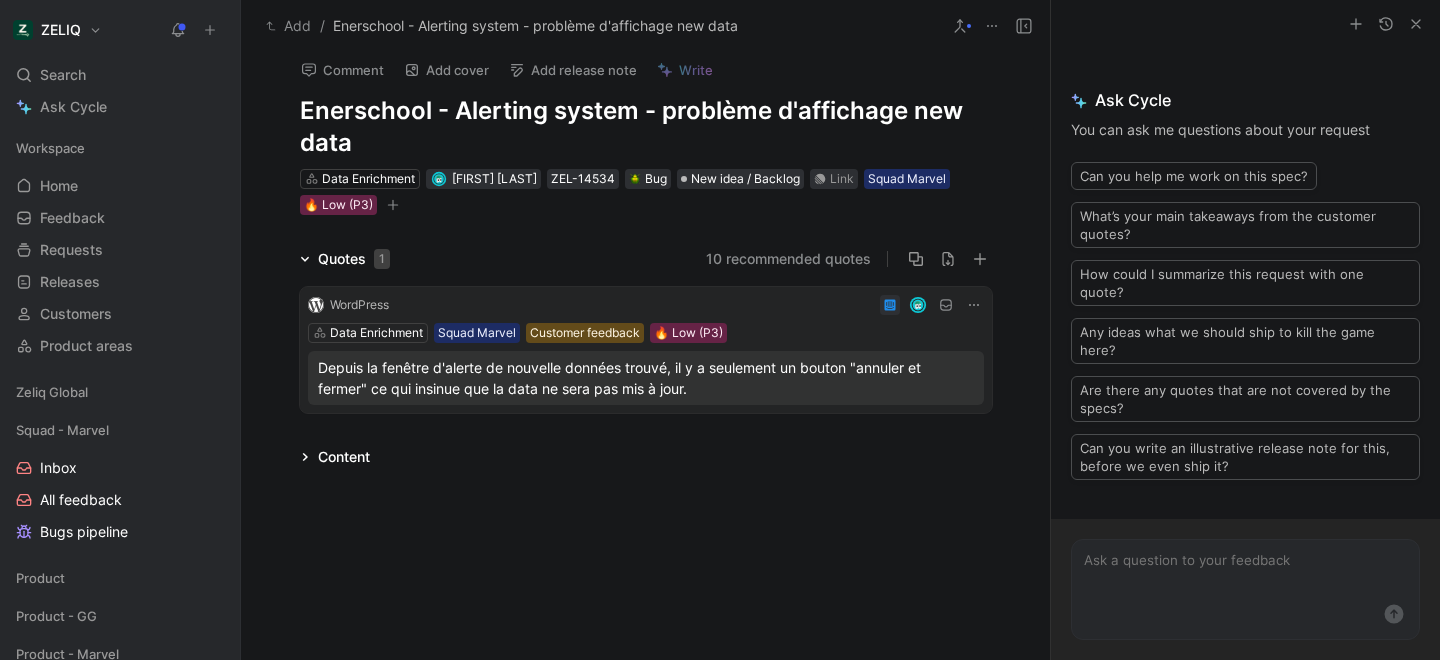 click on "Content" at bounding box center [335, 457] 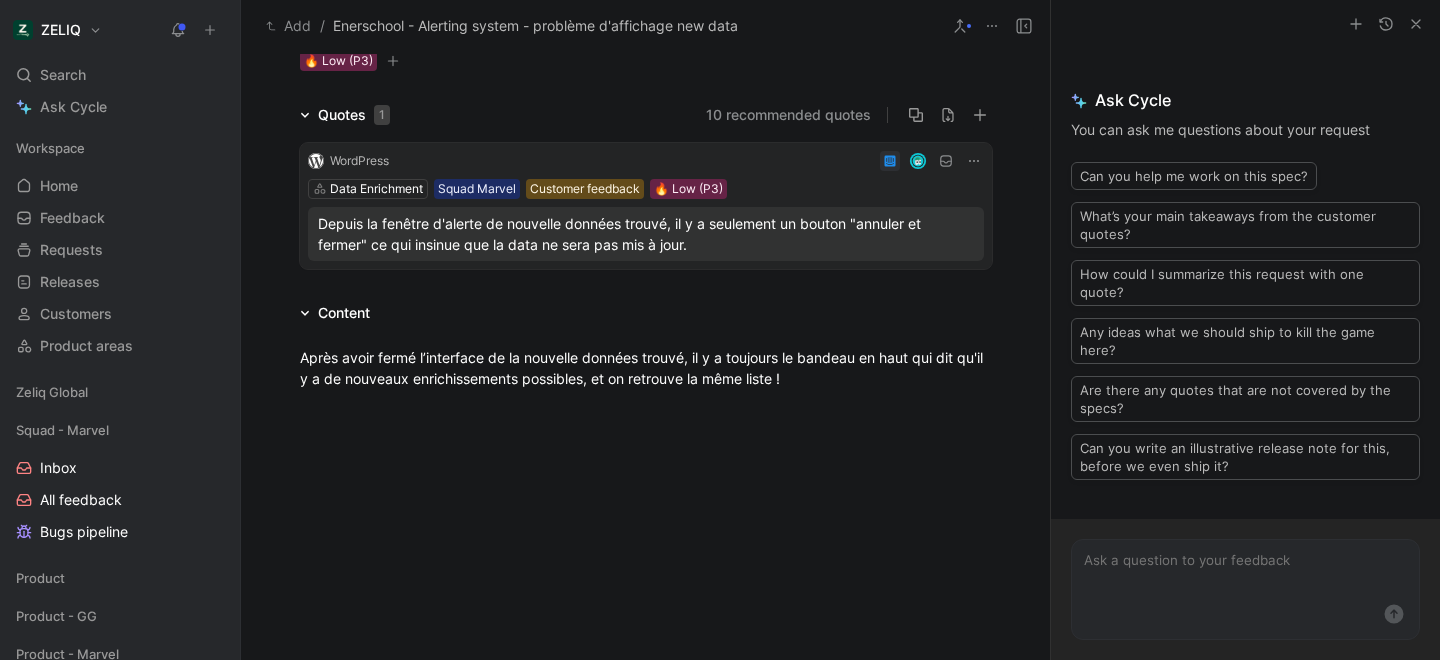 scroll, scrollTop: 186, scrollLeft: 0, axis: vertical 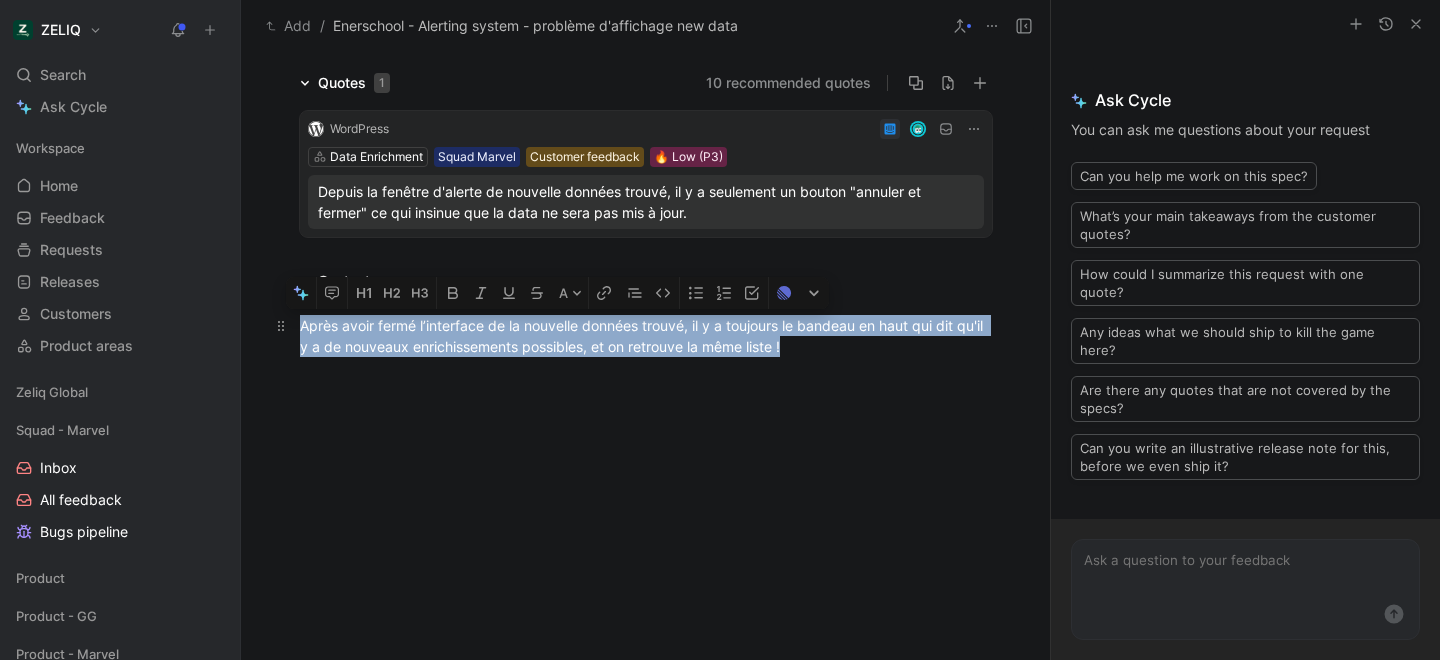 drag, startPoint x: 298, startPoint y: 326, endPoint x: 881, endPoint y: 346, distance: 583.34296 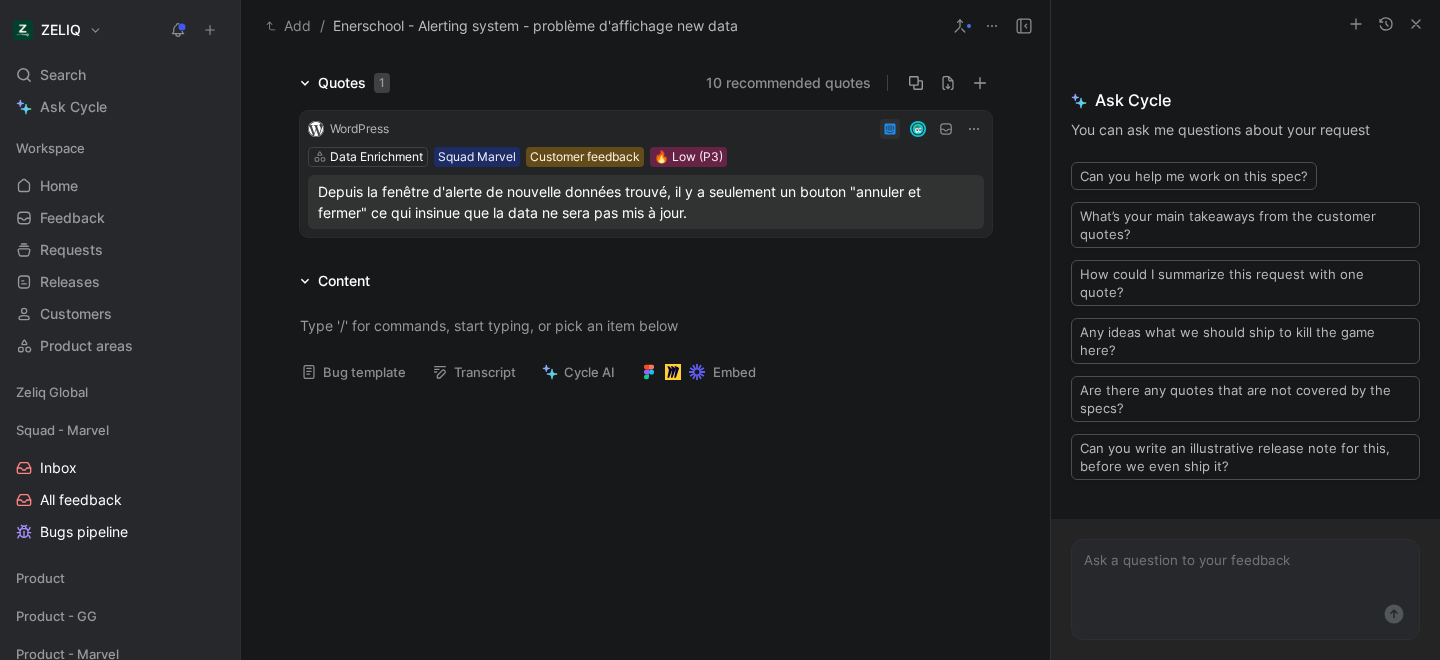 click on "Depuis la fenêtre d'alerte de nouvelle données trouvé, il y a seulement un bouton "annuler et fermer" ce qui insinue que la data ne sera pas mis à jour." at bounding box center [646, 202] 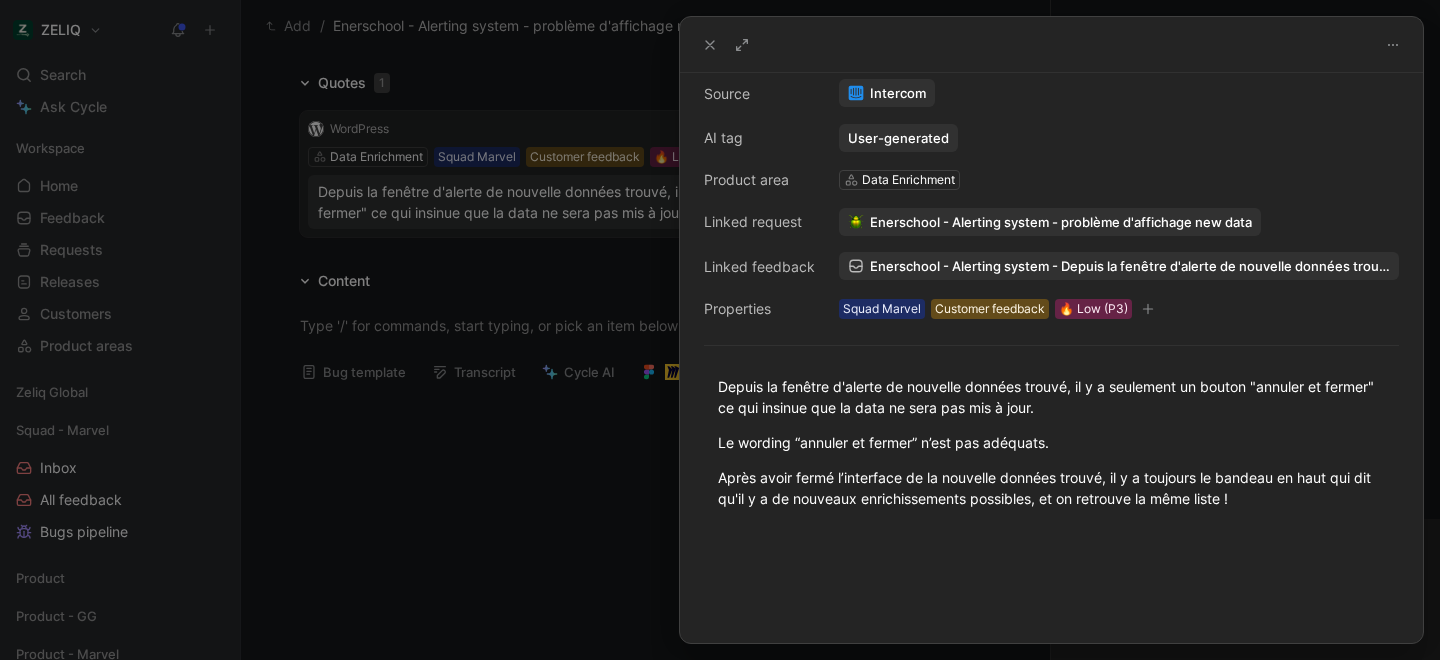 scroll, scrollTop: 186, scrollLeft: 0, axis: vertical 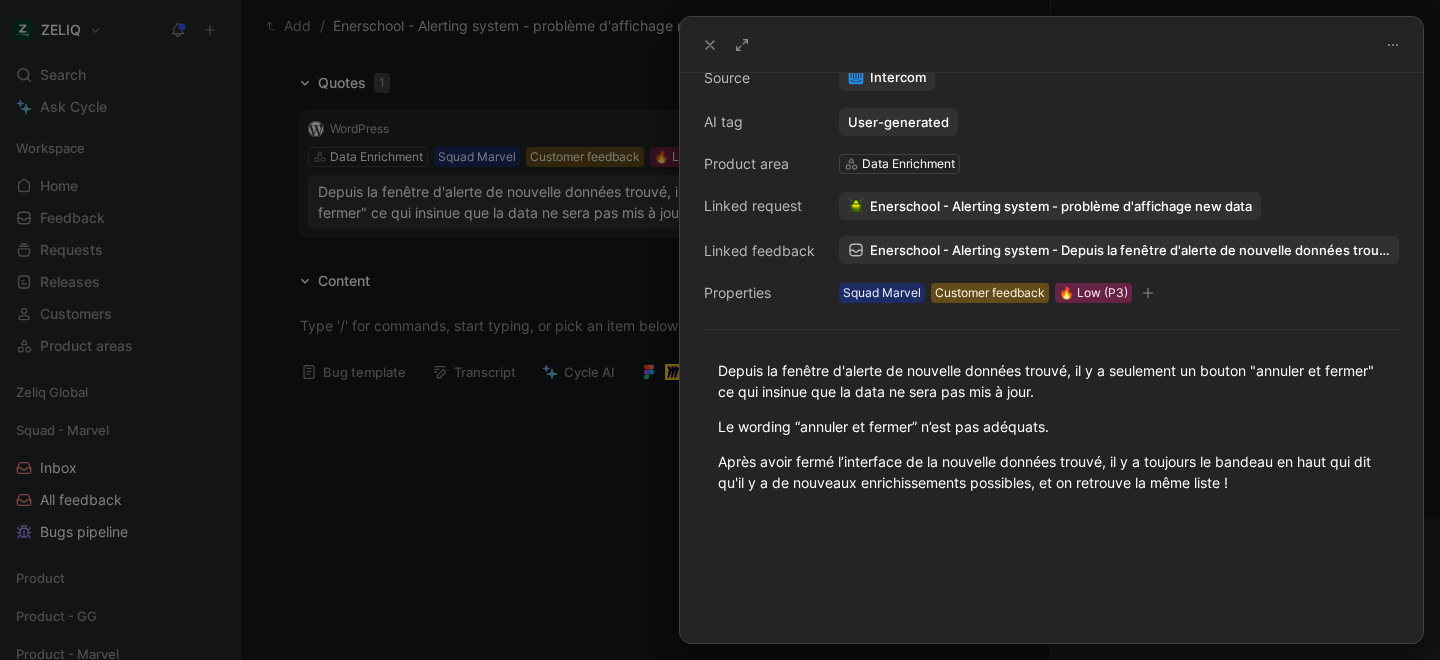 click at bounding box center [720, 330] 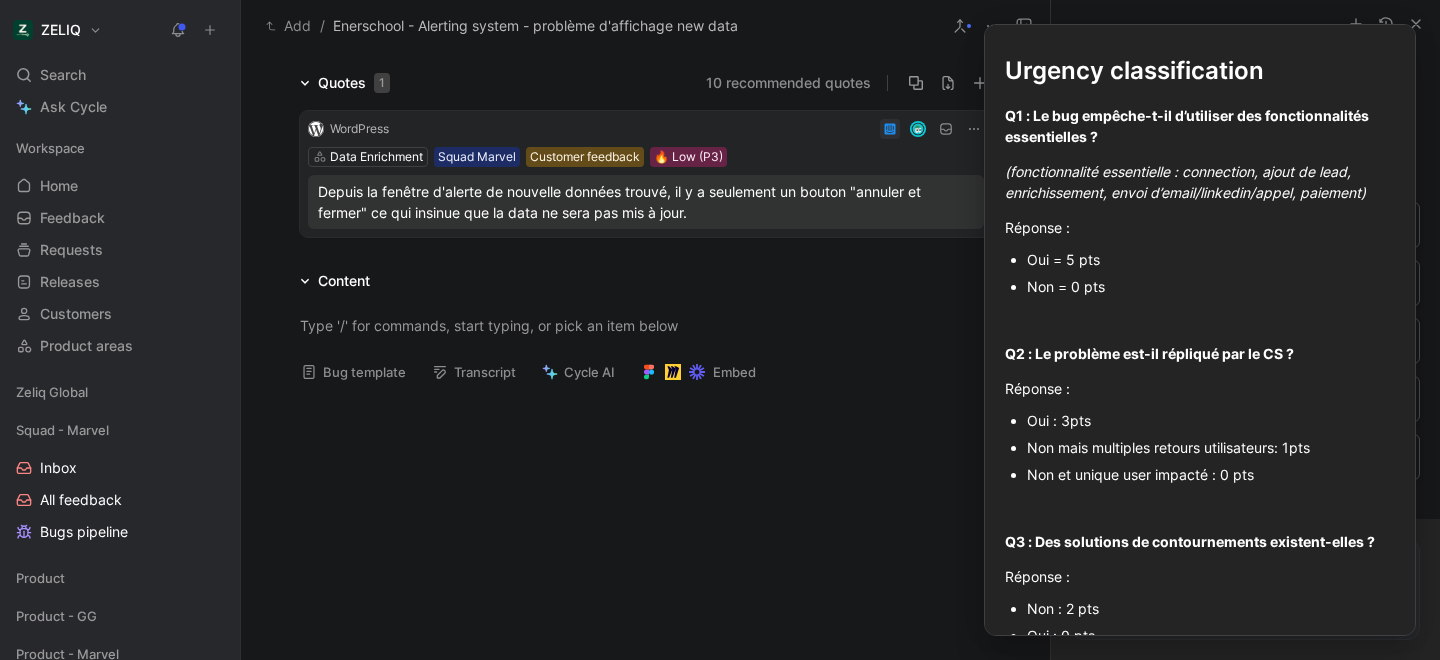 click on "Bug template" at bounding box center (353, 372) 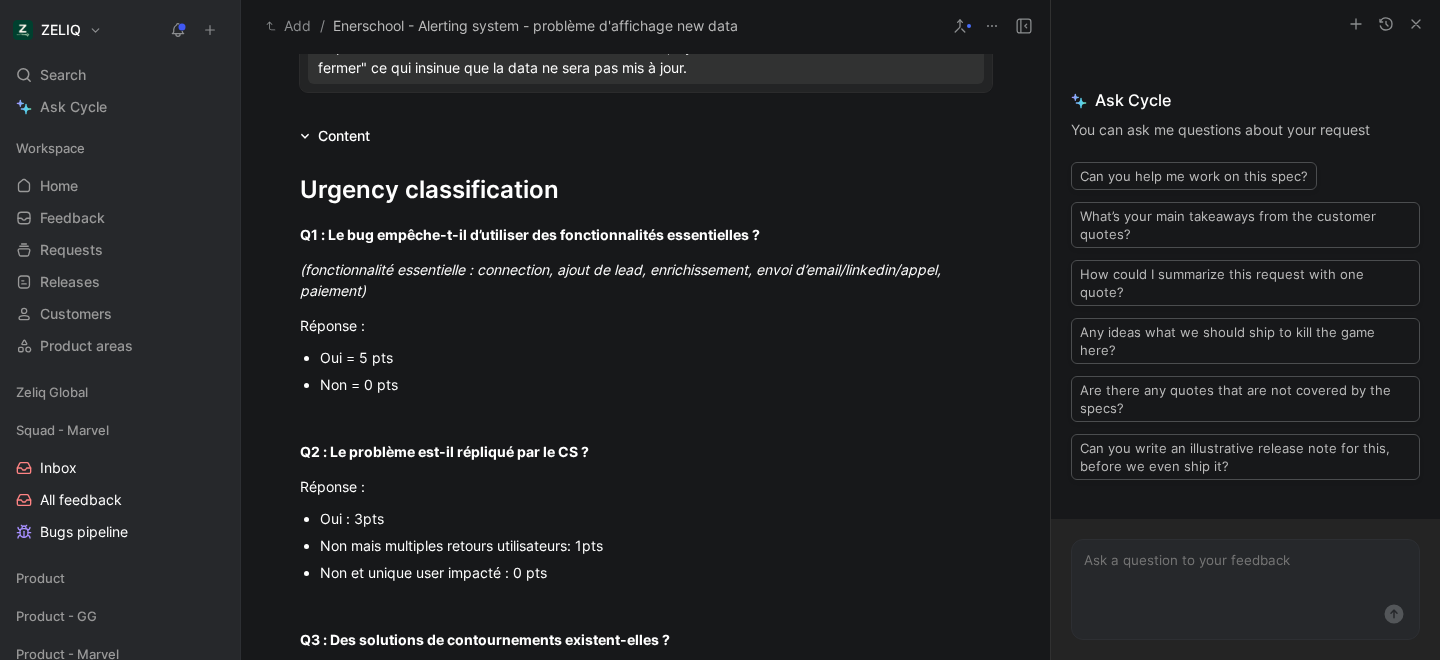 scroll, scrollTop: 331, scrollLeft: 0, axis: vertical 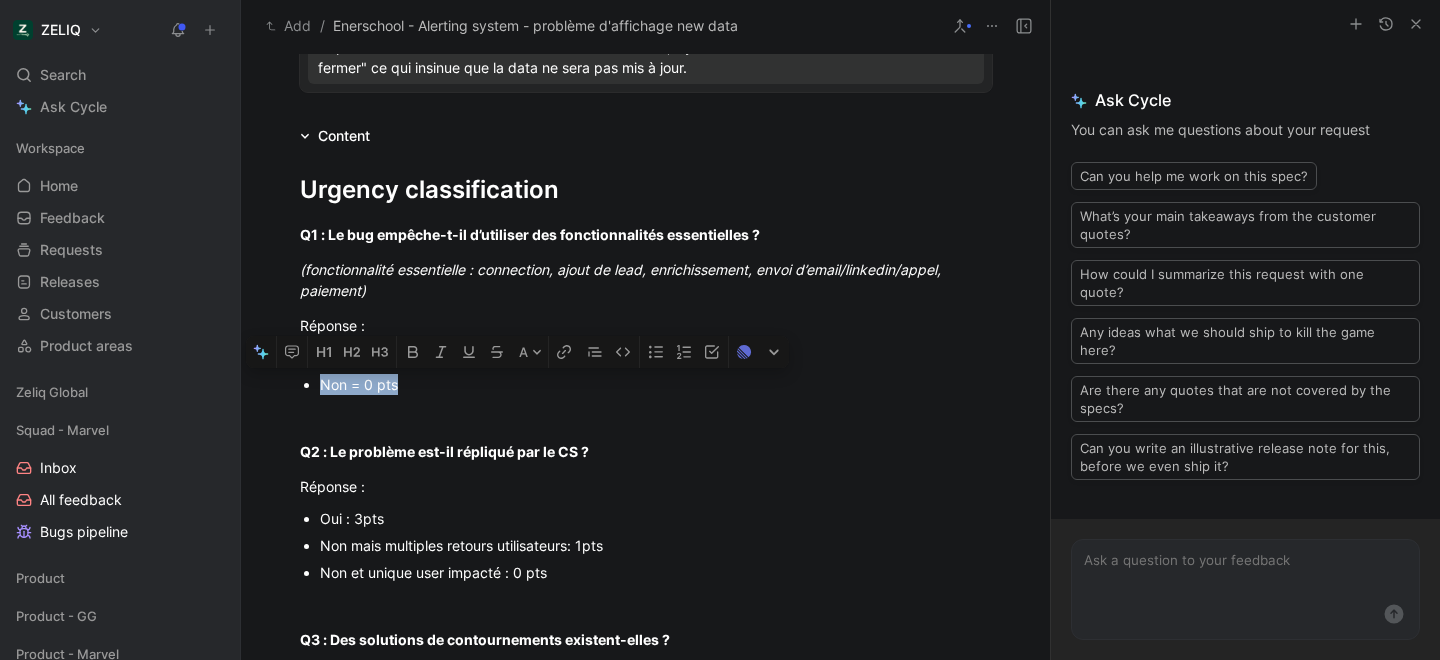 drag, startPoint x: 401, startPoint y: 387, endPoint x: 321, endPoint y: 382, distance: 80.1561 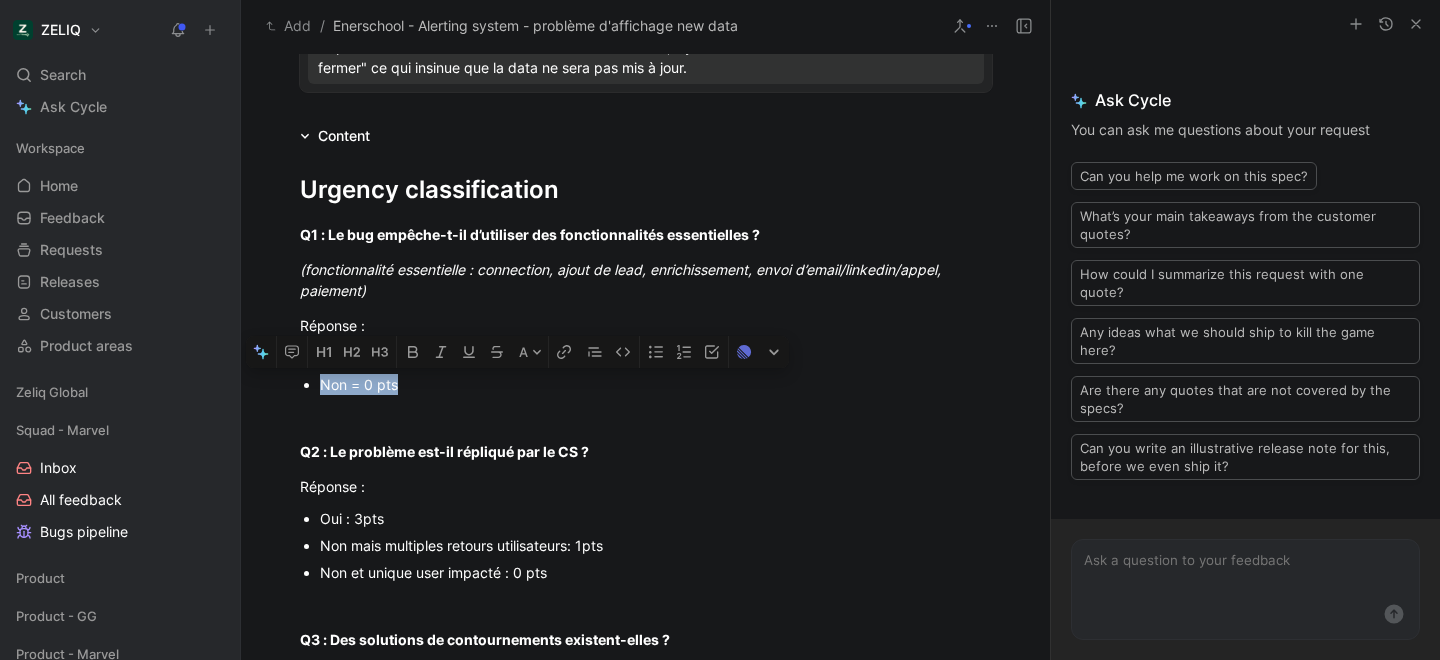 click on "Non = 0 pts" at bounding box center (656, 384) 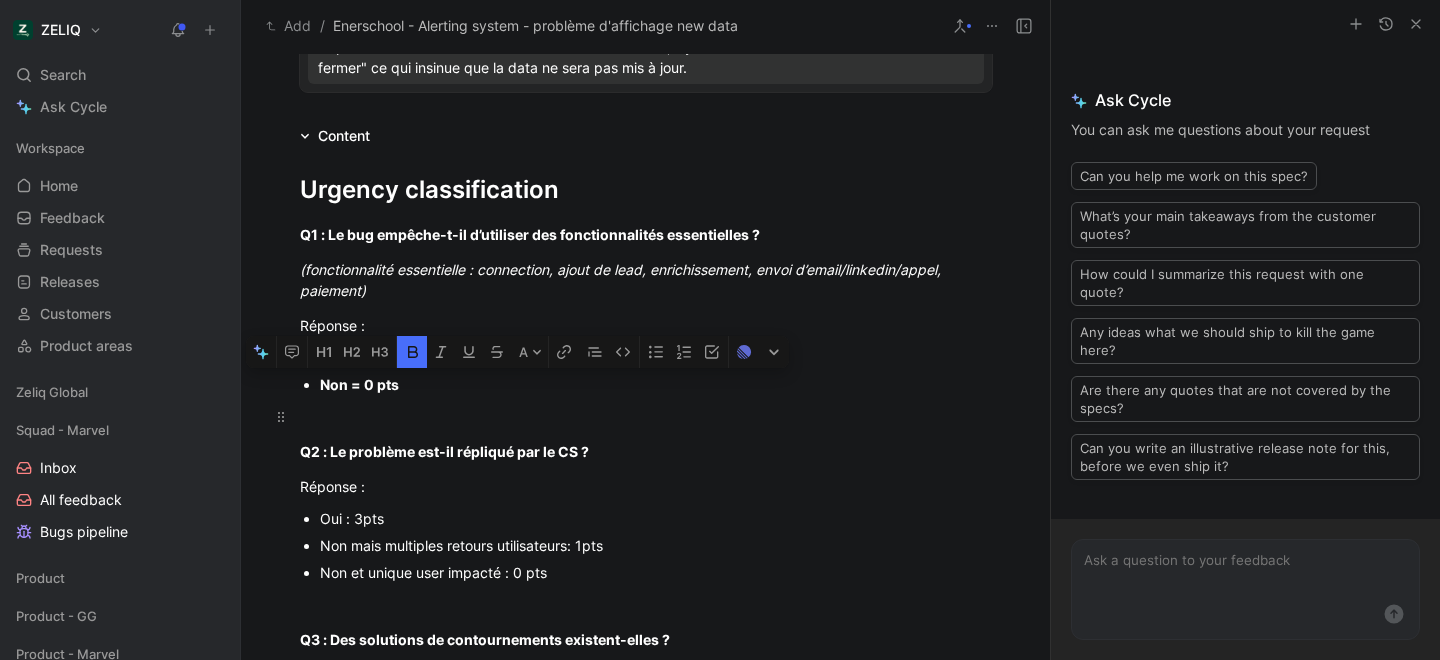 click at bounding box center [646, 416] 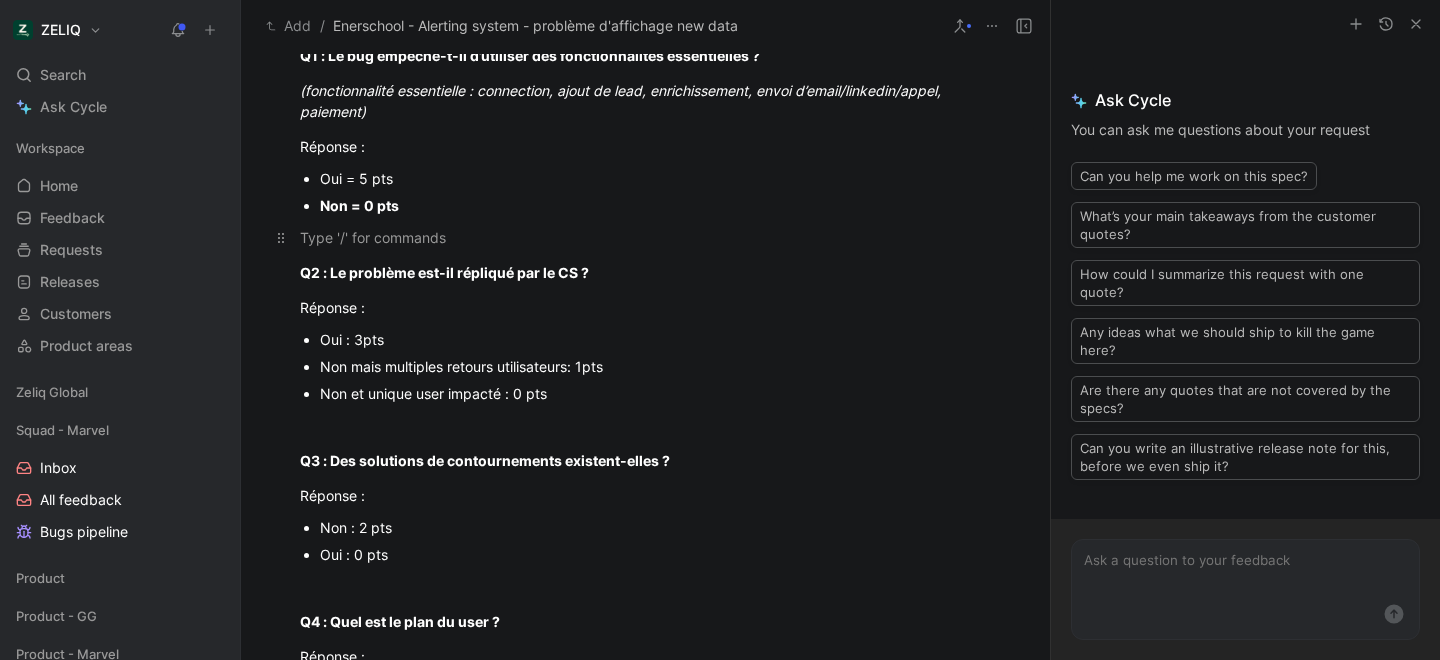 scroll, scrollTop: 511, scrollLeft: 0, axis: vertical 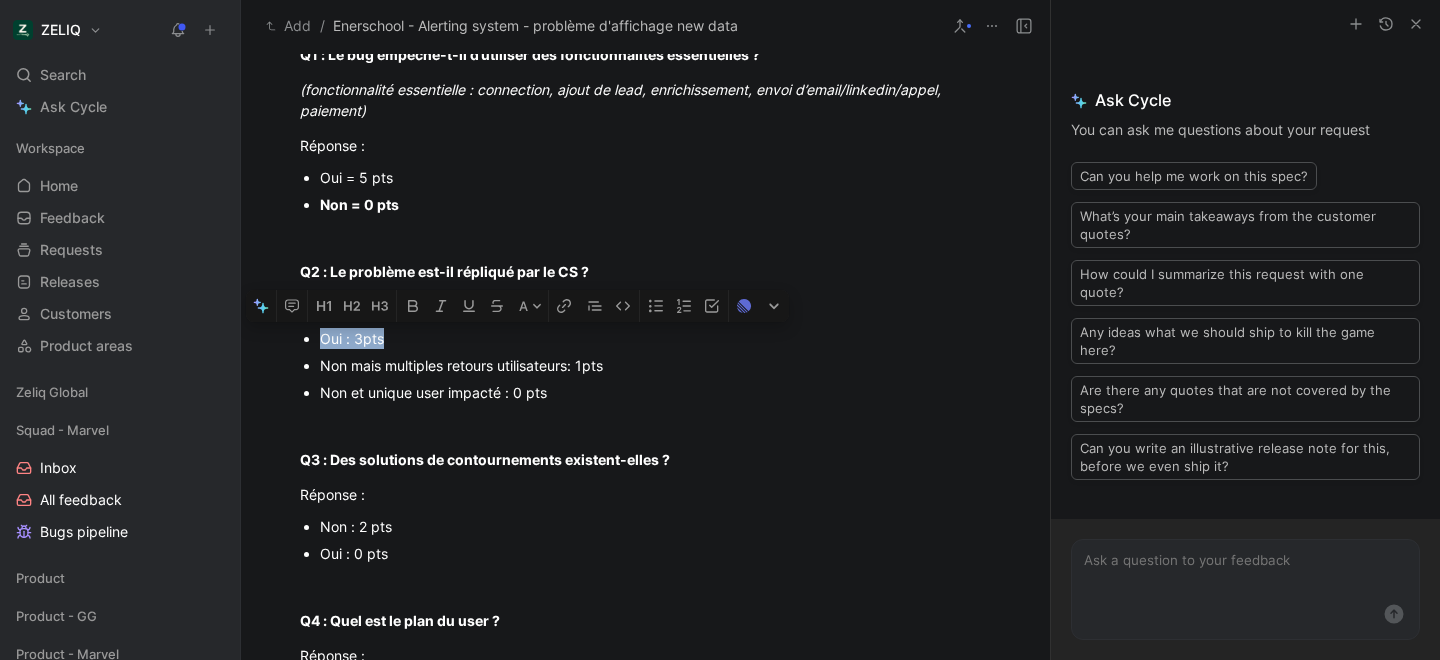 drag, startPoint x: 320, startPoint y: 341, endPoint x: 380, endPoint y: 343, distance: 60.033325 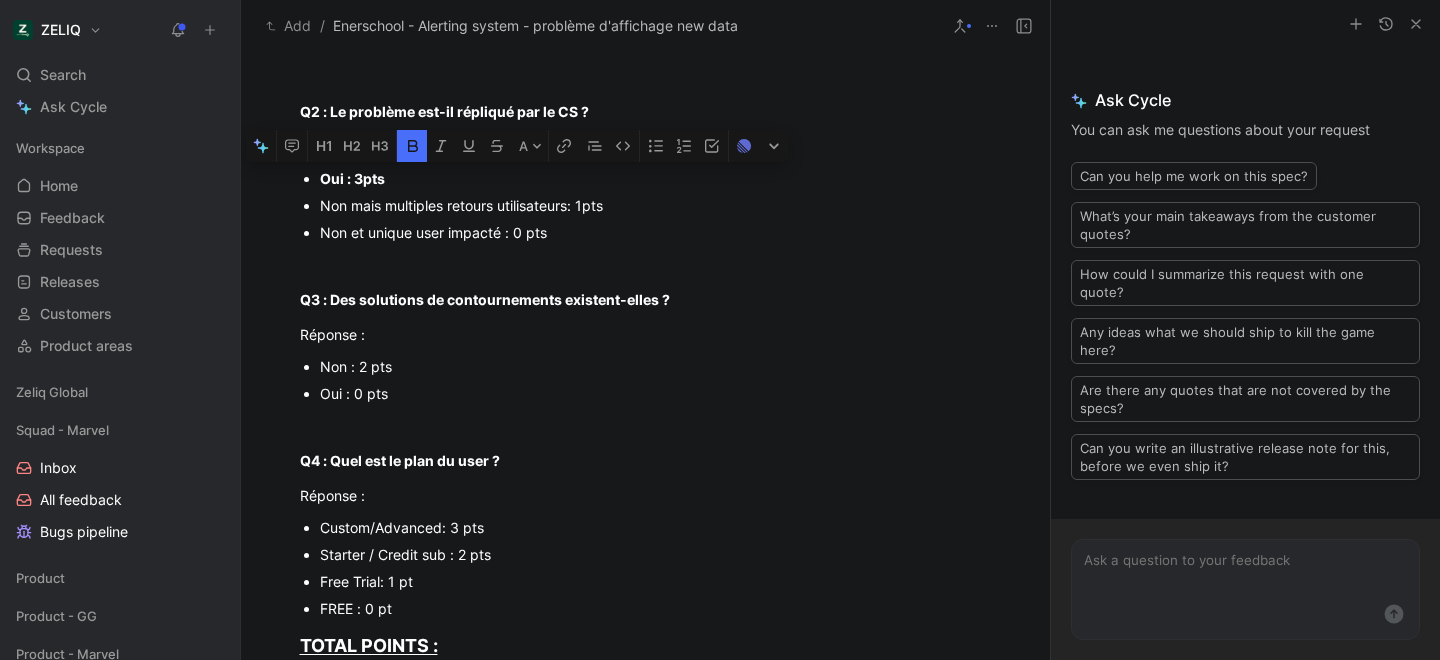 scroll, scrollTop: 683, scrollLeft: 0, axis: vertical 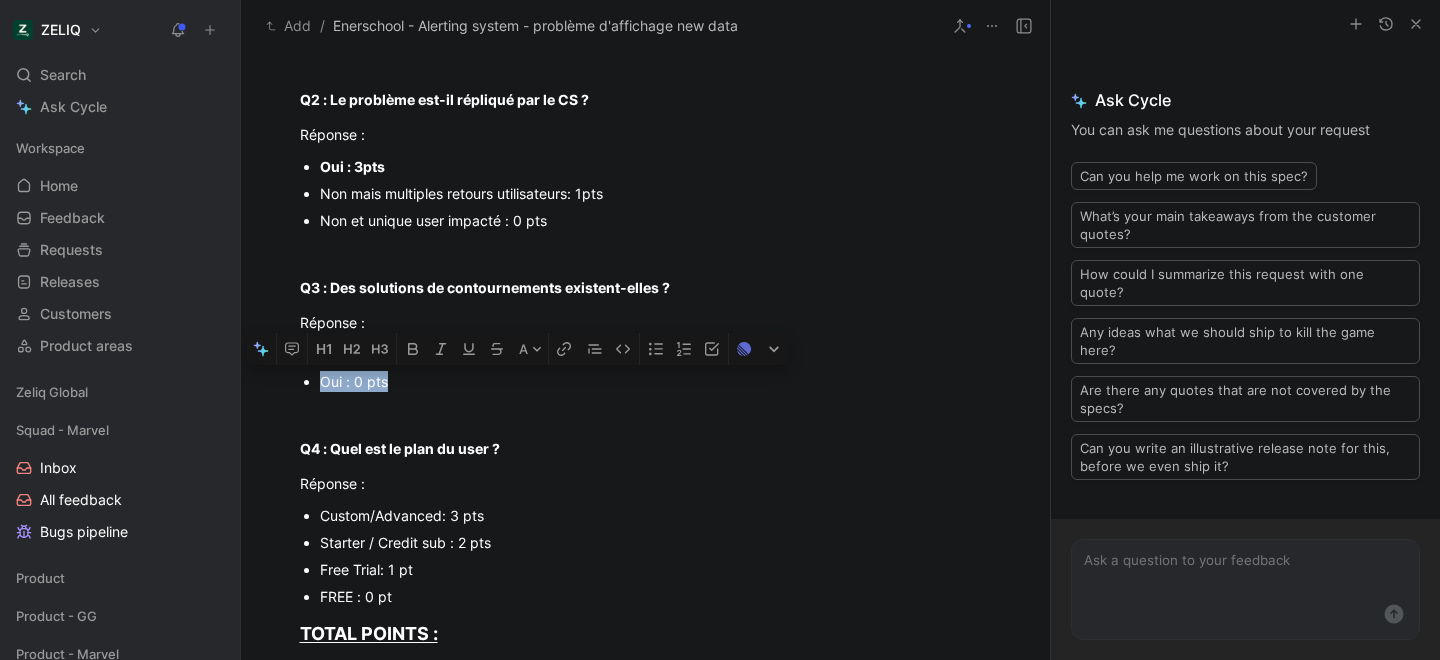 drag, startPoint x: 318, startPoint y: 382, endPoint x: 387, endPoint y: 385, distance: 69.065186 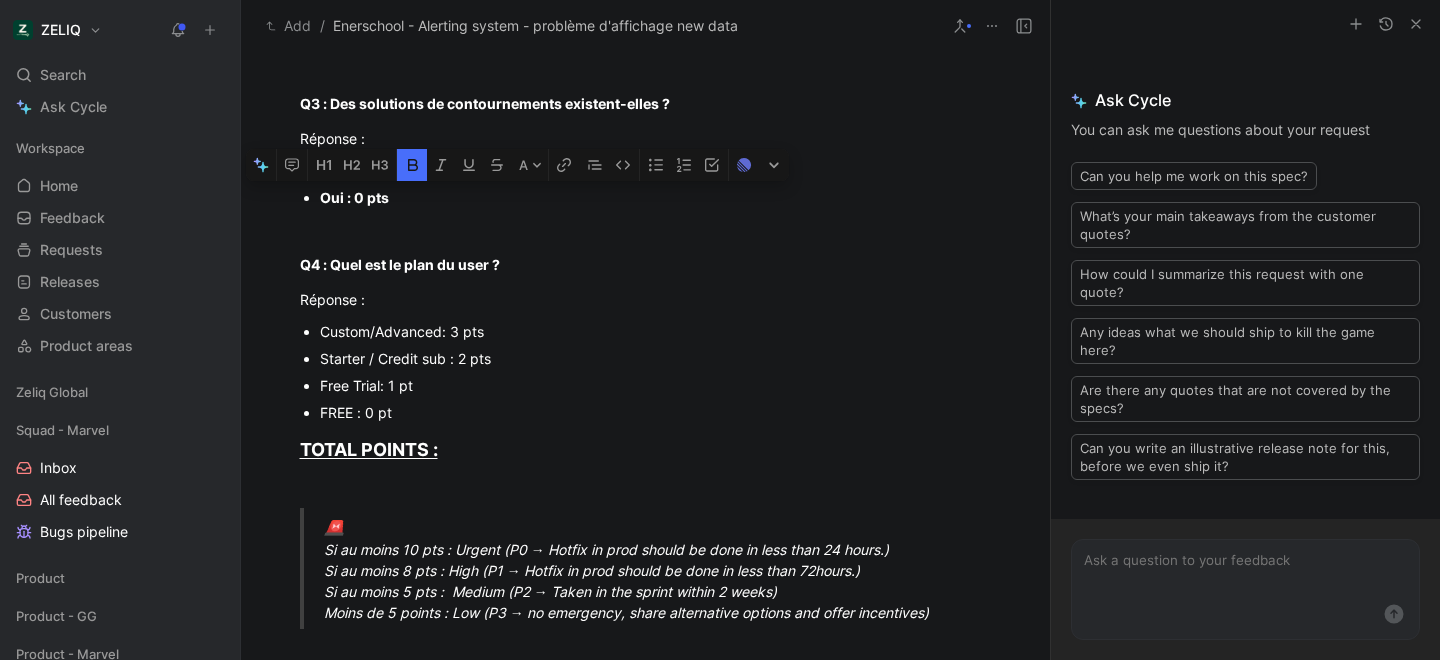 scroll, scrollTop: 870, scrollLeft: 0, axis: vertical 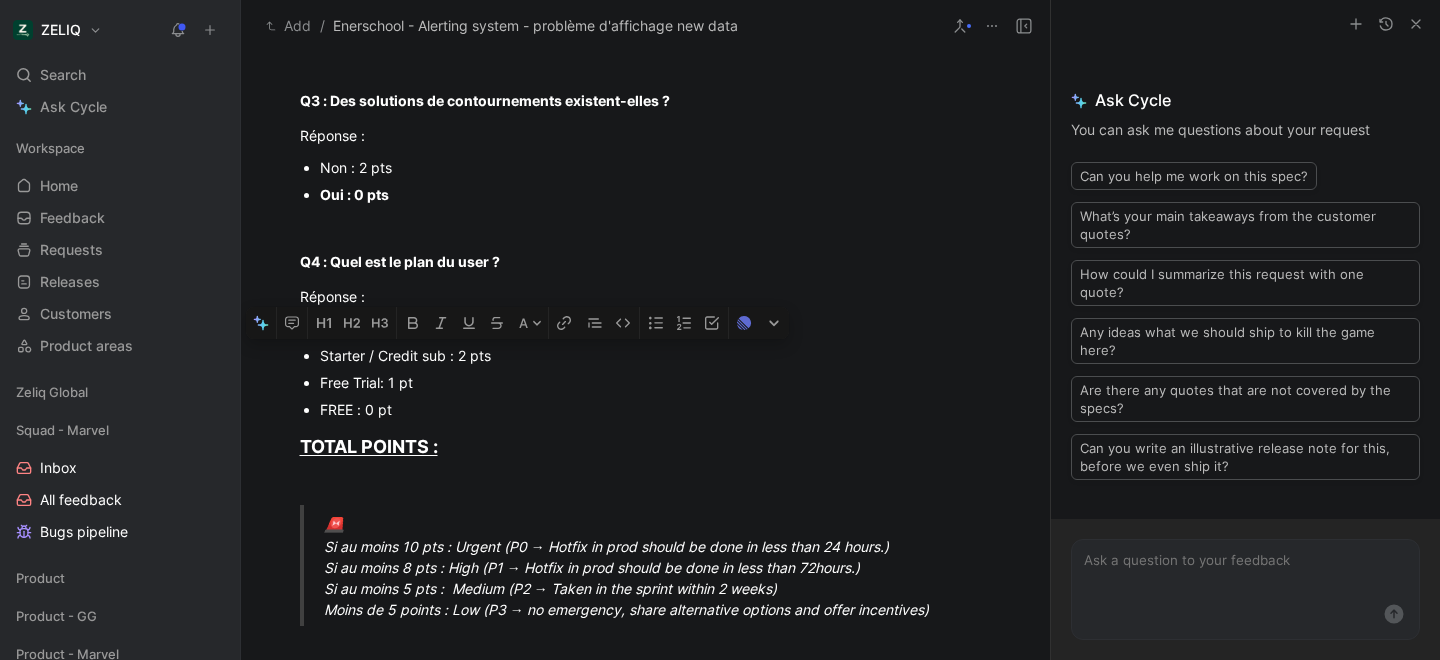 drag, startPoint x: 495, startPoint y: 358, endPoint x: 318, endPoint y: 356, distance: 177.01129 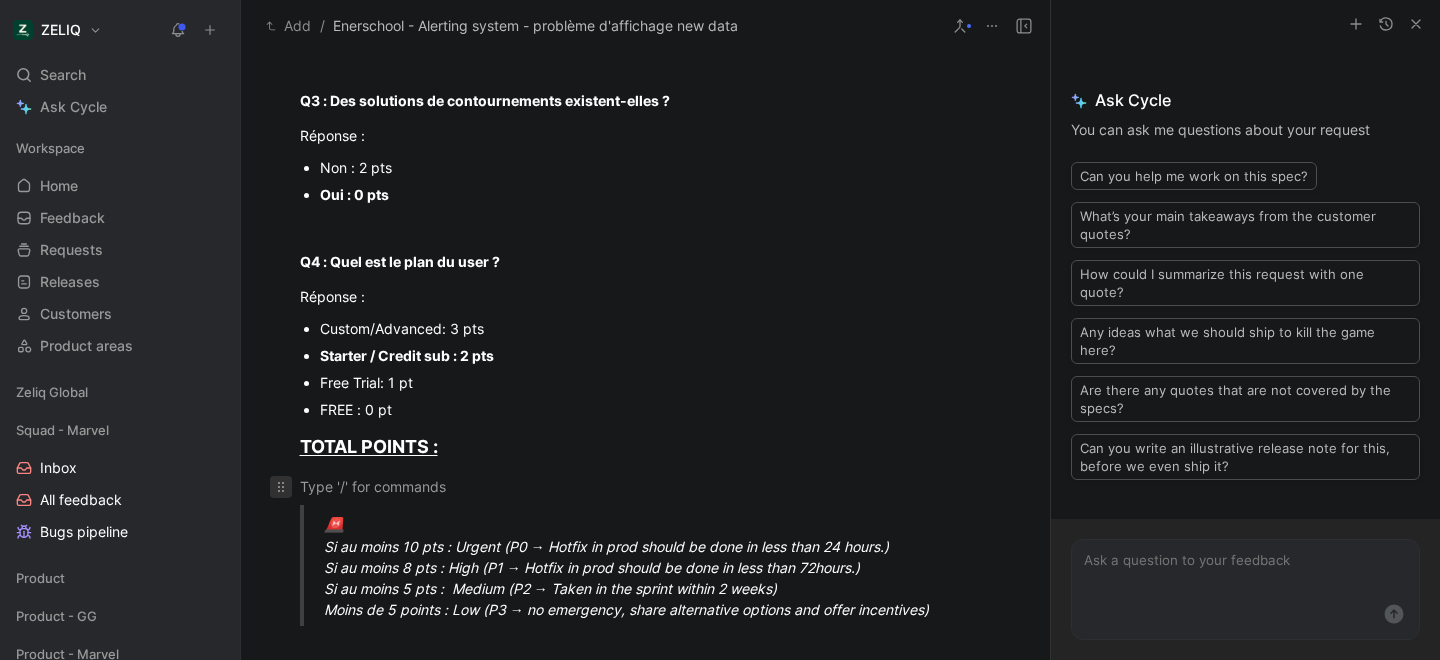 click 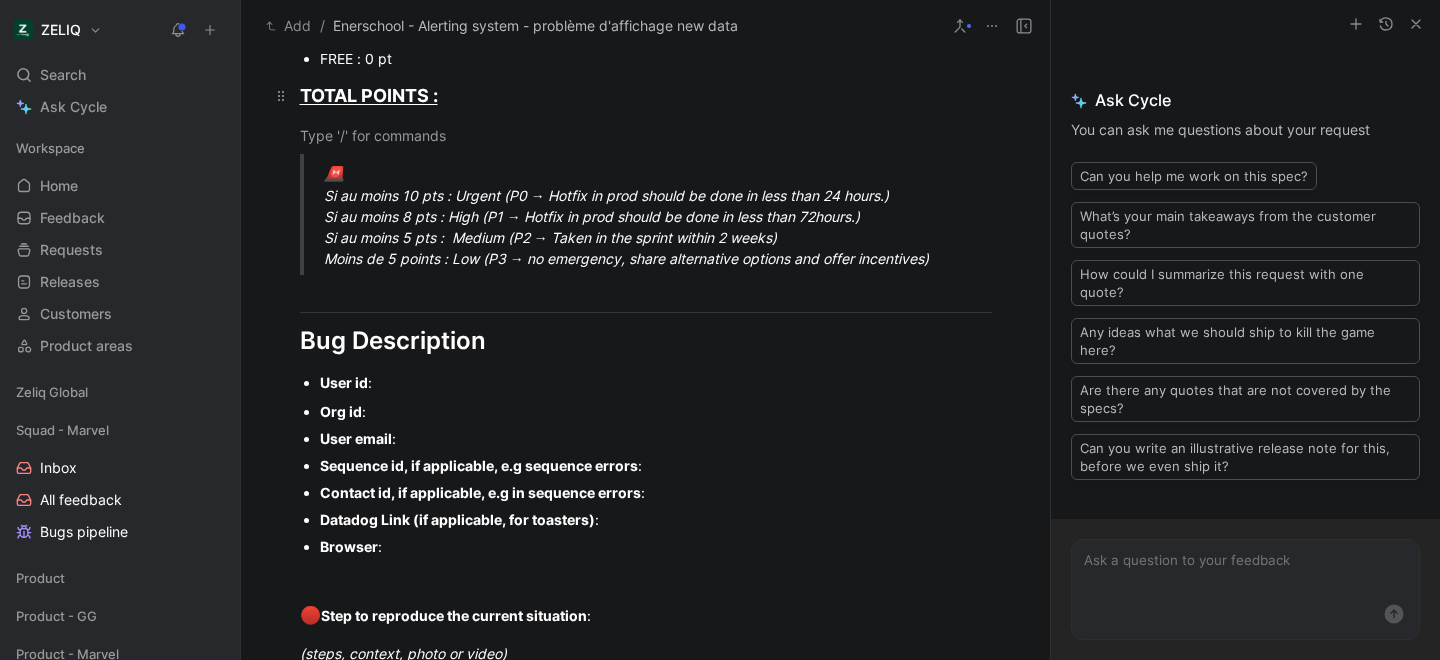 scroll, scrollTop: 1233, scrollLeft: 0, axis: vertical 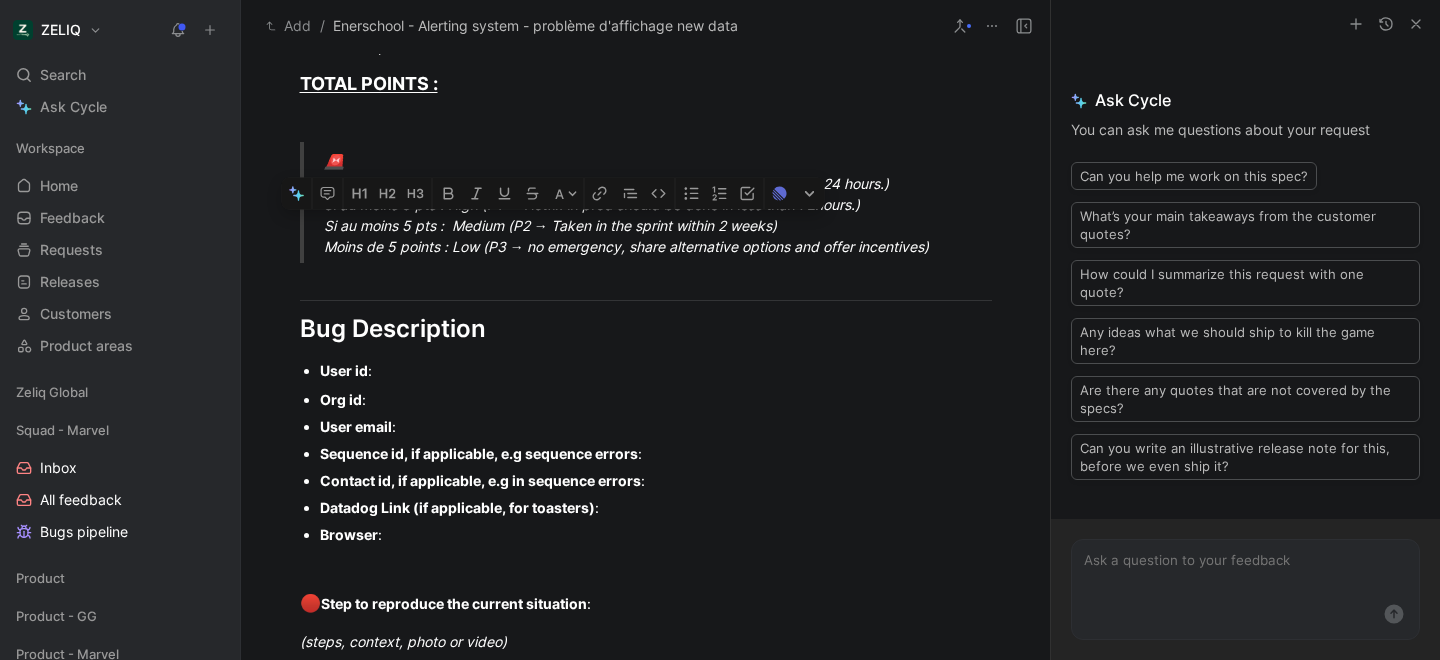 drag, startPoint x: 326, startPoint y: 228, endPoint x: 792, endPoint y: 231, distance: 466.00964 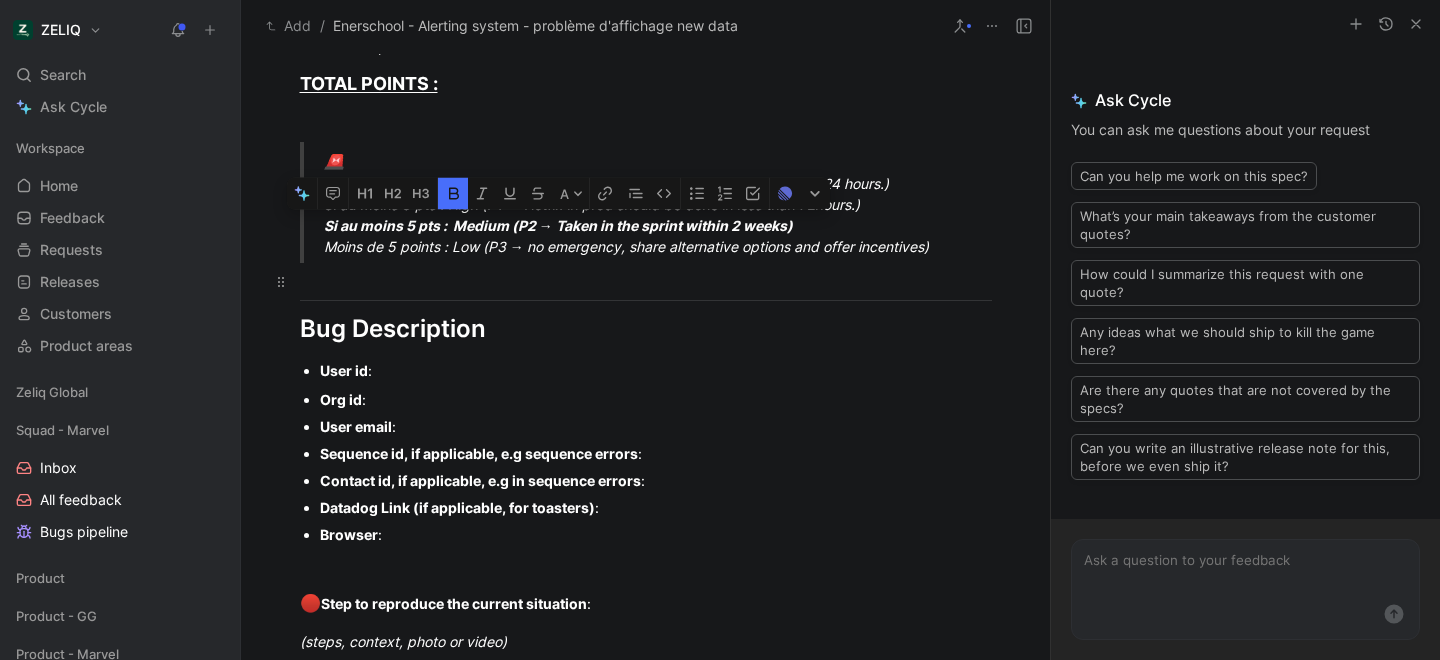 click at bounding box center [646, 281] 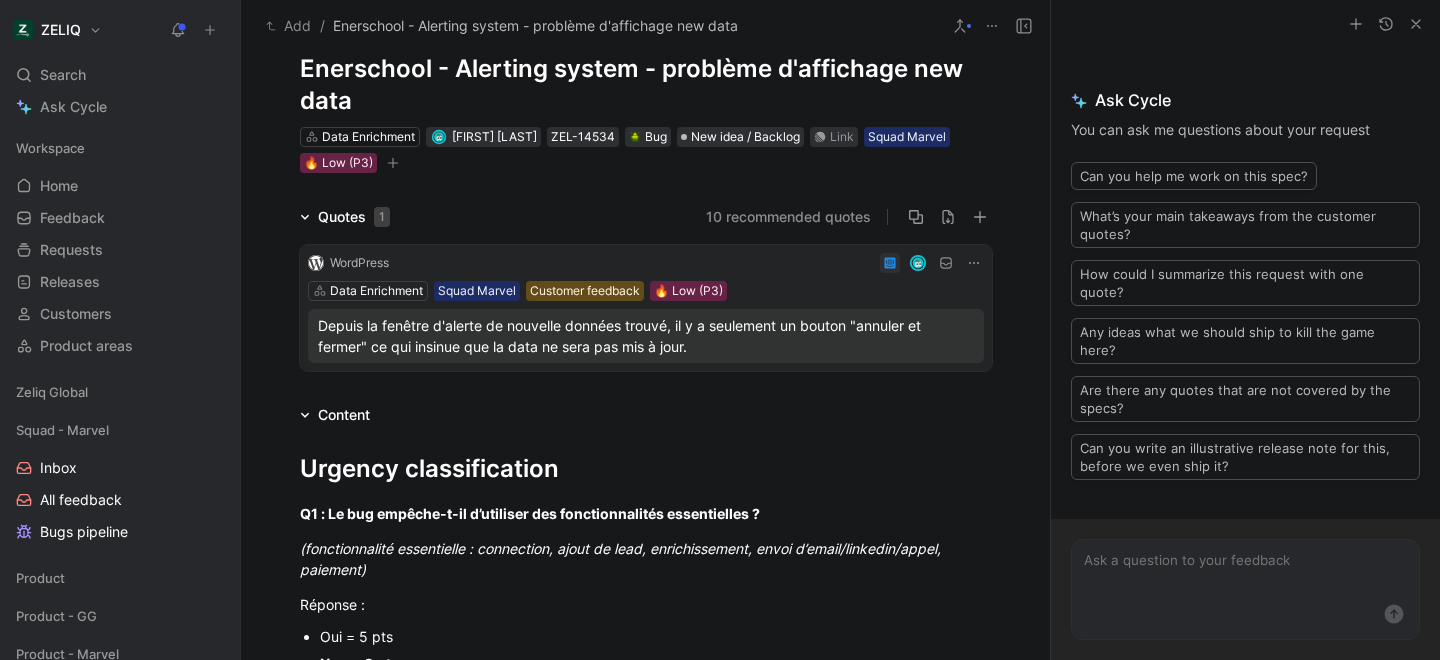 scroll, scrollTop: 0, scrollLeft: 0, axis: both 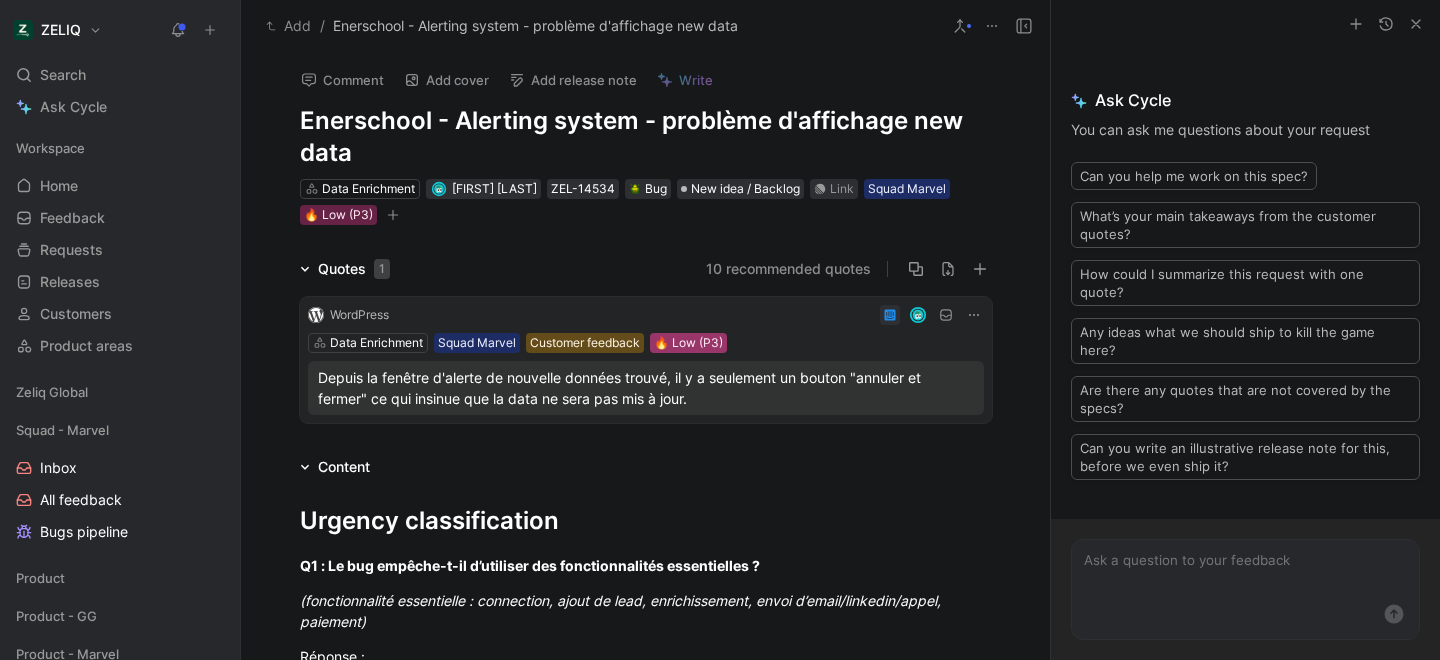 click on "🔥 Low (P3)" at bounding box center (688, 343) 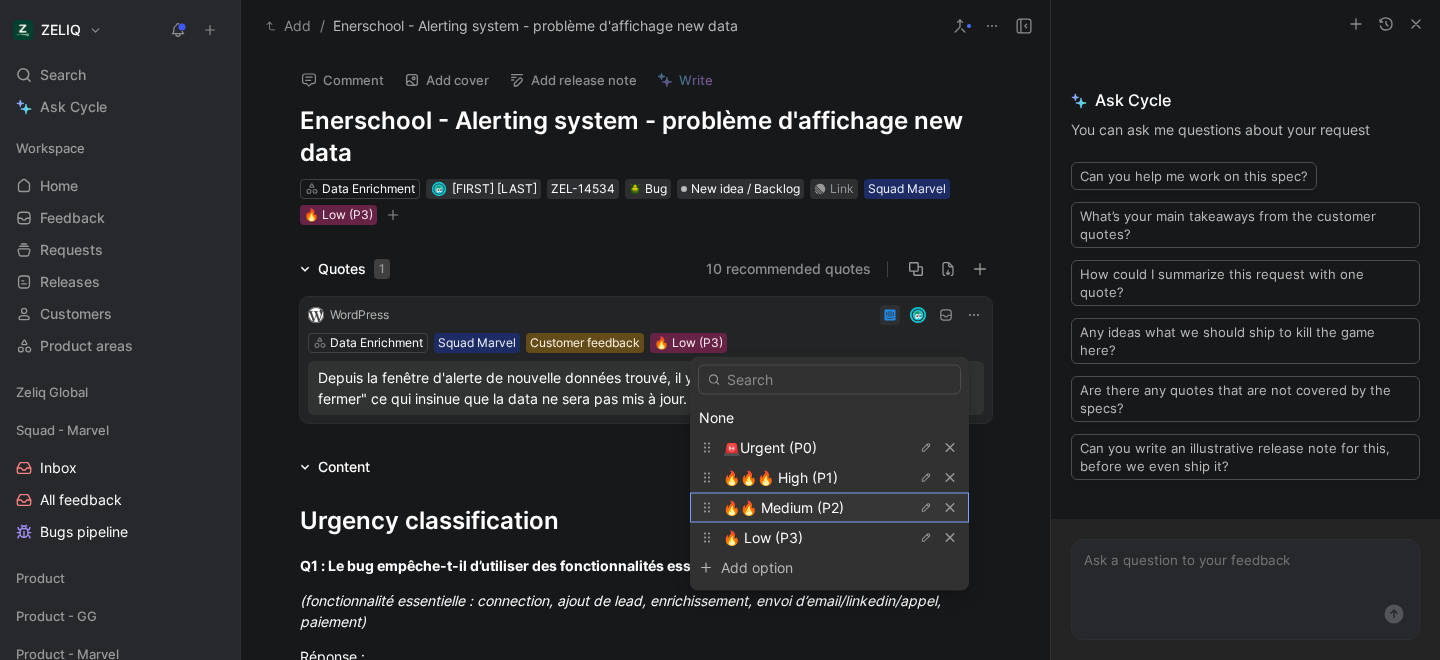 click on "🔥🔥 Medium (P2)" at bounding box center [783, 507] 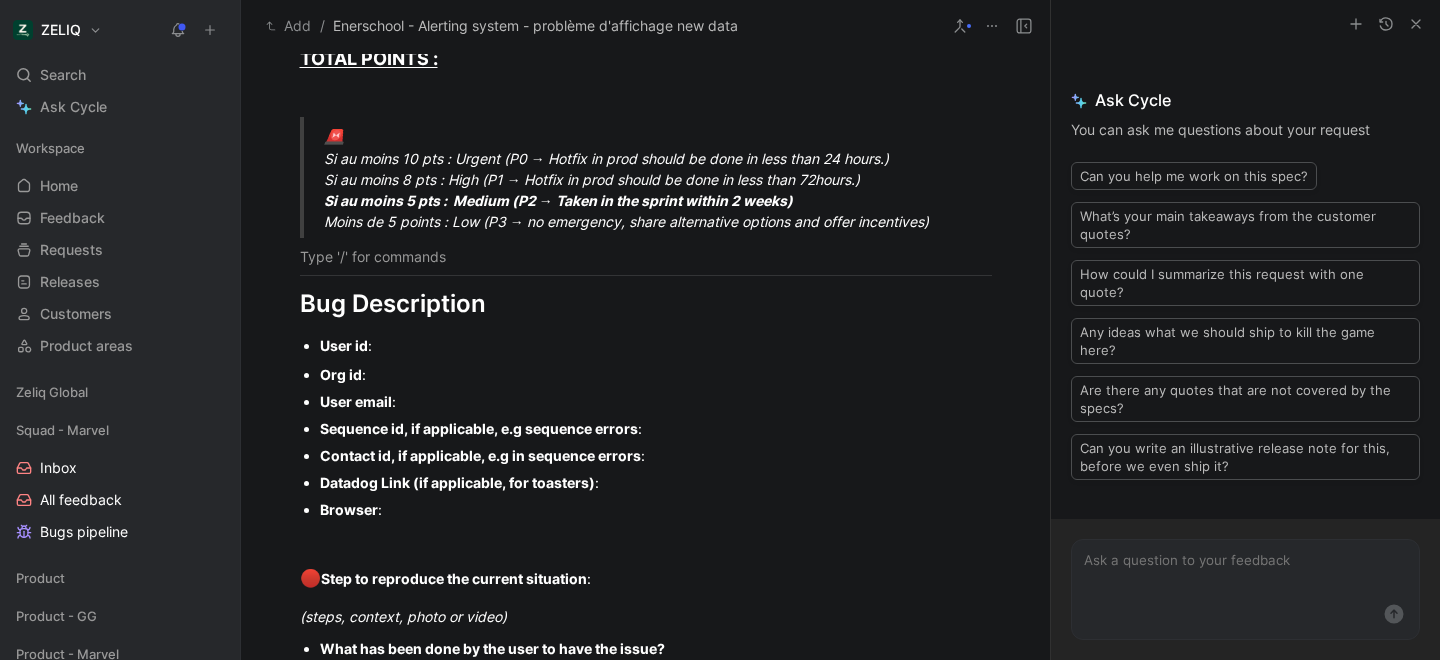 scroll, scrollTop: 1282, scrollLeft: 0, axis: vertical 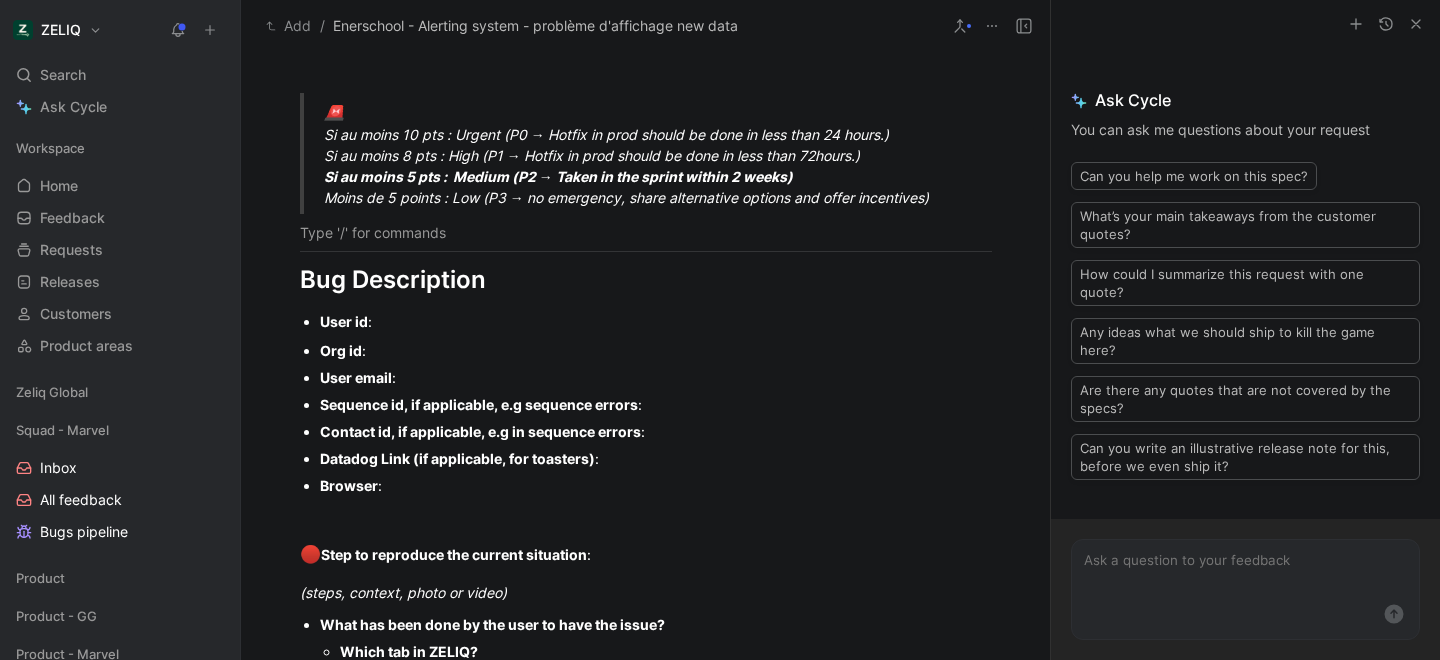 click on "User id :" at bounding box center (656, 321) 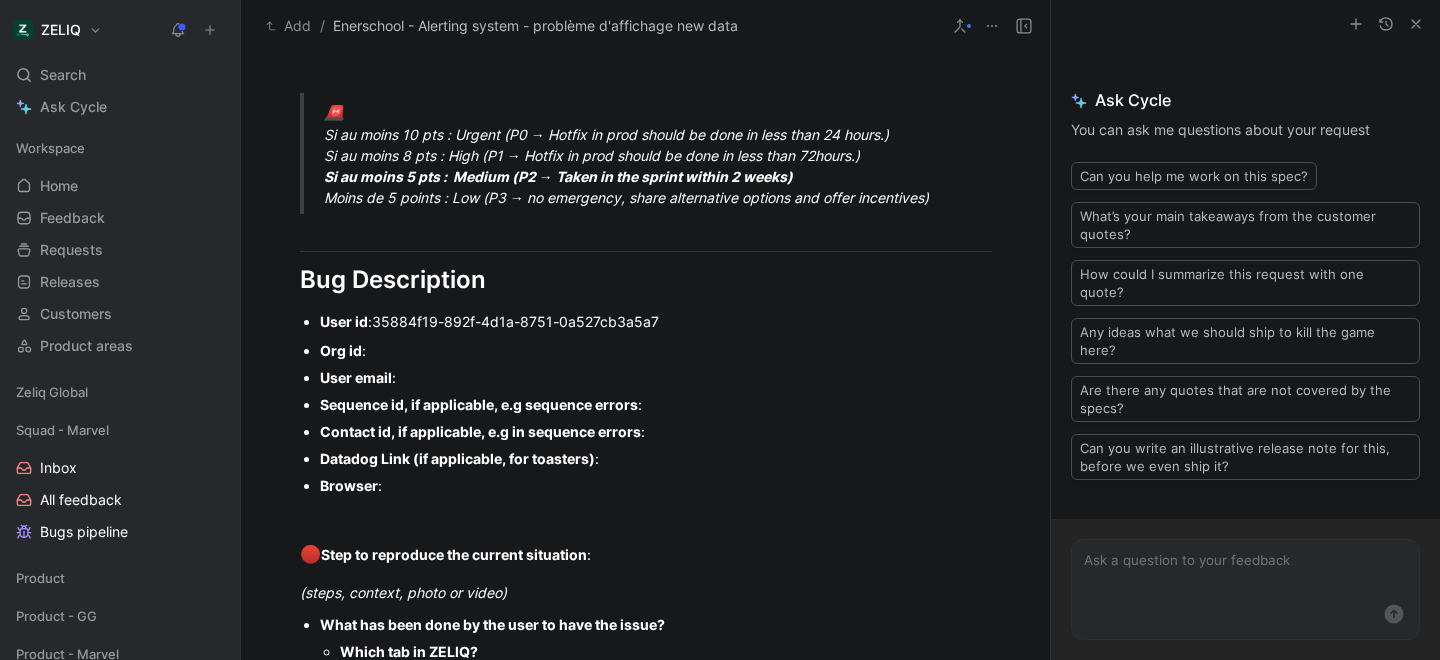 click on "Org id :" at bounding box center [656, 350] 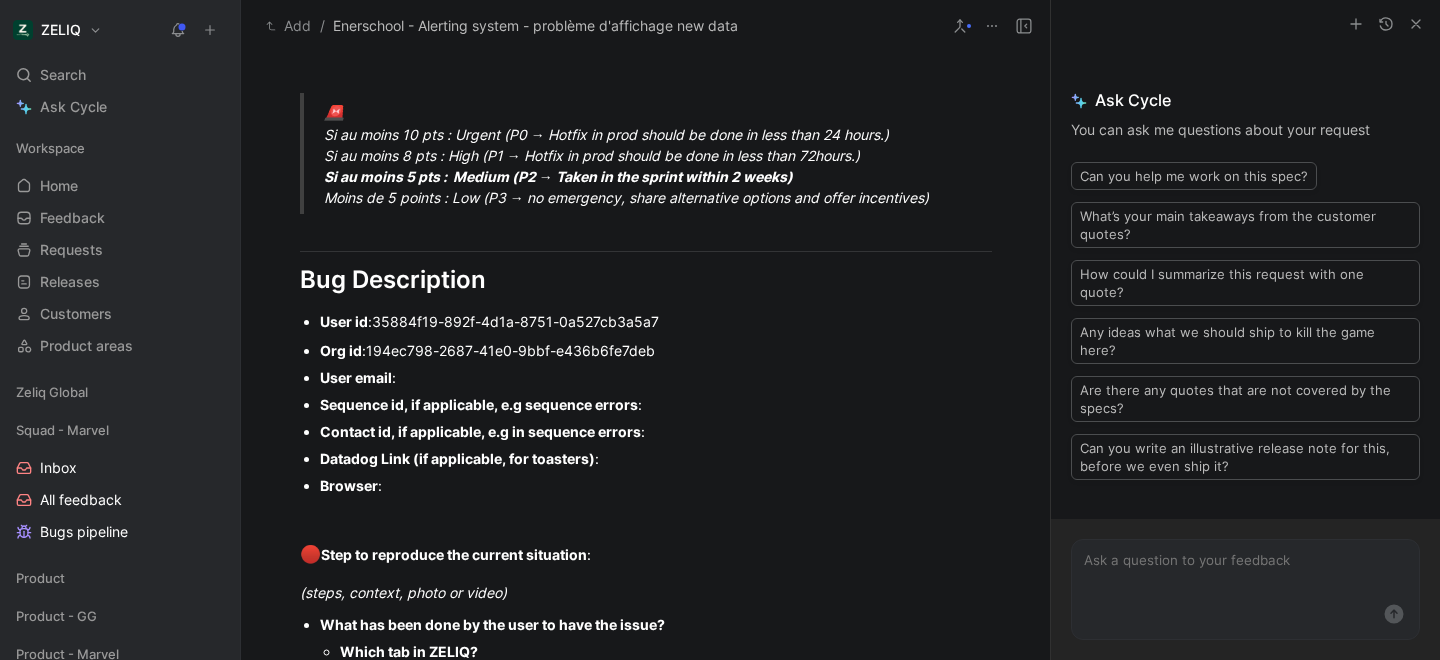 click on "User email :" at bounding box center (656, 377) 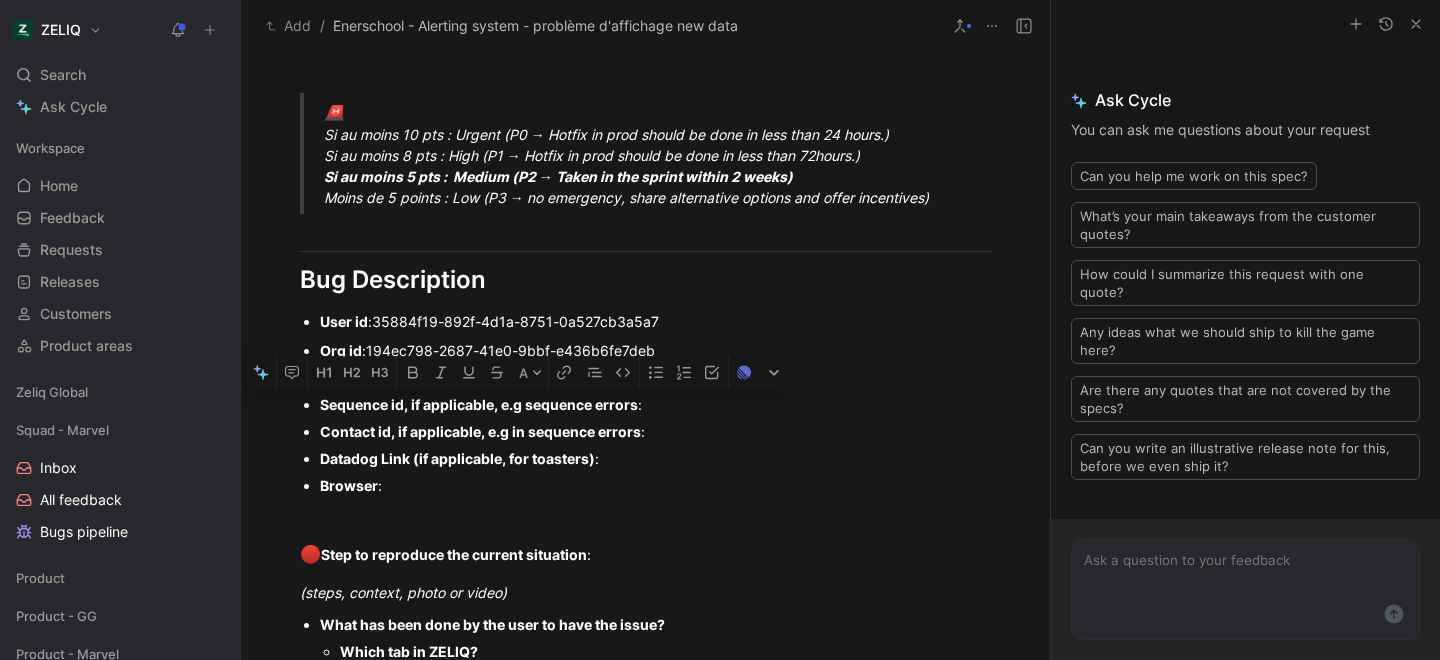 drag, startPoint x: 667, startPoint y: 409, endPoint x: 301, endPoint y: 401, distance: 366.08743 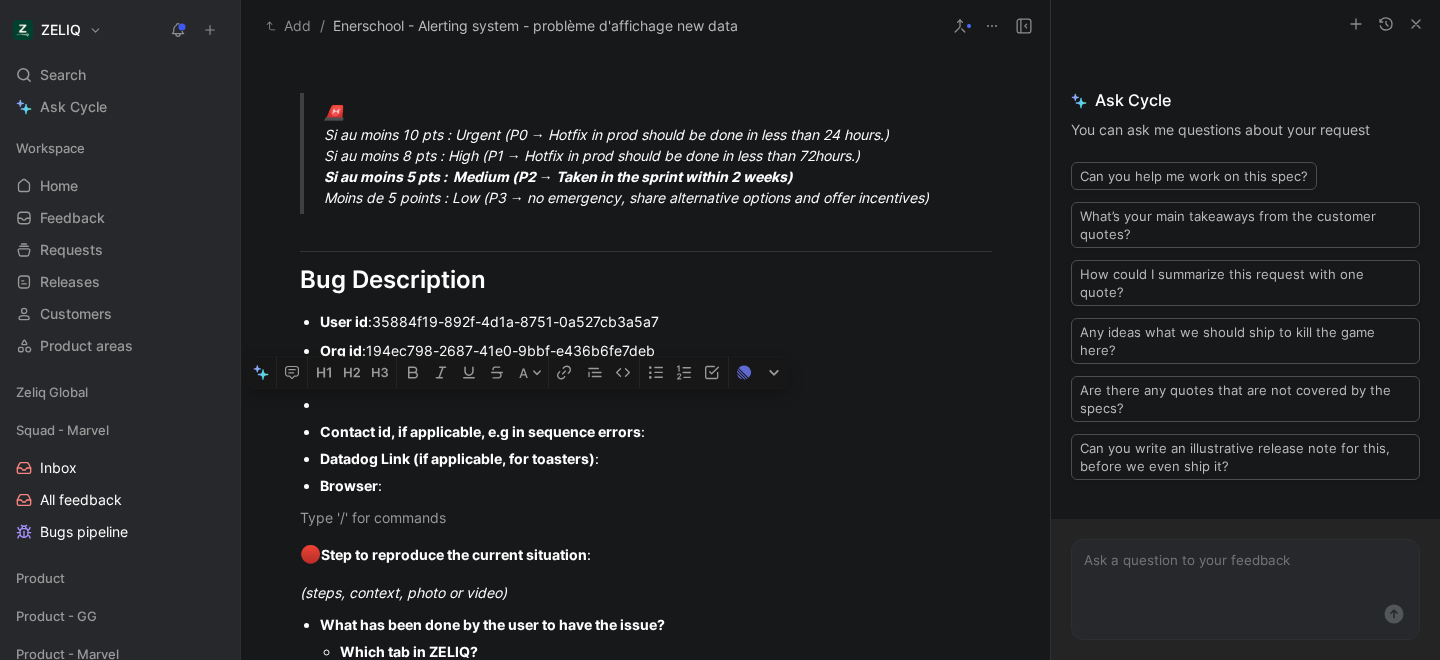 drag, startPoint x: 527, startPoint y: 507, endPoint x: 368, endPoint y: 409, distance: 186.77527 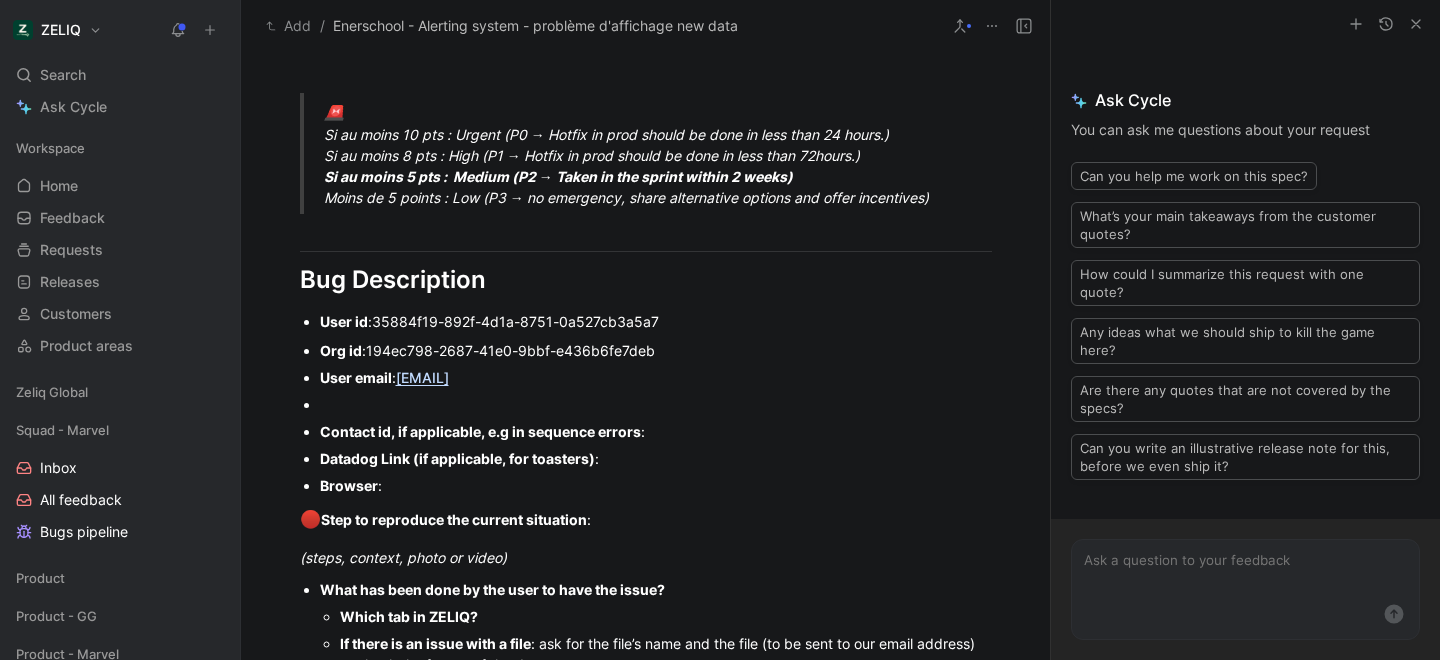 type 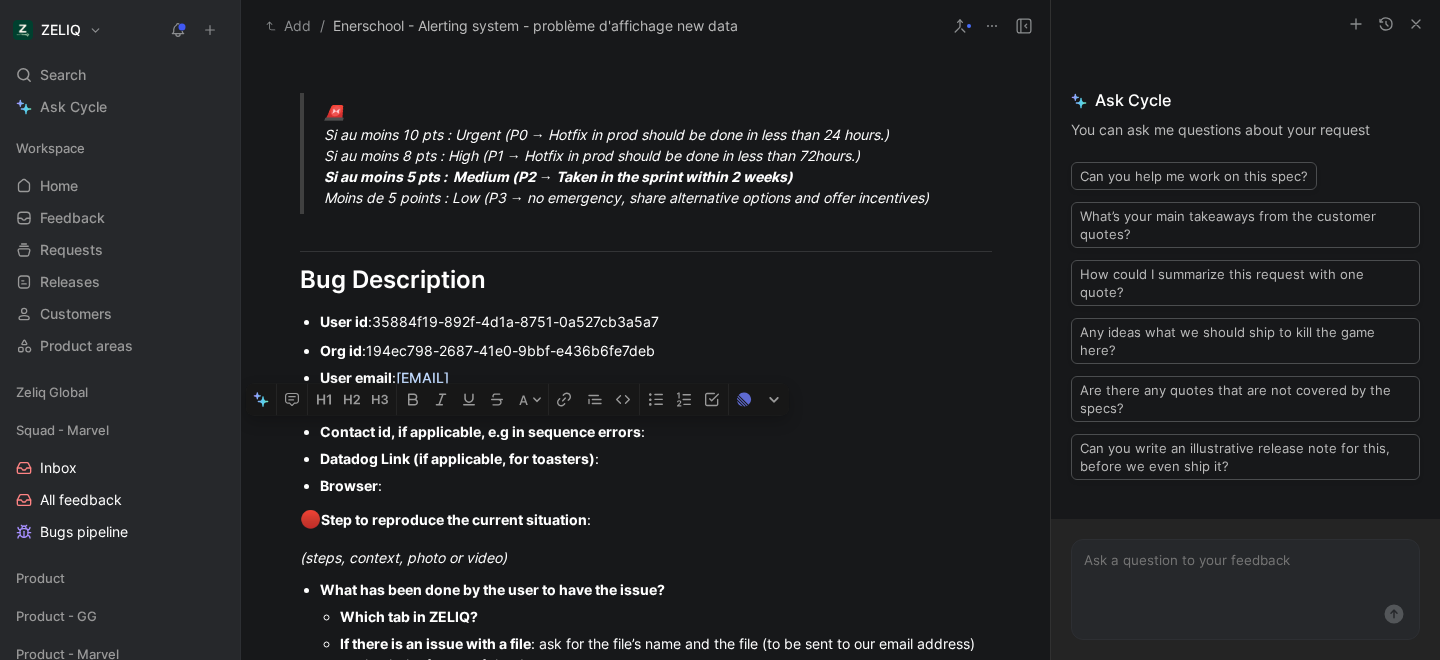drag, startPoint x: 411, startPoint y: 484, endPoint x: 299, endPoint y: 436, distance: 121.85237 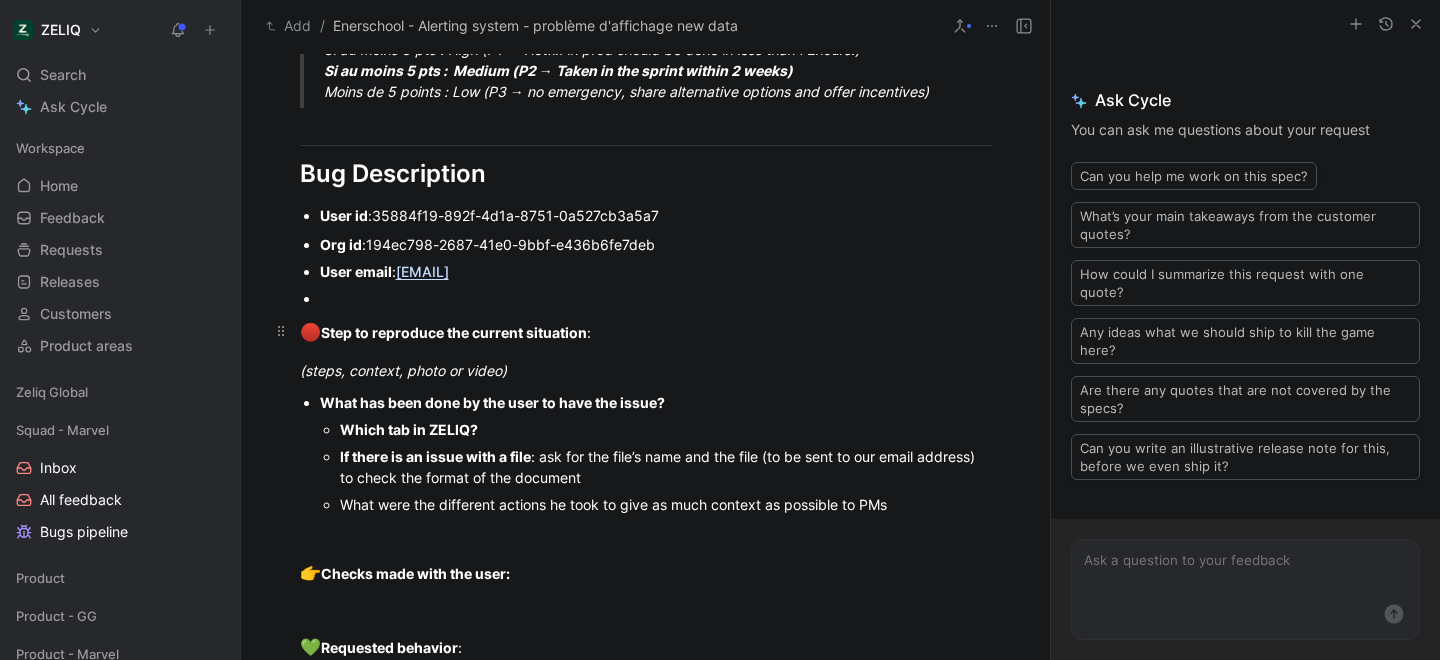 scroll, scrollTop: 1394, scrollLeft: 0, axis: vertical 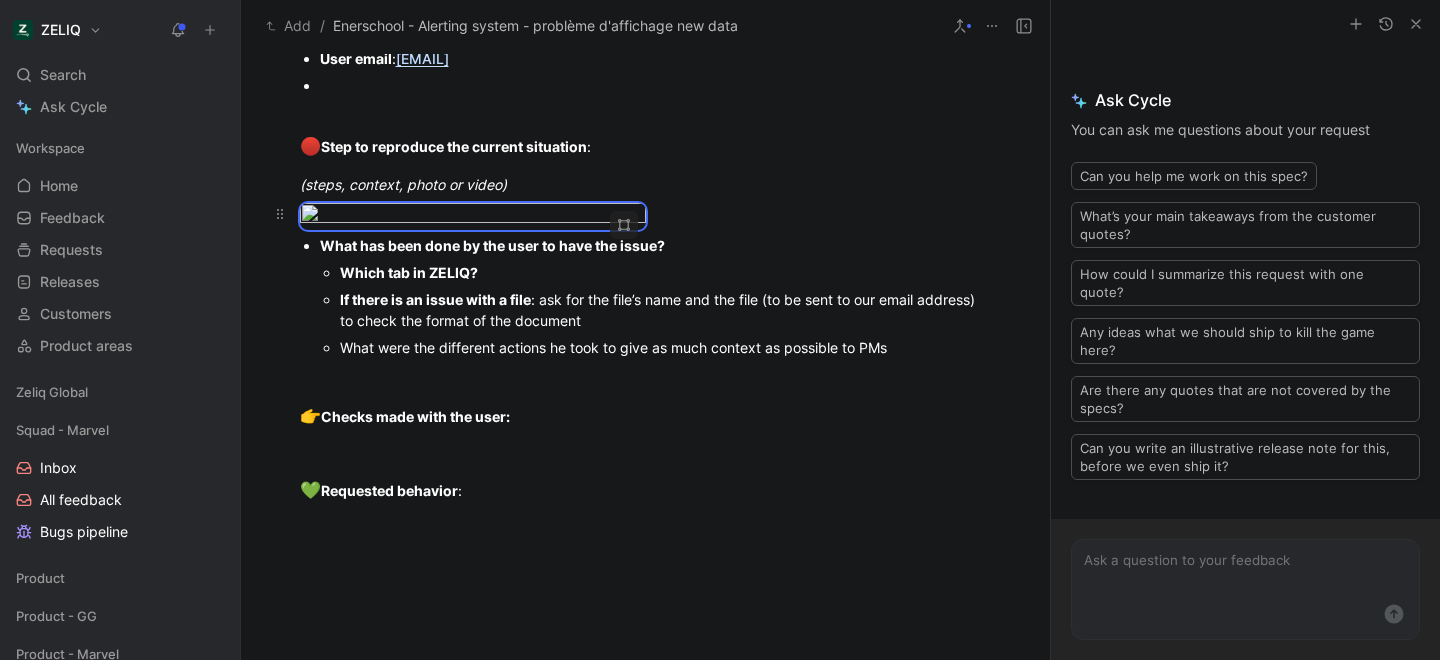 click at bounding box center [646, 216] 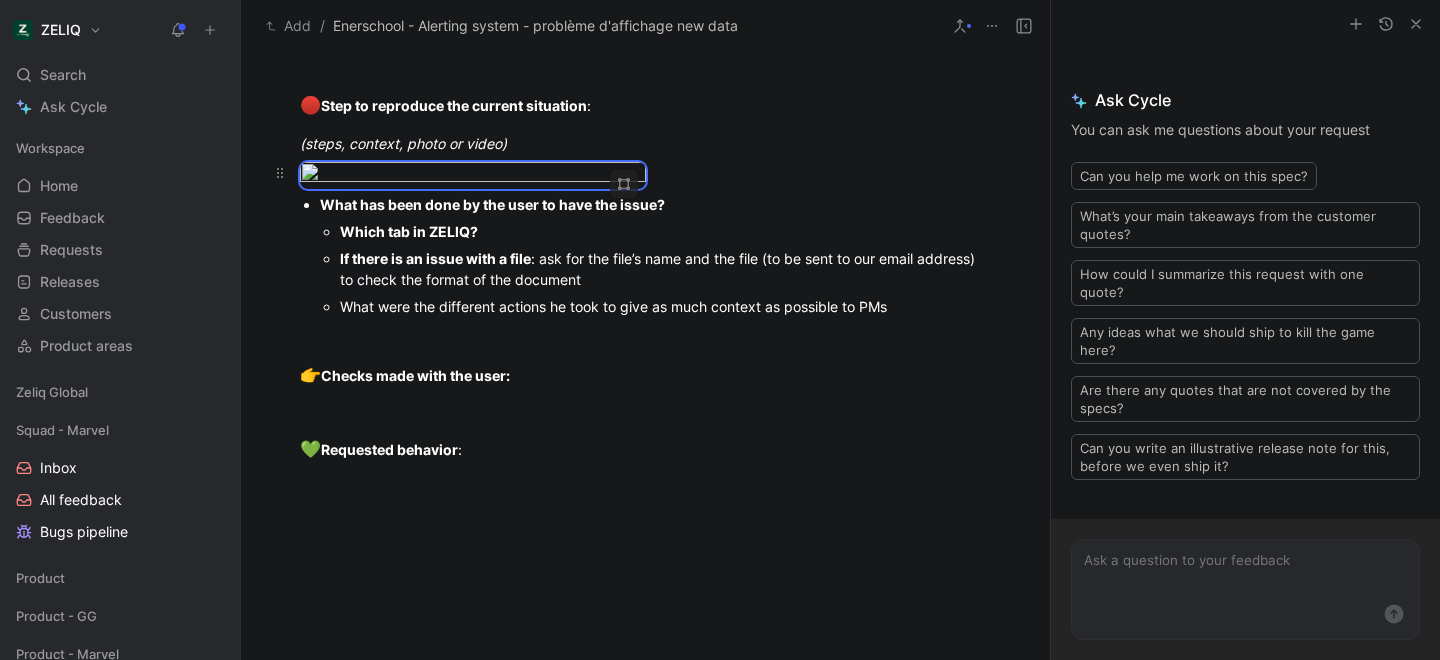 scroll, scrollTop: 1656, scrollLeft: 0, axis: vertical 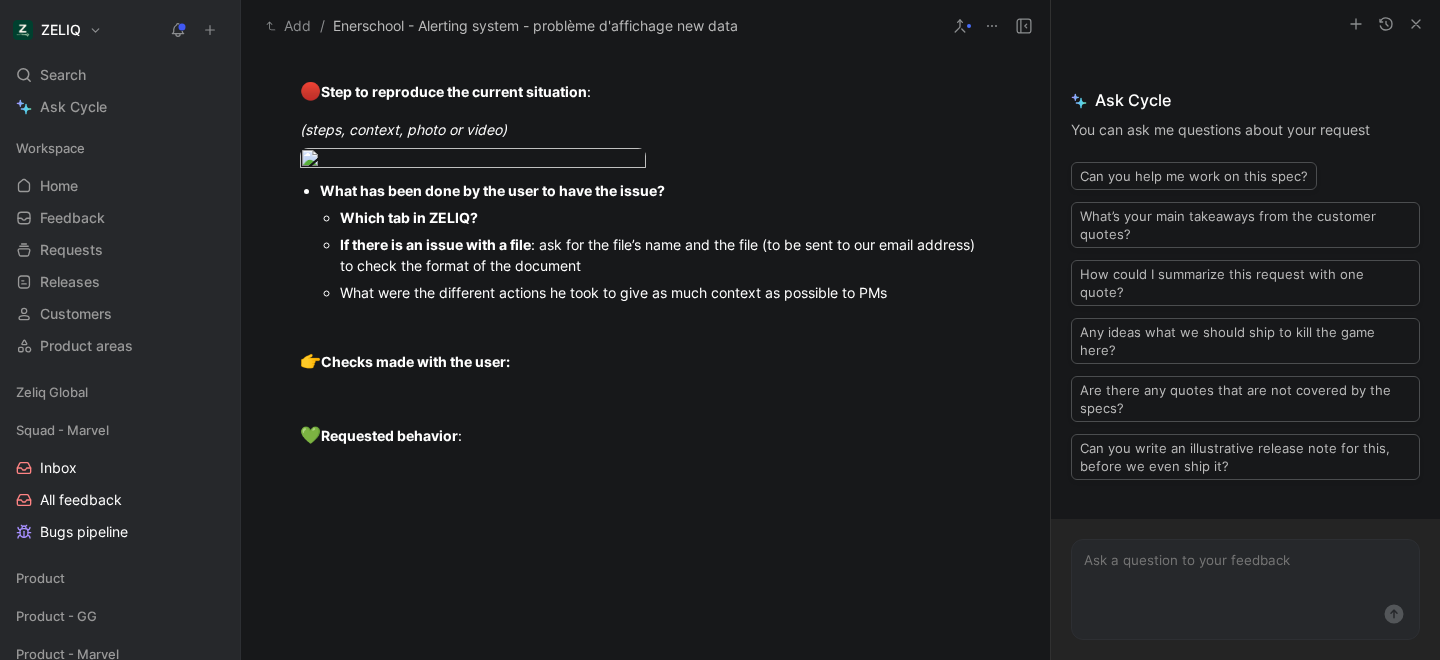 click on "Which tab in ZELIQ?" at bounding box center [666, 217] 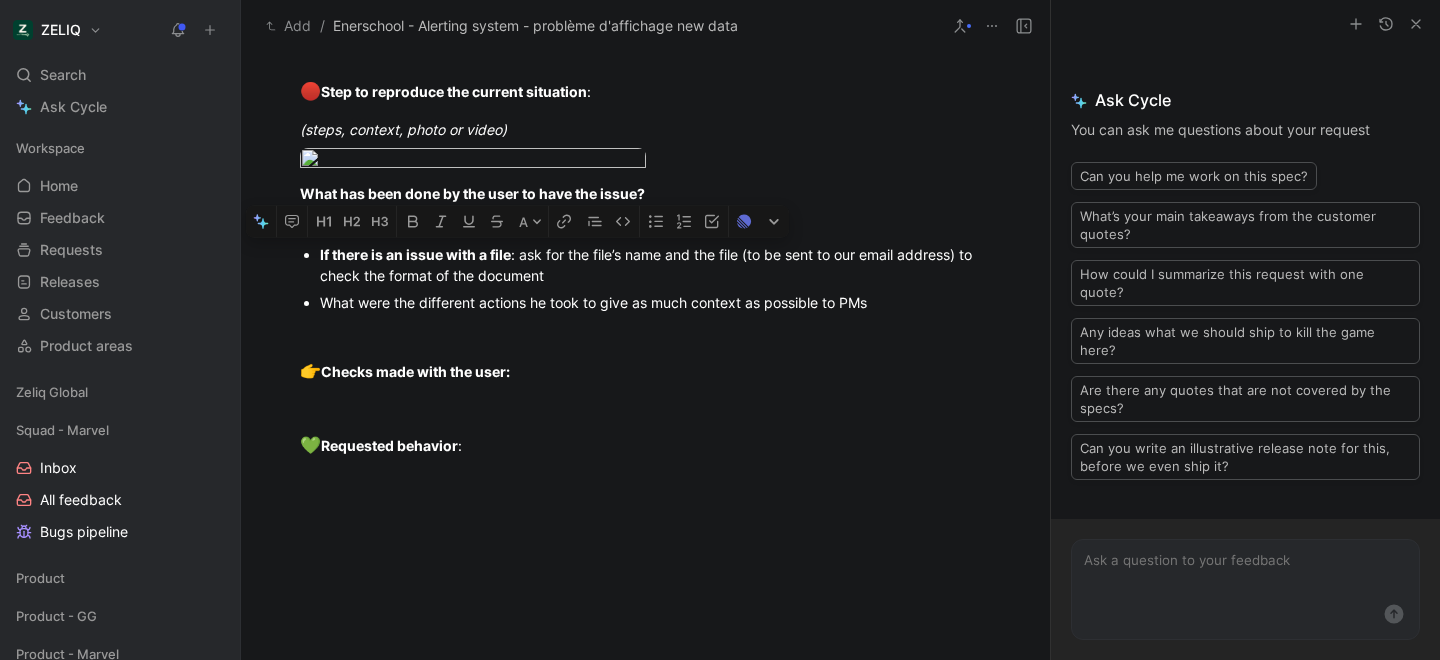 drag, startPoint x: 562, startPoint y: 424, endPoint x: 290, endPoint y: 399, distance: 273.14648 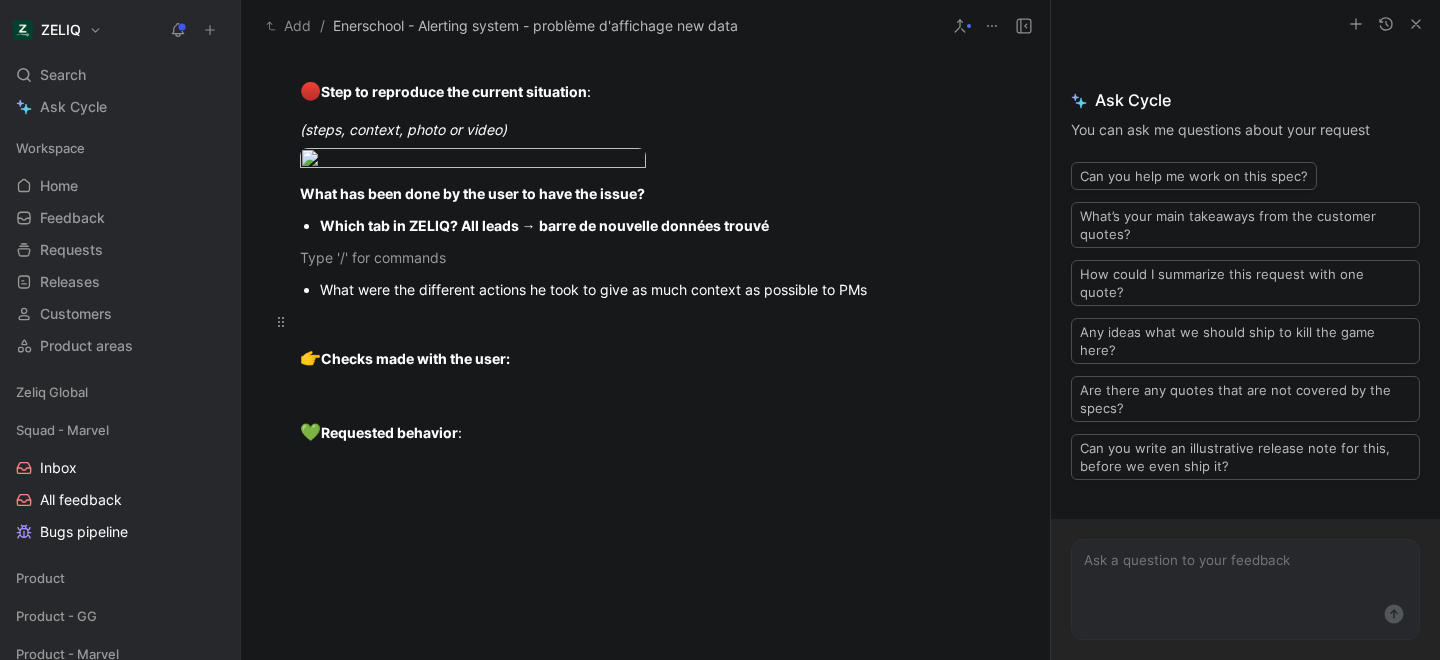 click at bounding box center [646, 321] 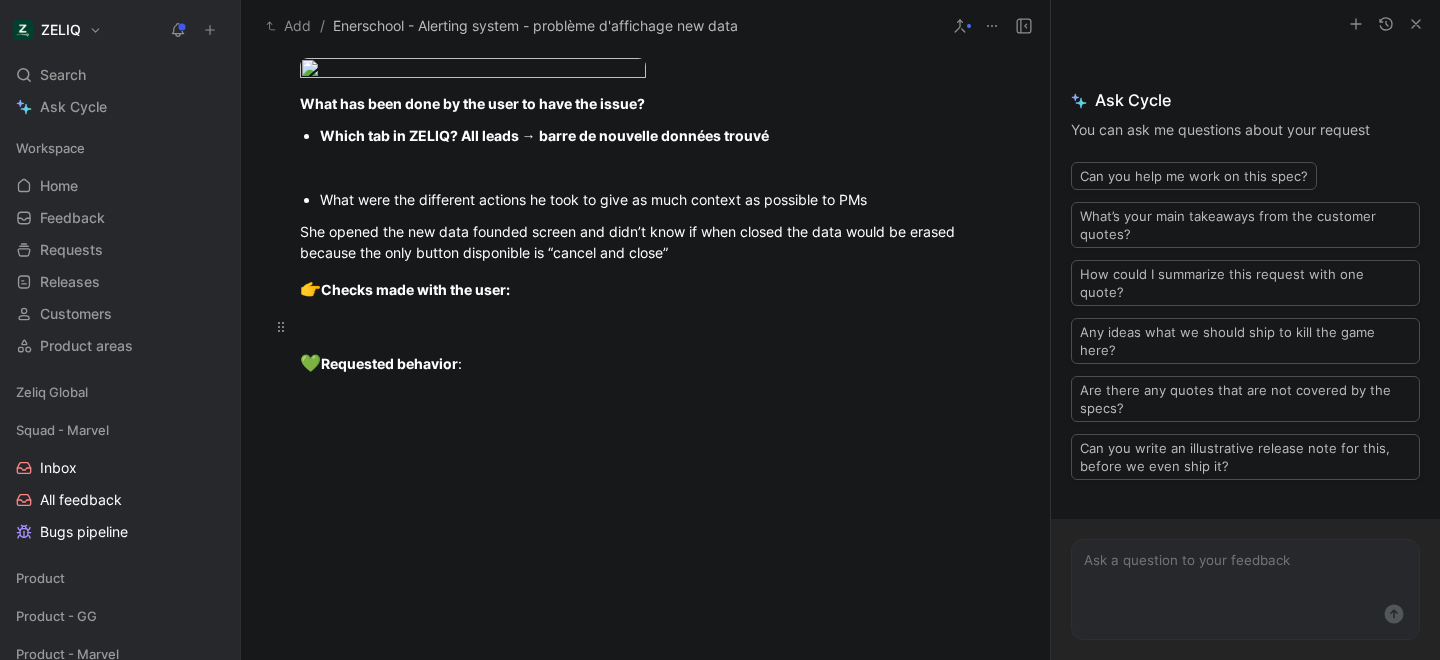 scroll, scrollTop: 1751, scrollLeft: 0, axis: vertical 